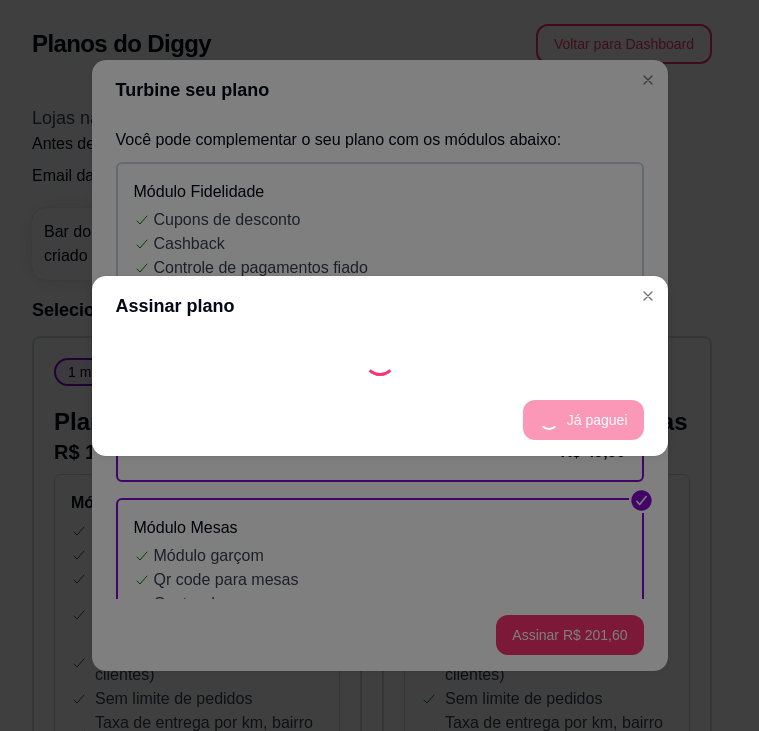 scroll, scrollTop: 4300, scrollLeft: 0, axis: vertical 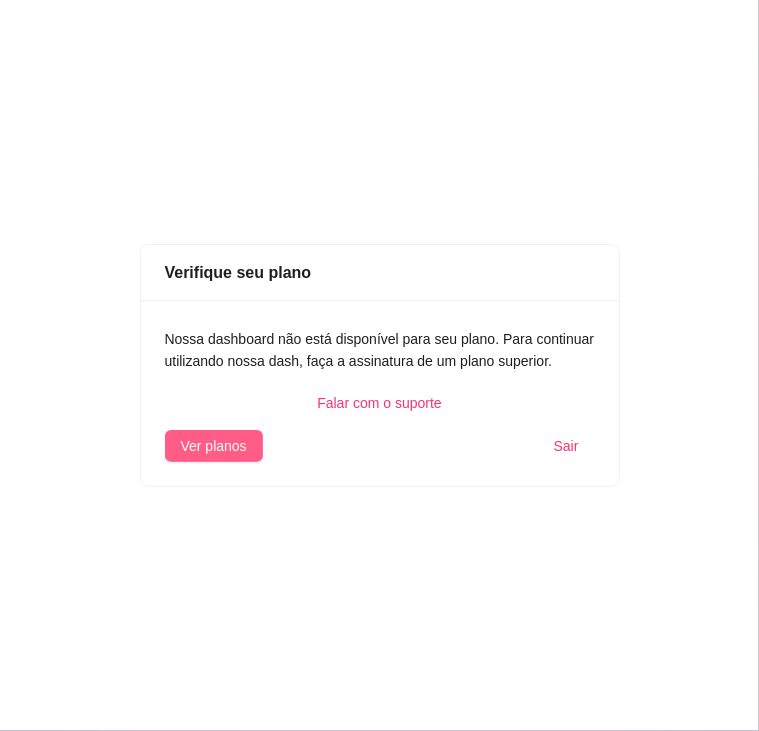 click on "Ver planos" at bounding box center [214, 446] 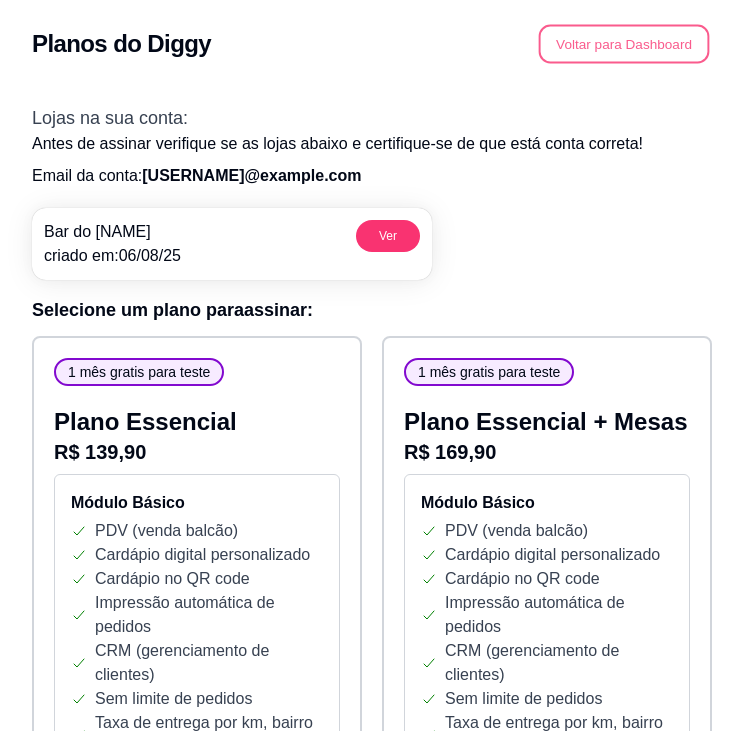 click on "Voltar para Dashboard" at bounding box center [624, 44] 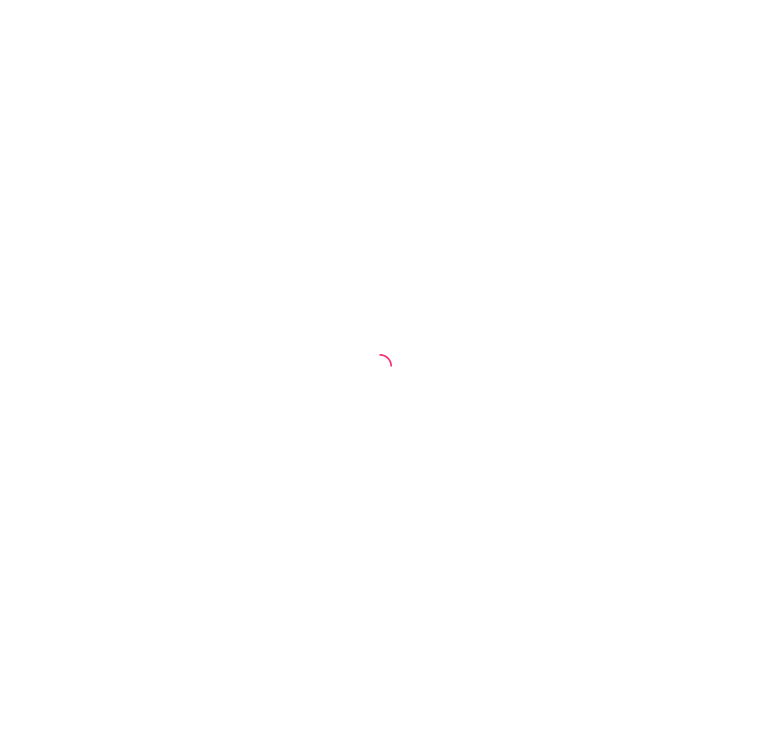 scroll, scrollTop: 0, scrollLeft: 0, axis: both 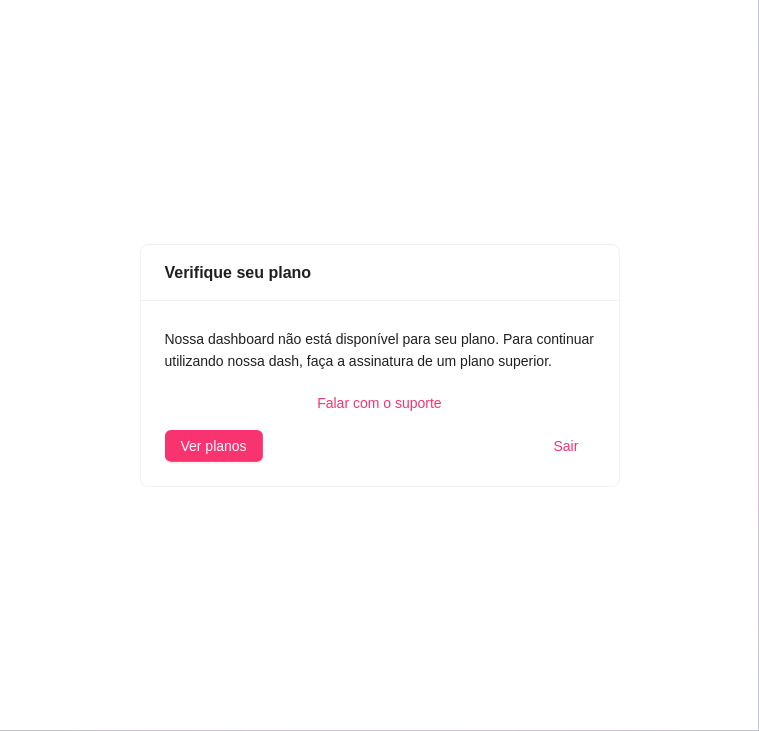 click on "Sair" at bounding box center [566, 446] 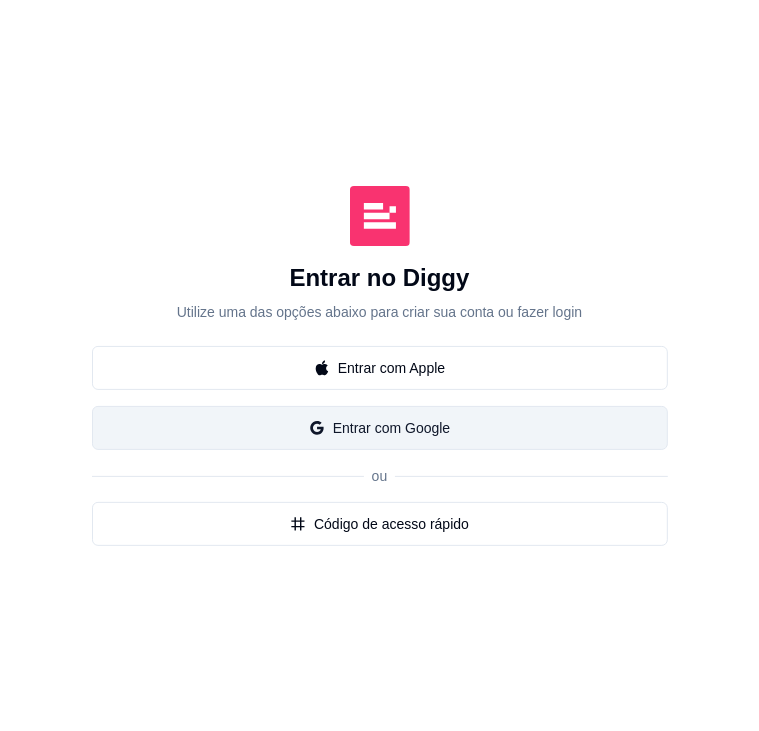 click on "Entrar com Google" at bounding box center [380, 428] 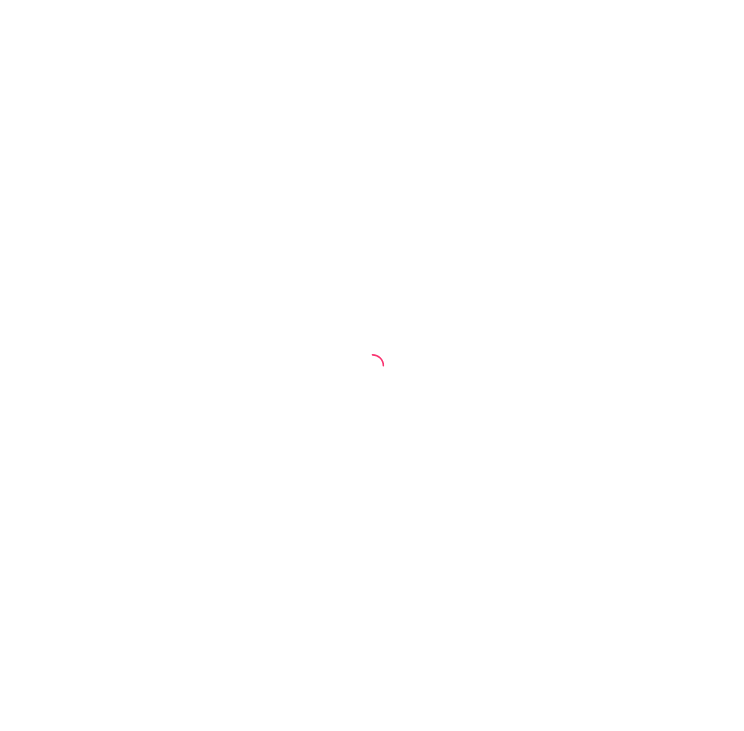 scroll, scrollTop: 0, scrollLeft: 0, axis: both 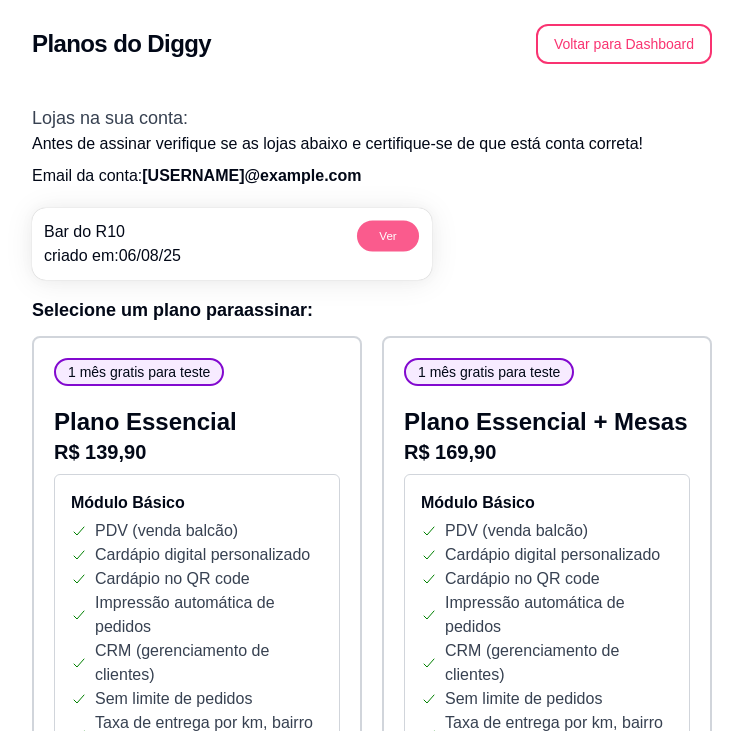 click on "Ver" at bounding box center (388, 235) 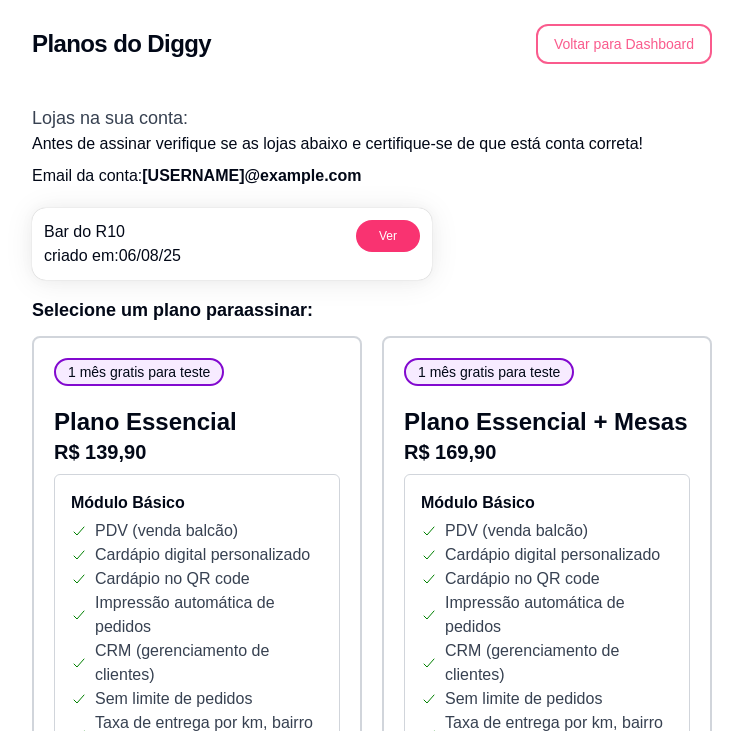click on "Voltar para Dashboard" at bounding box center (624, 44) 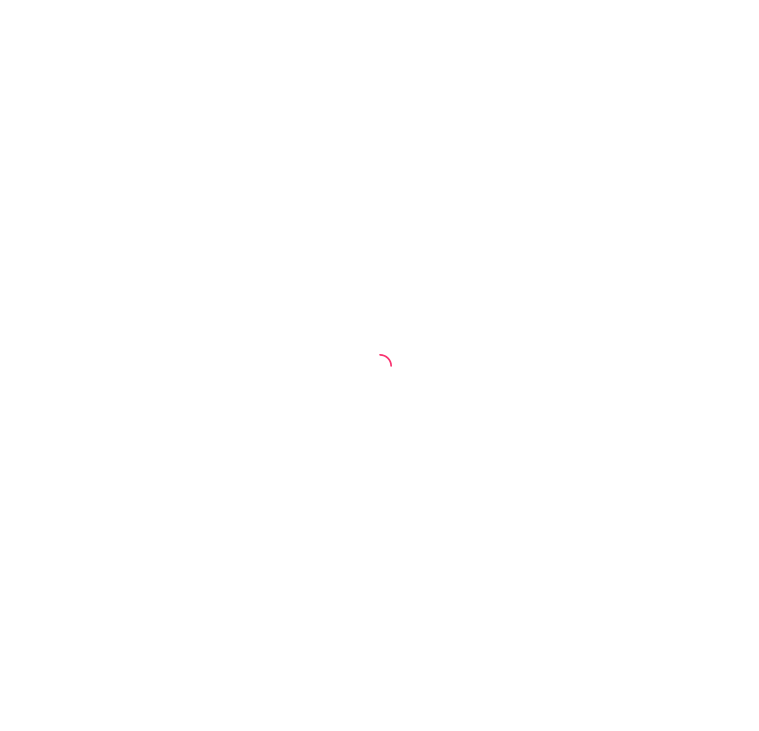 scroll, scrollTop: 0, scrollLeft: 0, axis: both 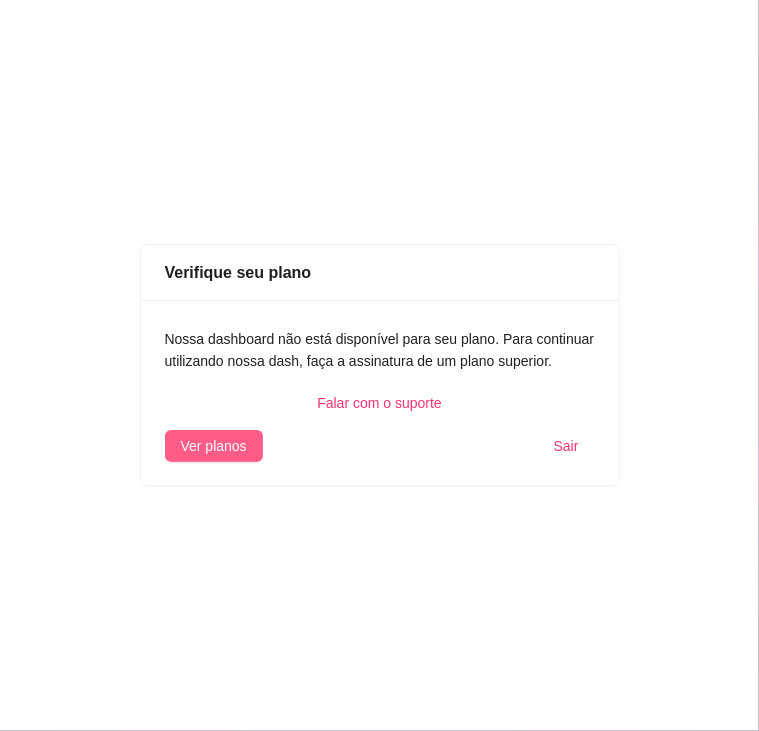 click on "Ver planos" at bounding box center [214, 446] 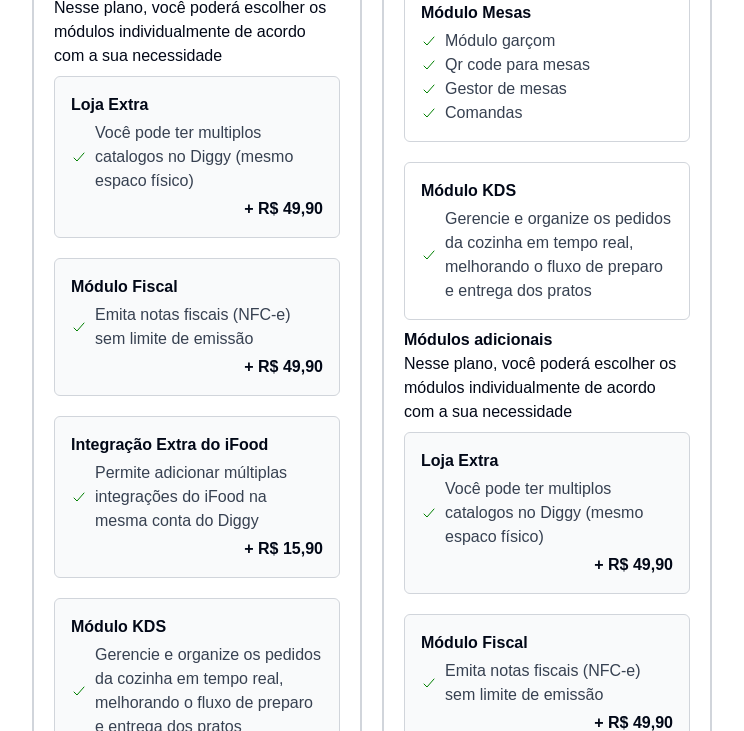 scroll, scrollTop: 876, scrollLeft: 0, axis: vertical 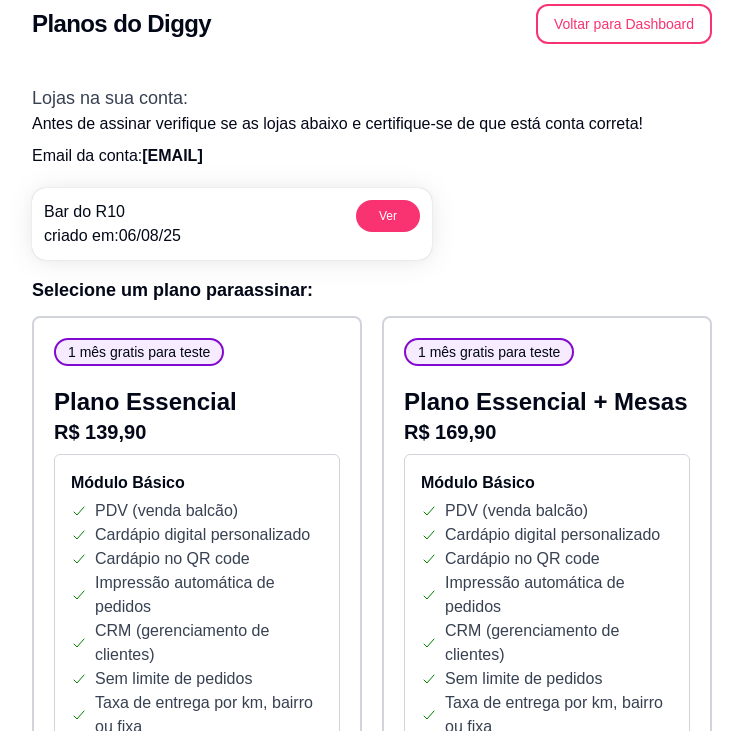 click on "1 mês gratis para teste" at bounding box center [489, 352] 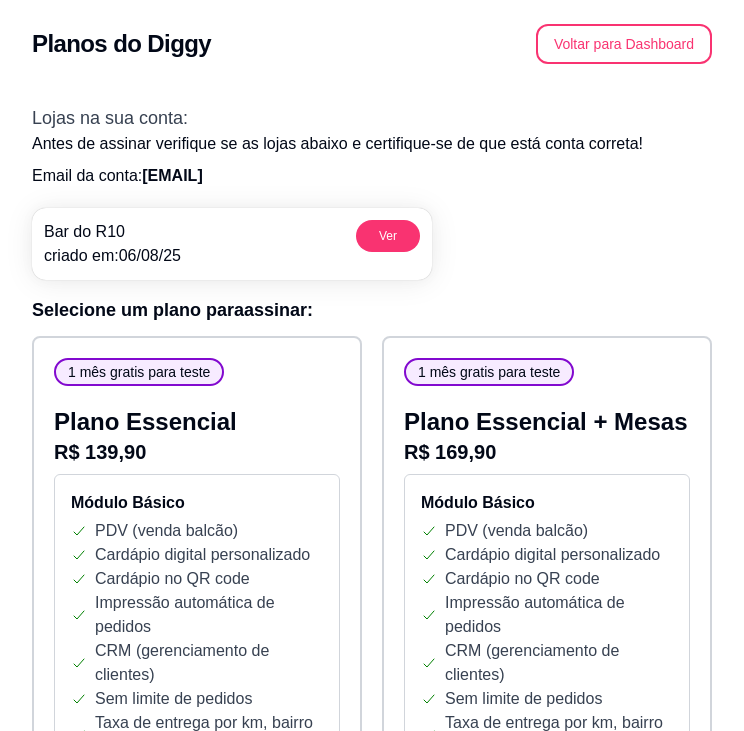 scroll, scrollTop: 0, scrollLeft: 0, axis: both 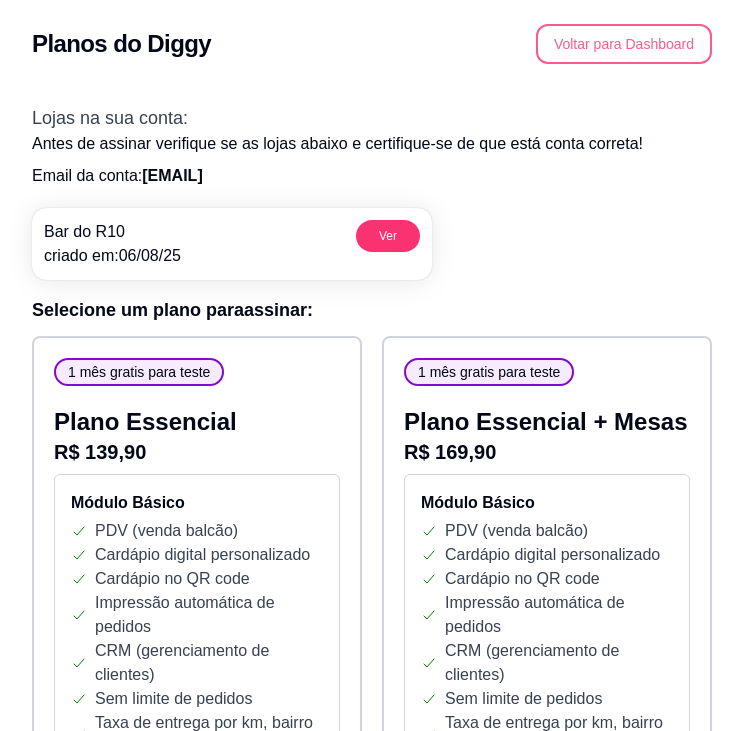 click on "Voltar para Dashboard" at bounding box center (624, 44) 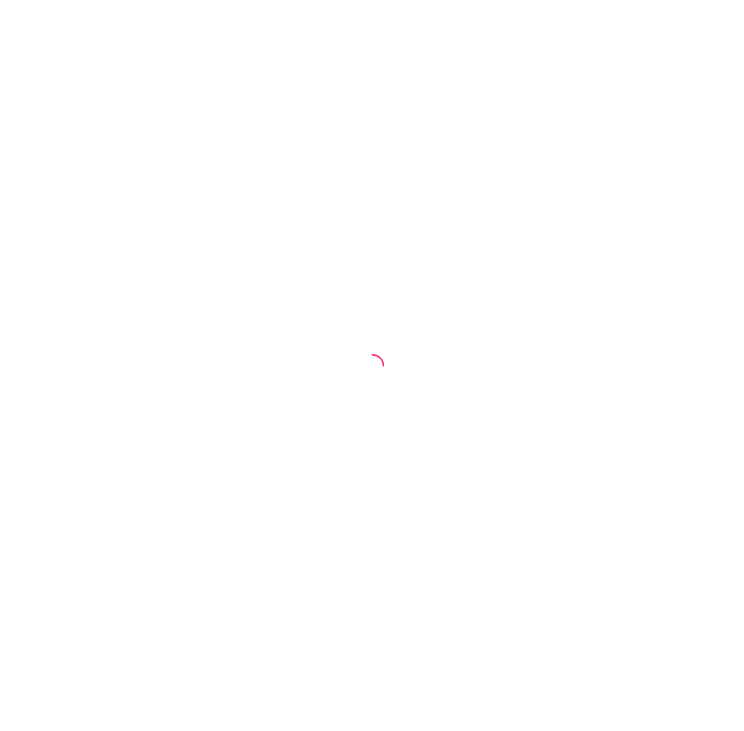 scroll, scrollTop: 0, scrollLeft: 0, axis: both 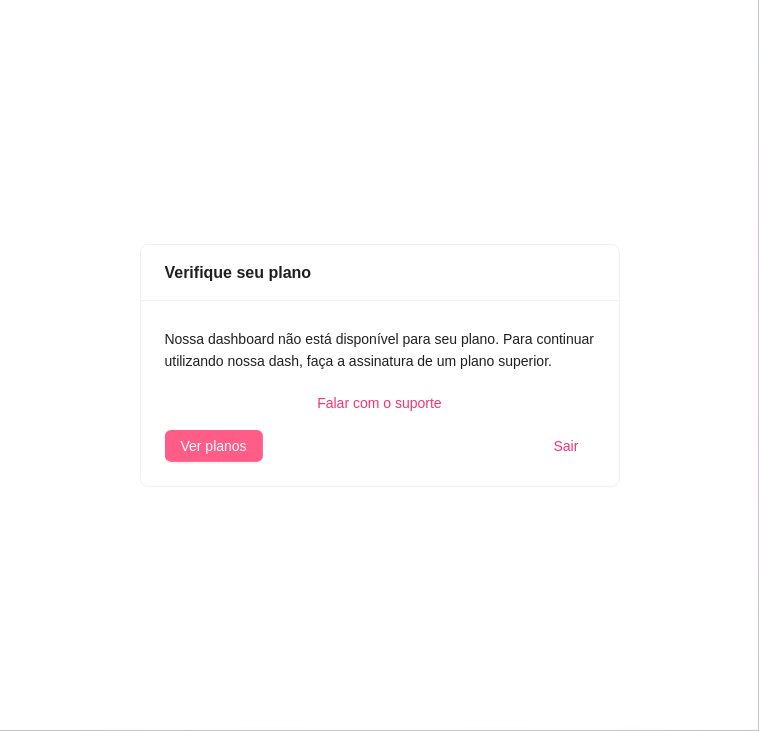 click on "Ver planos" at bounding box center [214, 446] 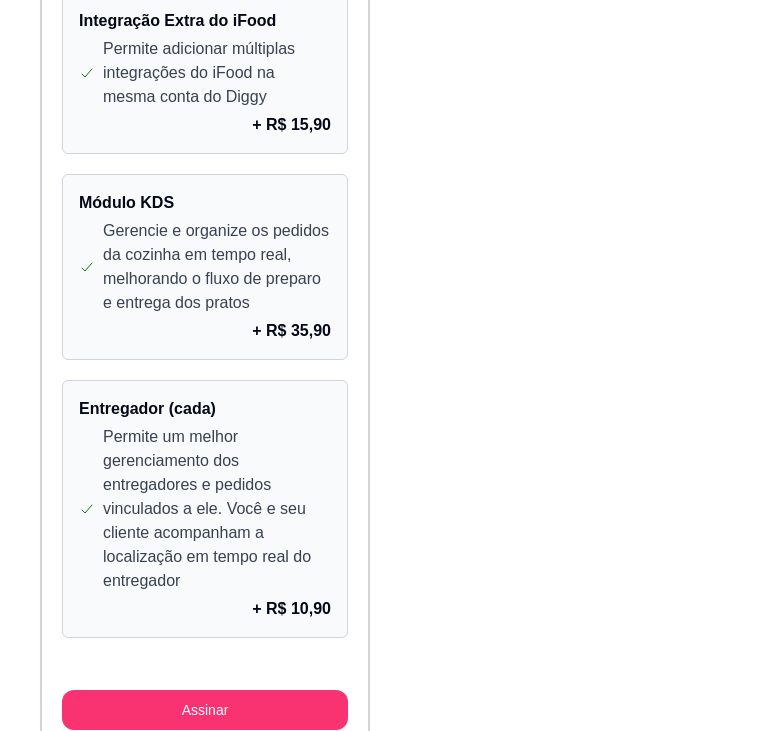 scroll, scrollTop: 4396, scrollLeft: 0, axis: vertical 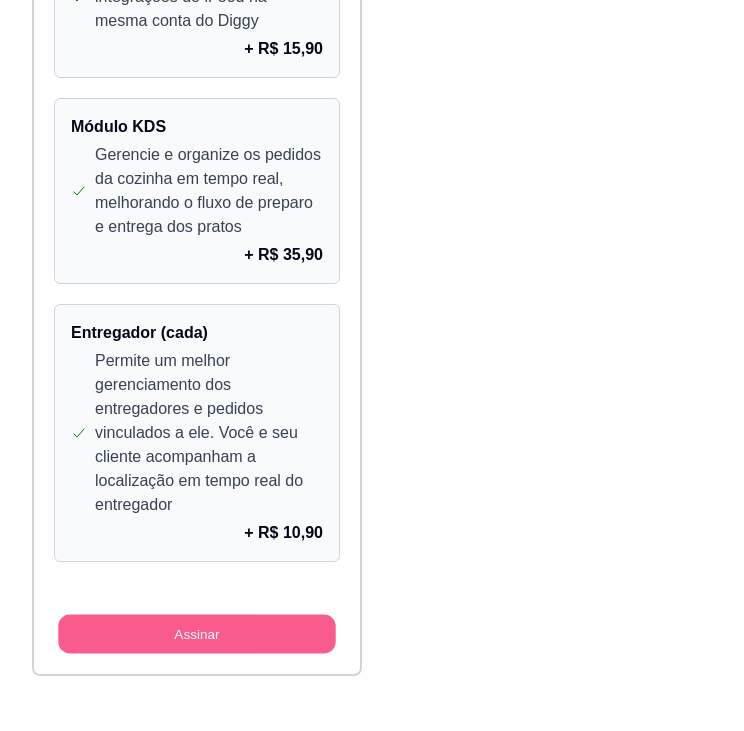 click on "Assinar" at bounding box center [196, 634] 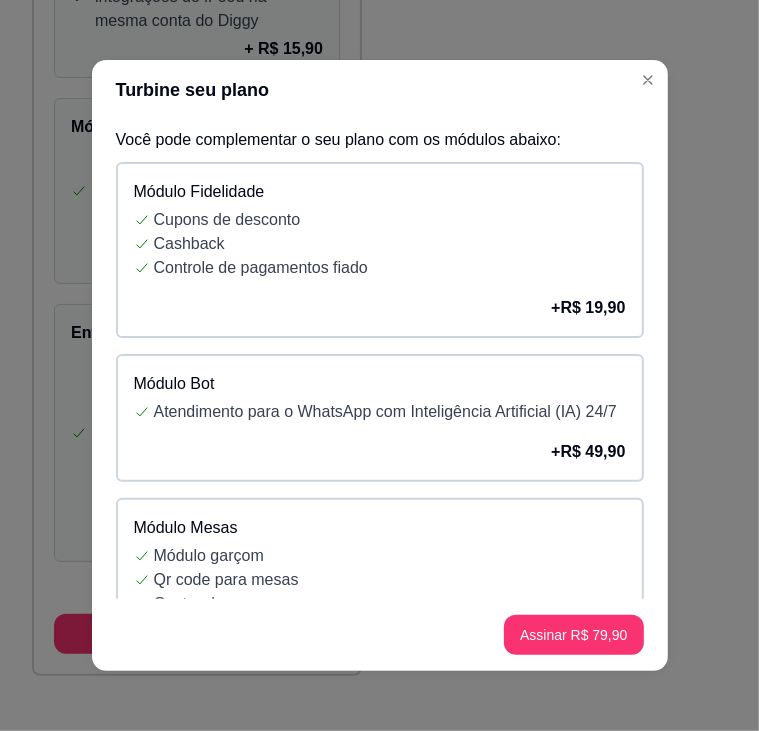 click on "Atendimento para o WhatsApp com Inteligência Artificial (IA) 24/7" at bounding box center (390, 412) 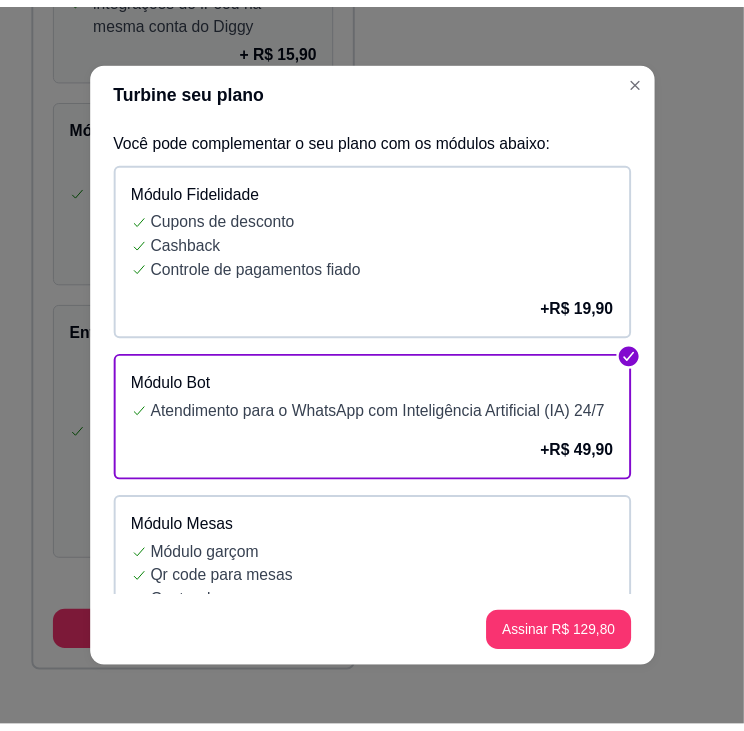 scroll, scrollTop: 4300, scrollLeft: 0, axis: vertical 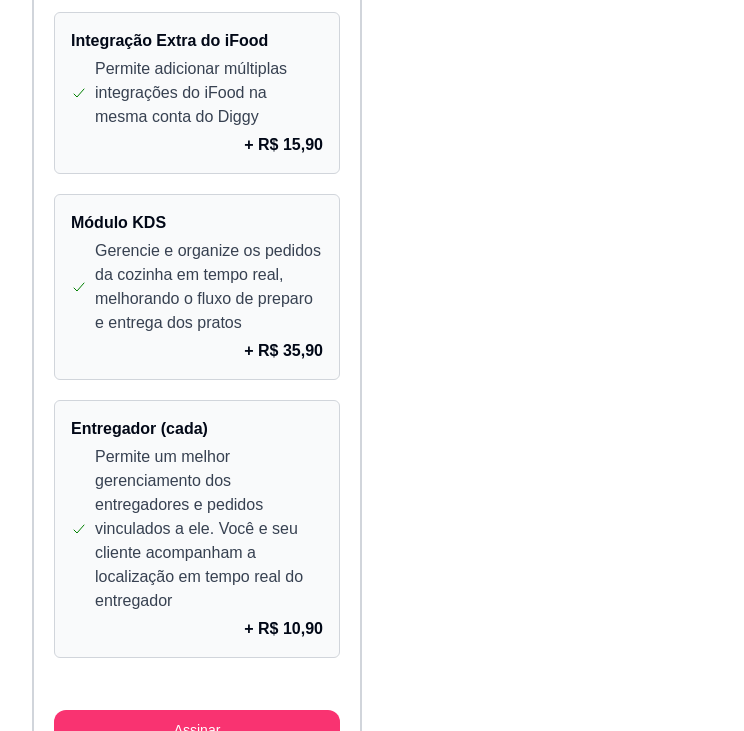 click on "Planos do Diggy Voltar para Dashboard Lojas na sua conta: Antes de assinar verifique se as lojas abaixo e certifique-se de que está conta correta! Email da conta:  r10barepetiscaria@gmail.com Bar do R10 criado em:  06/08/25 Ver Selecione um plano para  assinar : 1 mês gratis para teste Plano Essencial R$ 139,90 Módulo Básico PDV (venda balcão) Cardápio digital personalizado Cardápio no QR code Impressão automática de pedidos CRM (gerenciamento de clientes) Sem limite de pedidos Taxa de entrega por km, bairro ou fixa Pixel do Facebook Integração com o iFood Entrega Fácil do iFood Estoque para produtos e complementos Relatório de vendas Controle de caixa Pix automatizado Módulo Bot Atendimento para o WhatsApp com Inteligência Artificial (IA) 24/7 Módulo Fidelidade Cupons de desconto Cashback Controle de pagamentos fiado Módulos adicionais Nesse plano, você poderá escolher os módulos individualmente de acordo com a sua necessidade Loja Extra +   R$ 49,90 Módulo Fiscal +   R$ 49,90 +   +" at bounding box center (372, -3935) 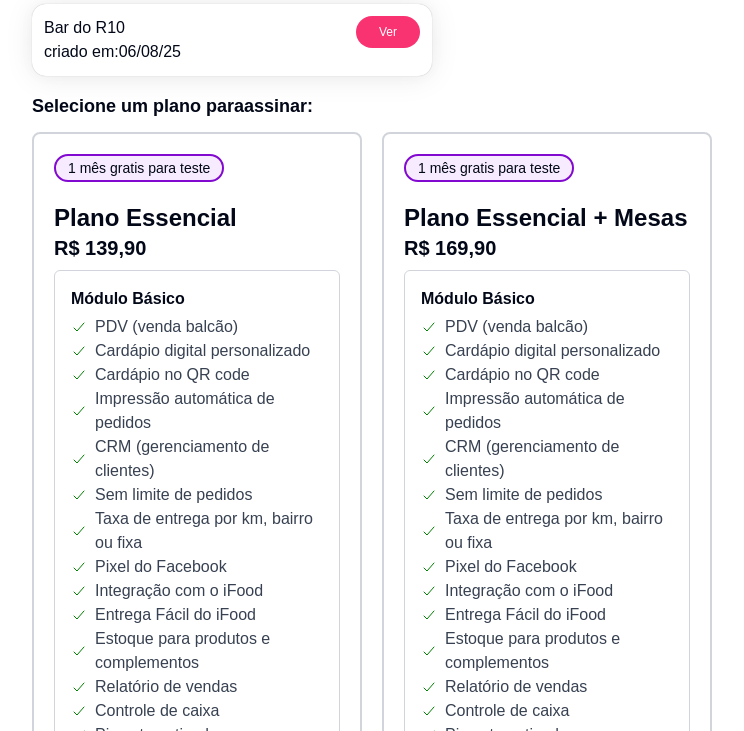 scroll, scrollTop: 0, scrollLeft: 0, axis: both 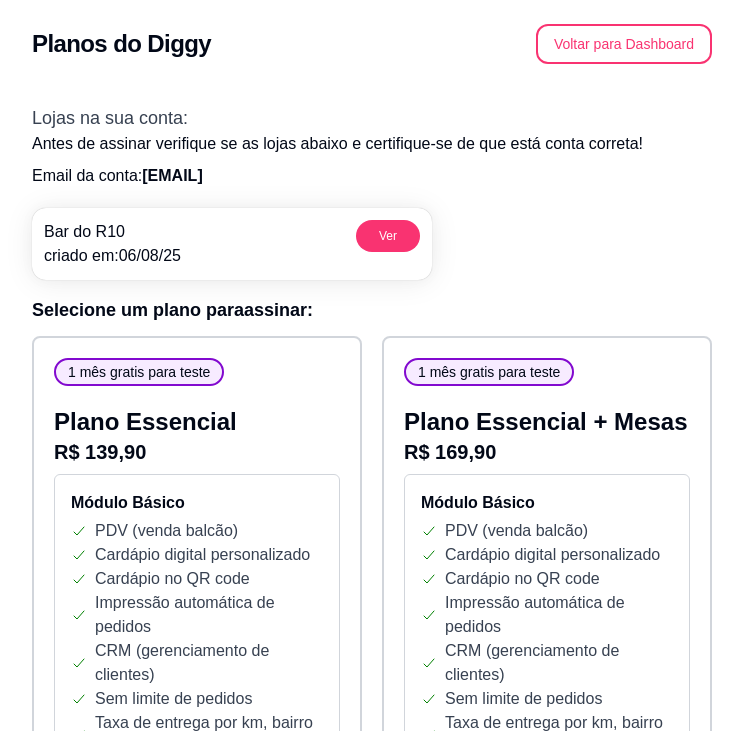 click on "Planos do Diggy Voltar para Dashboard" at bounding box center (372, 44) 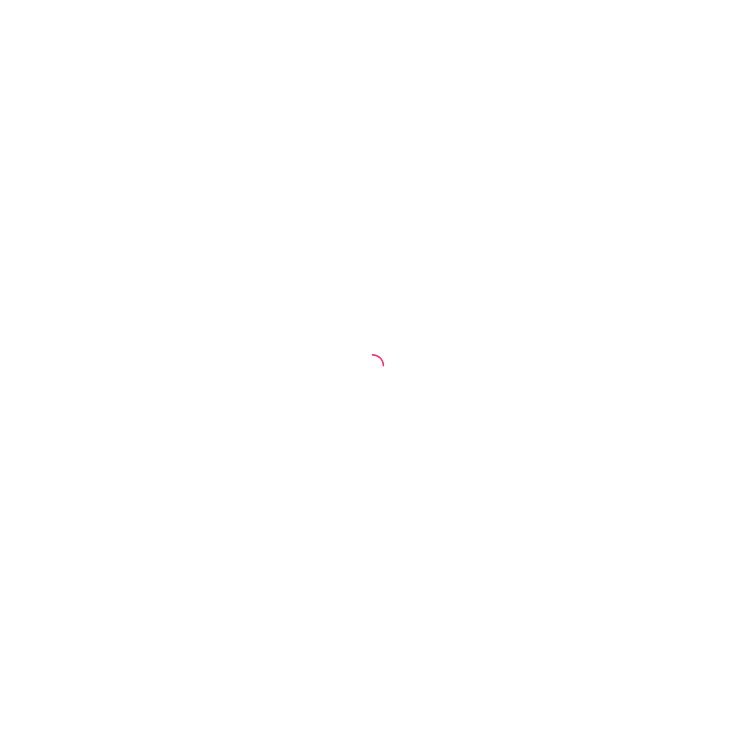 scroll, scrollTop: 0, scrollLeft: 0, axis: both 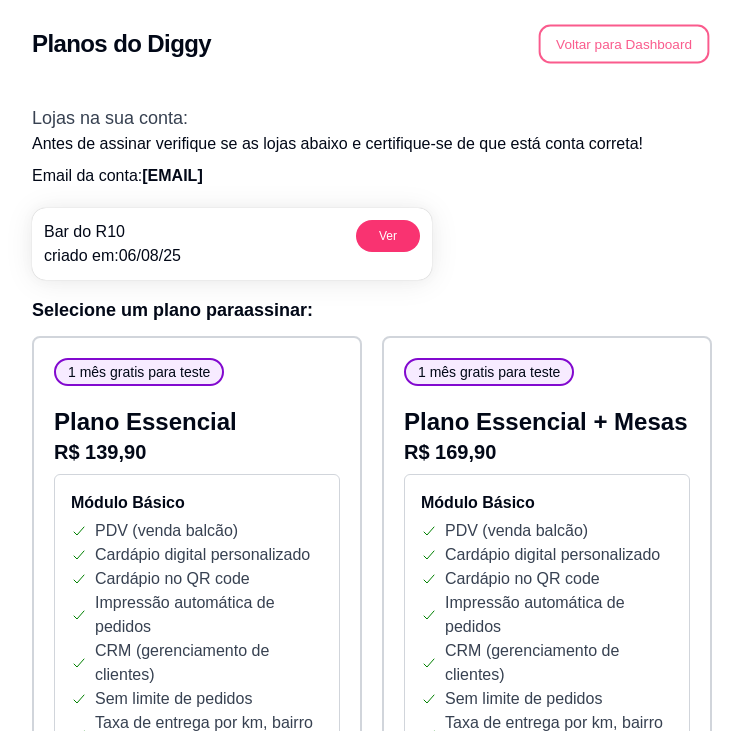 click on "Voltar para Dashboard" at bounding box center [624, 44] 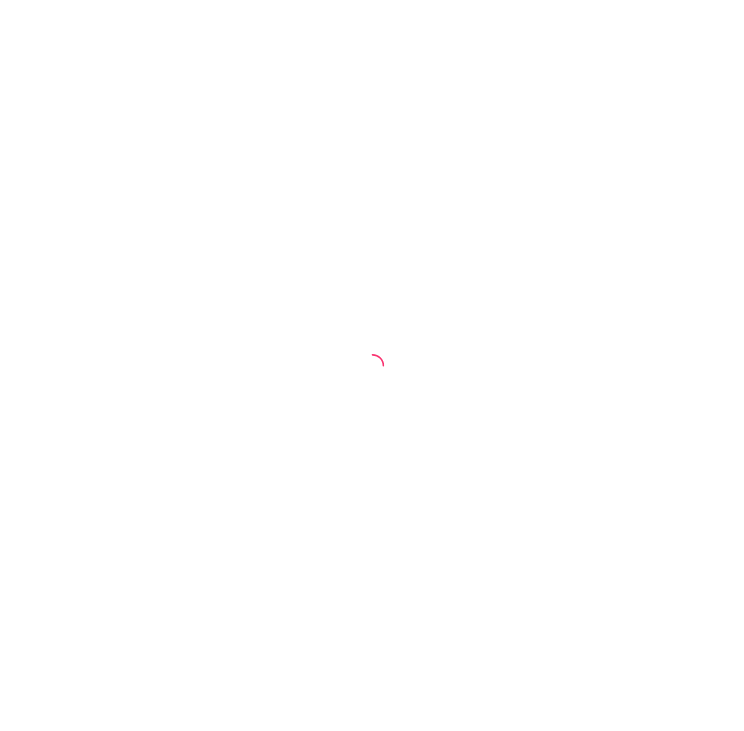 scroll, scrollTop: 0, scrollLeft: 0, axis: both 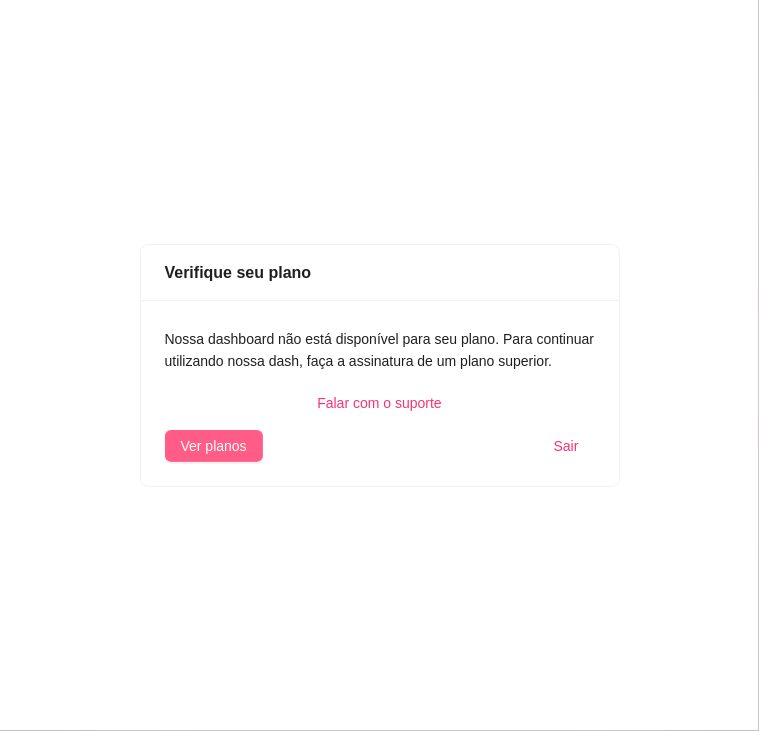 click on "Ver planos" at bounding box center [214, 446] 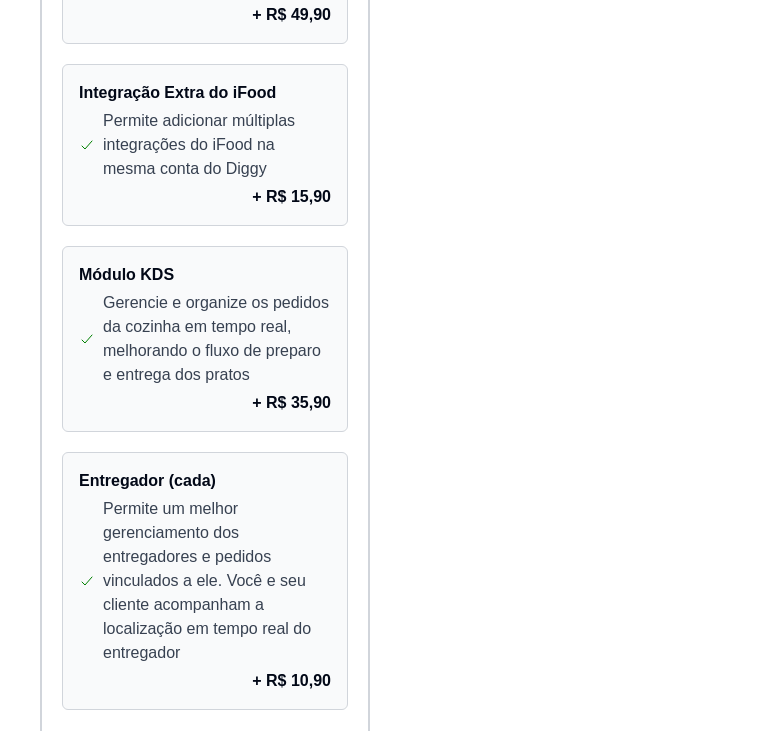 scroll, scrollTop: 4373, scrollLeft: 0, axis: vertical 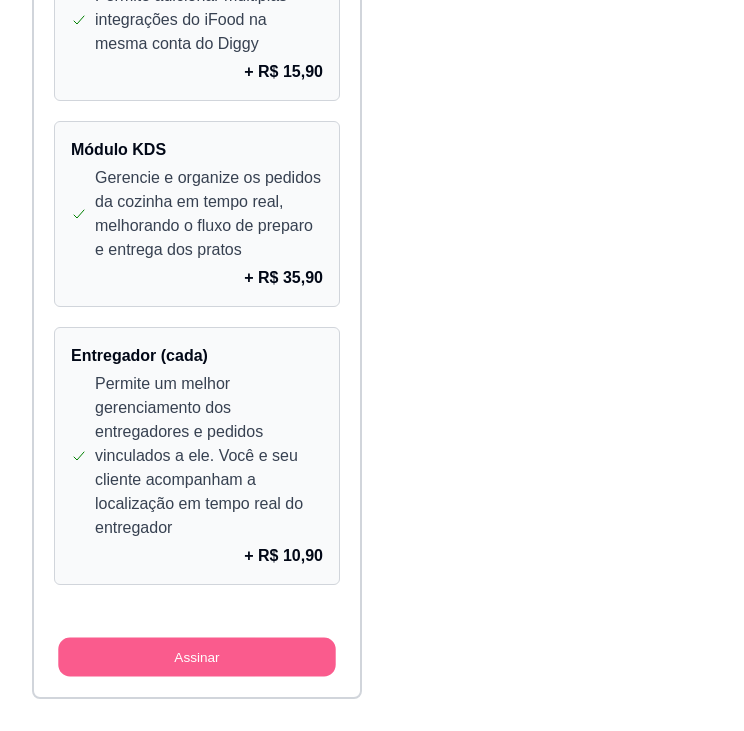 click on "1 mês gratis para teste Plano Customizado R$ 79,90 Módulo Básico PDV (venda balcão) Cardápio digital personalizado Cardápio no QR code Impressão automática de pedidos CRM (gerenciamento de clientes) Sem limite de pedidos Taxa de entrega por km, bairro ou fixa Pixel do Facebook Integração com o iFood Entrega Fácil do iFood Estoque para produtos e complementos Relatório de vendas Controle de caixa Pix automatizado Módulos adicionais Nesse plano, você poderá escolher os módulos individualmente de acordo com a sua necessidade Módulo Fidelidade Cupons de desconto Cashback Controle de pagamentos fiado + R$ 19,90 Módulo Bot Atendimento para o WhatsApp com Inteligência Artificial (IA) 24/7 + R$ 49,90 Módulo Mesas Módulo garçom Qr code para mesas Gestor de mesas Comandas + R$ 35,90 Loja Extra Você pode ter multiplos catalogos no Diggy (mesmo espaco físico) + R$ 49,90 Módulo Fiscal Emita notas fiscais (NFC-e) sem limite de emissão + R$ 49,90 Integração Extra do iFood + +" at bounding box center (197, -508) 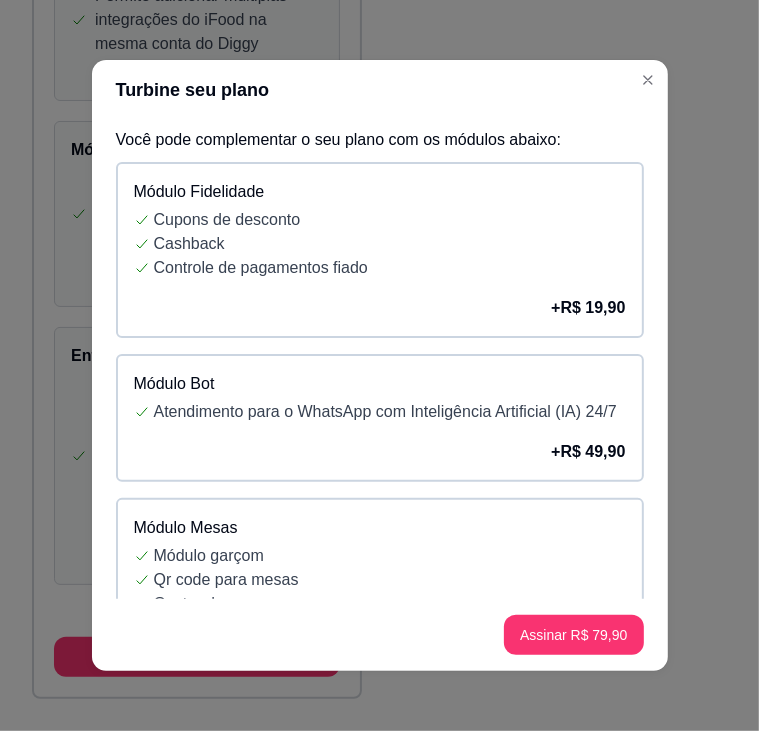 click on "Turbine seu plano Você pode complementar o seu plano com os módulos abaixo: Módulo Fidelidade Cupons de desconto Cashback Controle de pagamentos fiado + R$ 19,90 Módulo Bot Atendimento para o WhatsApp com Inteligência Artificial (IA) 24/7 + R$ 49,90 Módulo Mesas Módulo garçom Qr code para mesas Gestor de mesas Comandas + R$ 35,90 Loja Extra Você pode ter multiplos catalogos no Diggy (mesmo espaco físico) + R$ 49,90 Módulo Fiscal Emita notas fiscais (NFC-e) sem limite de emissão + R$ 49,90 Integração Extra do iFood Permite adicionar múltiplas integrações do iFood na mesma conta do Diggy + R$ 15,90 Módulo KDS Gerencie e organize os pedidos da cozinha em tempo real, melhorando o fluxo de preparo e entrega dos pratos + R$ 35,90 Entregador (cada) Permite um melhor gerenciamento dos entregadores e pedidos vinculados a ele. Você e seu cliente acompanham a localização em tempo real do entregador + R$ 10,90 Assinar   R$ 79,90" at bounding box center (379, 365) 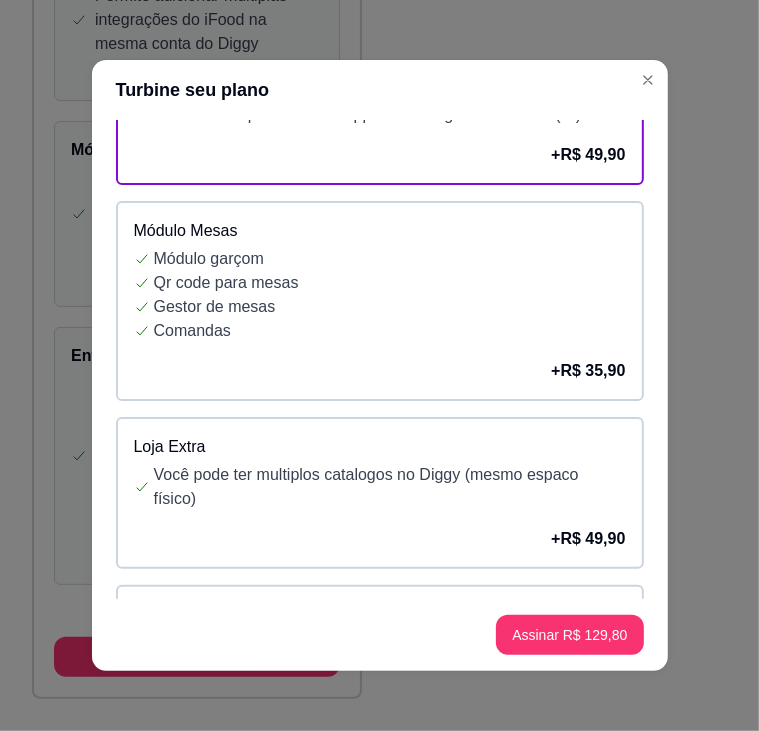 scroll, scrollTop: 308, scrollLeft: 0, axis: vertical 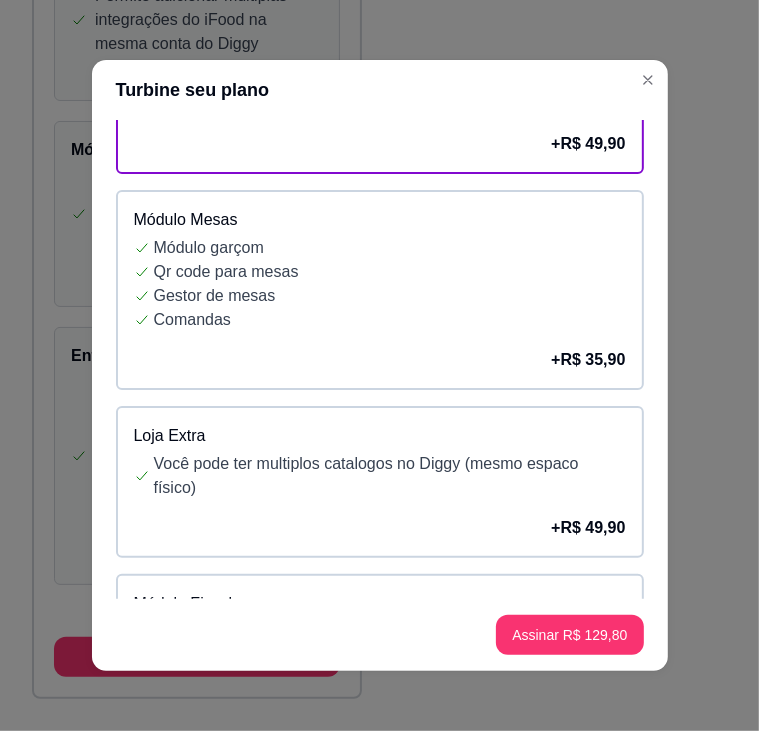 click on "Comandas" at bounding box center (390, 320) 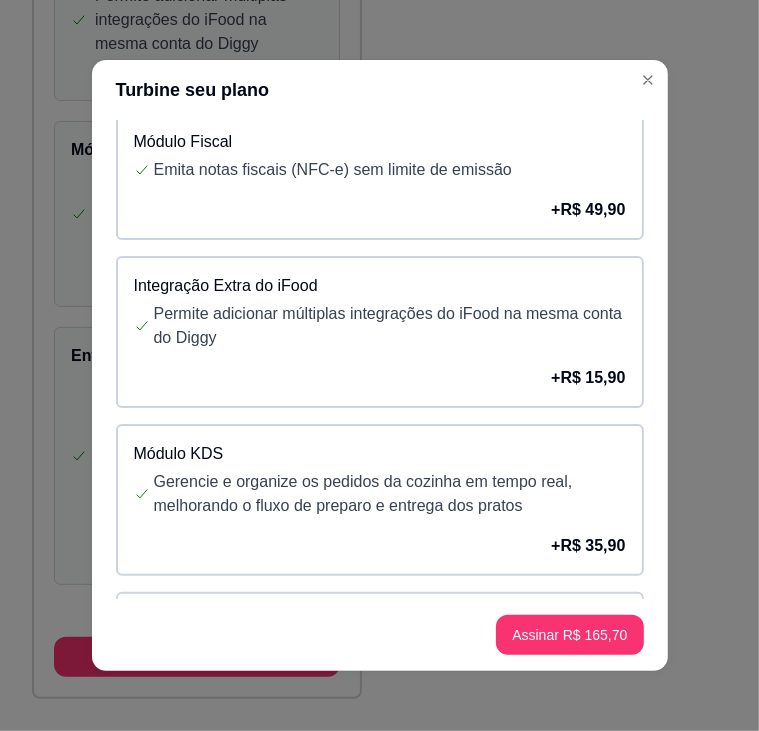 scroll, scrollTop: 816, scrollLeft: 0, axis: vertical 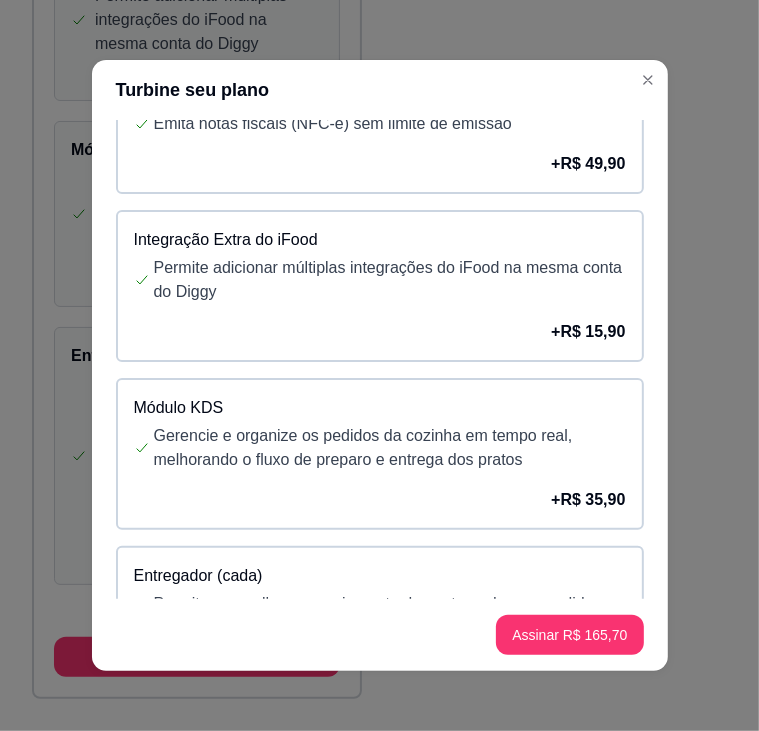 click on "Gerencie e organize os pedidos da cozinha em tempo real, melhorando o fluxo de preparo e entrega dos pratos" at bounding box center (390, 448) 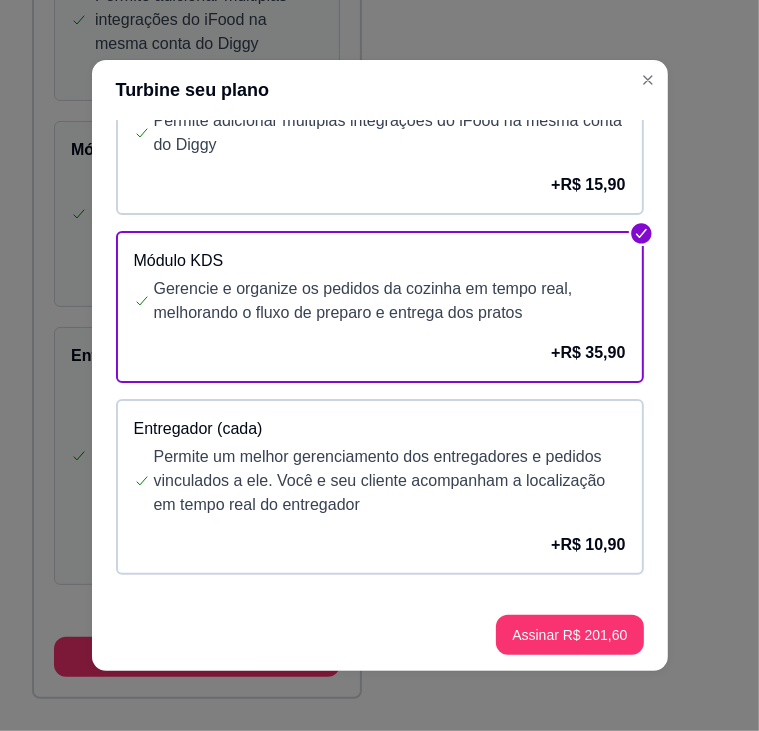 scroll, scrollTop: 980, scrollLeft: 0, axis: vertical 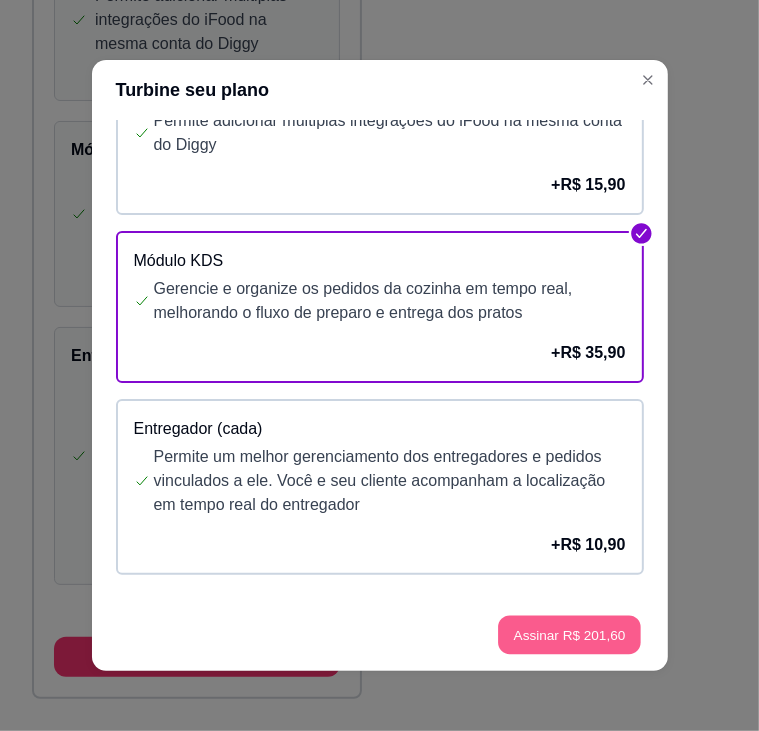 click on "Assinar   R$ 201,60" at bounding box center [570, 635] 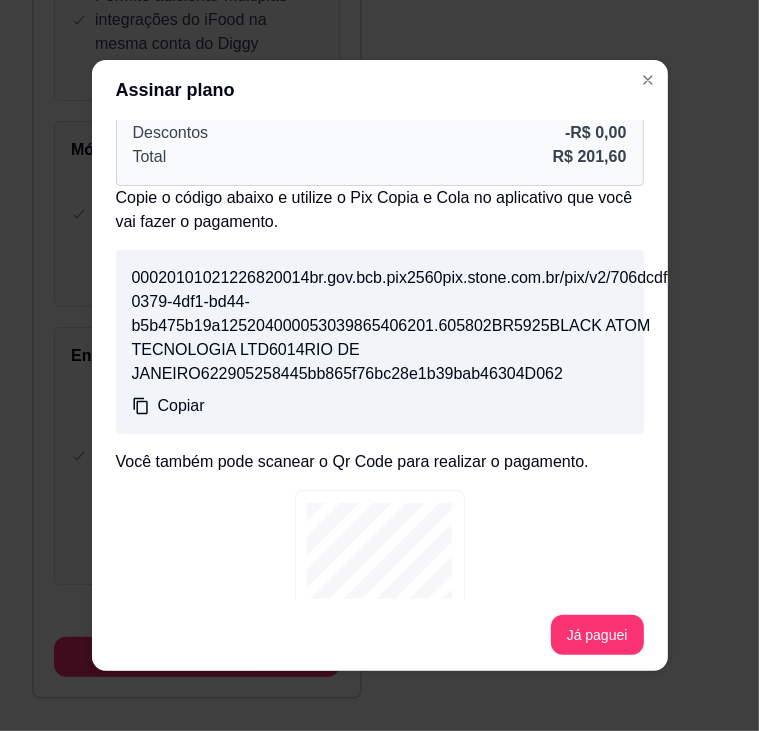 scroll, scrollTop: 180, scrollLeft: 0, axis: vertical 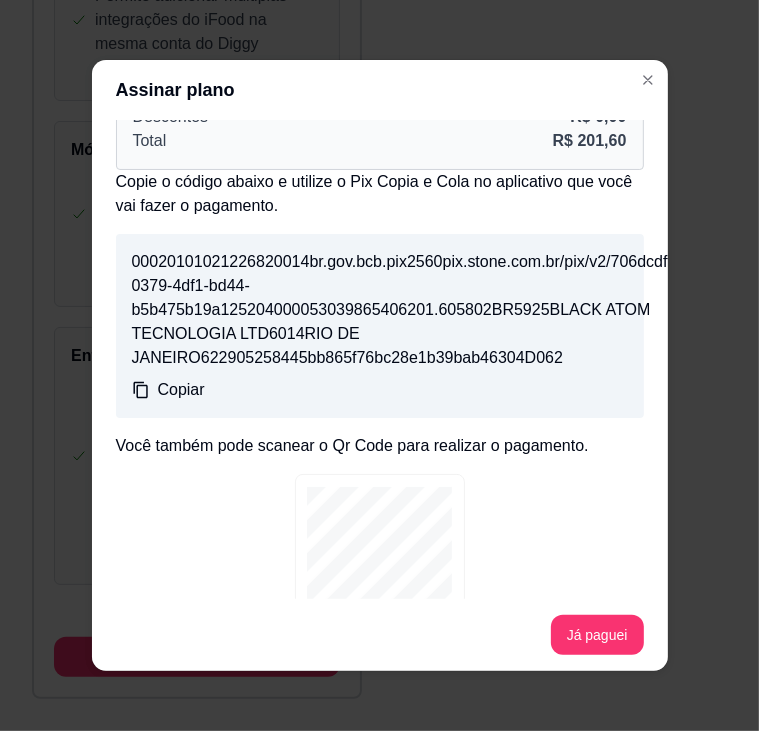 click on "Copiar" at bounding box center (181, 390) 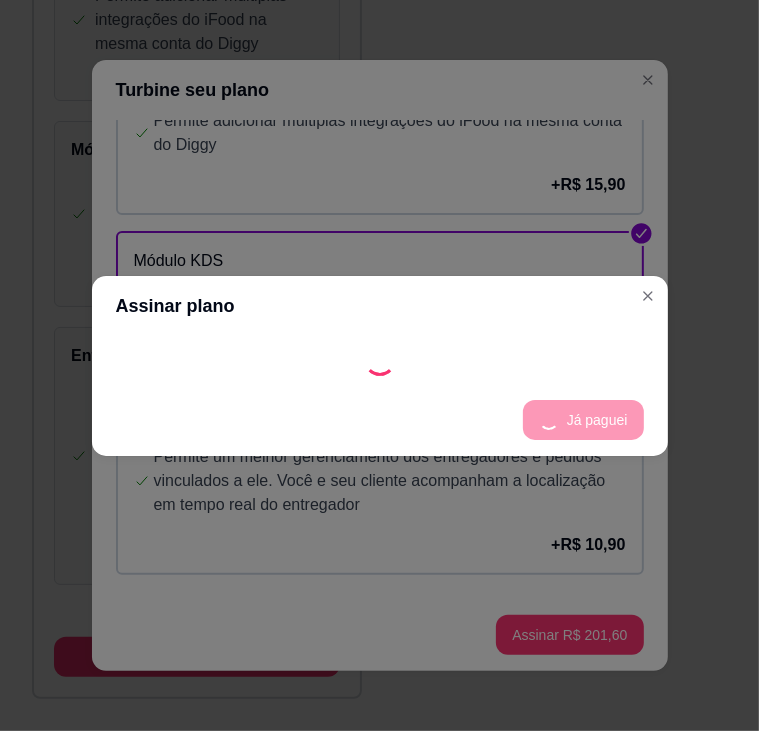 scroll, scrollTop: 0, scrollLeft: 0, axis: both 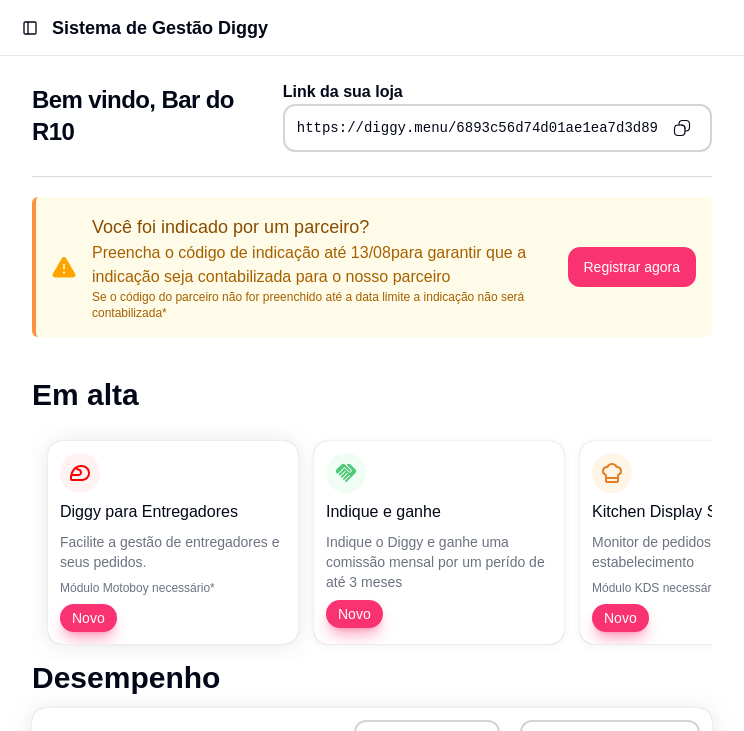 click on "Toggle Sidebar Sistema de Gestão Diggy" at bounding box center [372, 28] 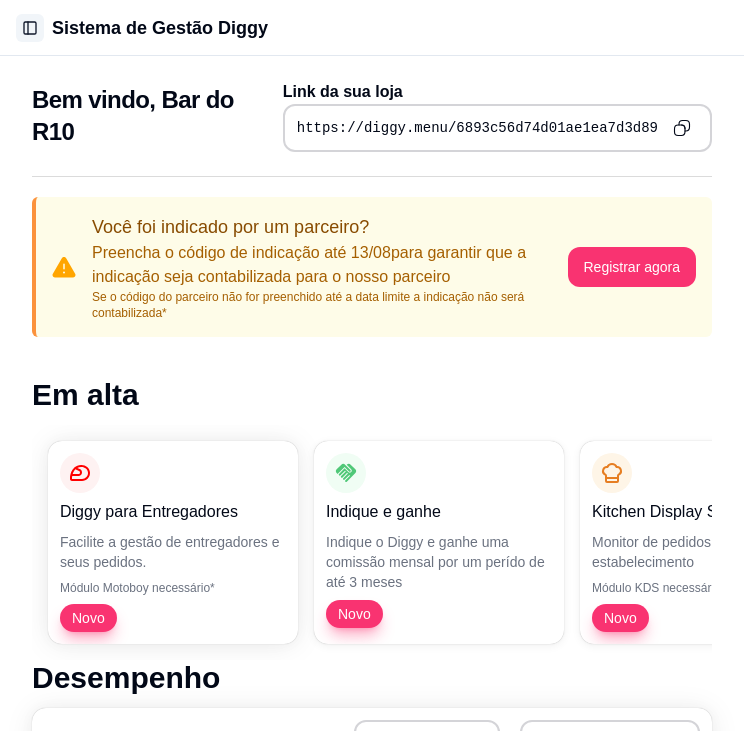 click on "Toggle Sidebar" at bounding box center (30, 28) 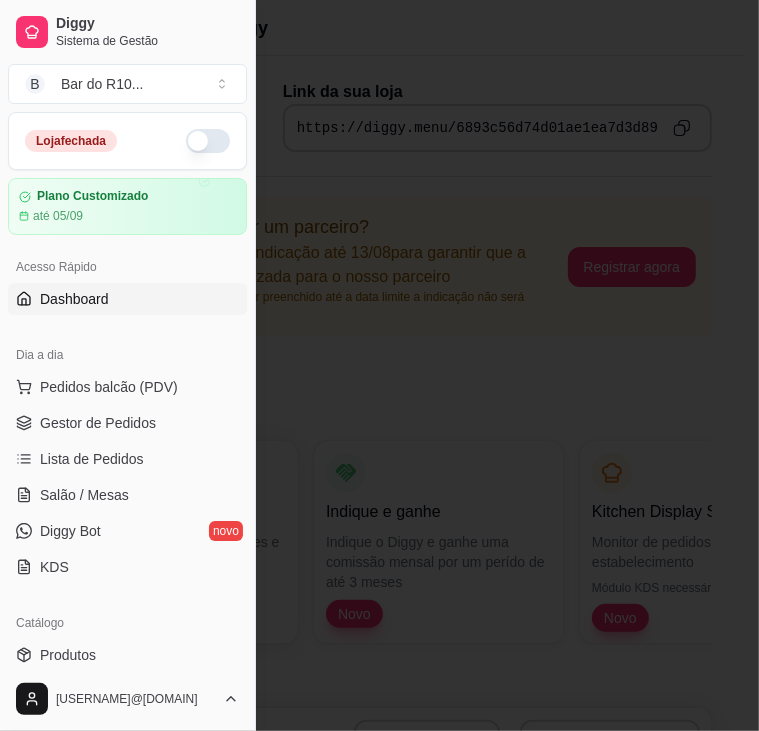 click on "Dashboard" at bounding box center (127, 299) 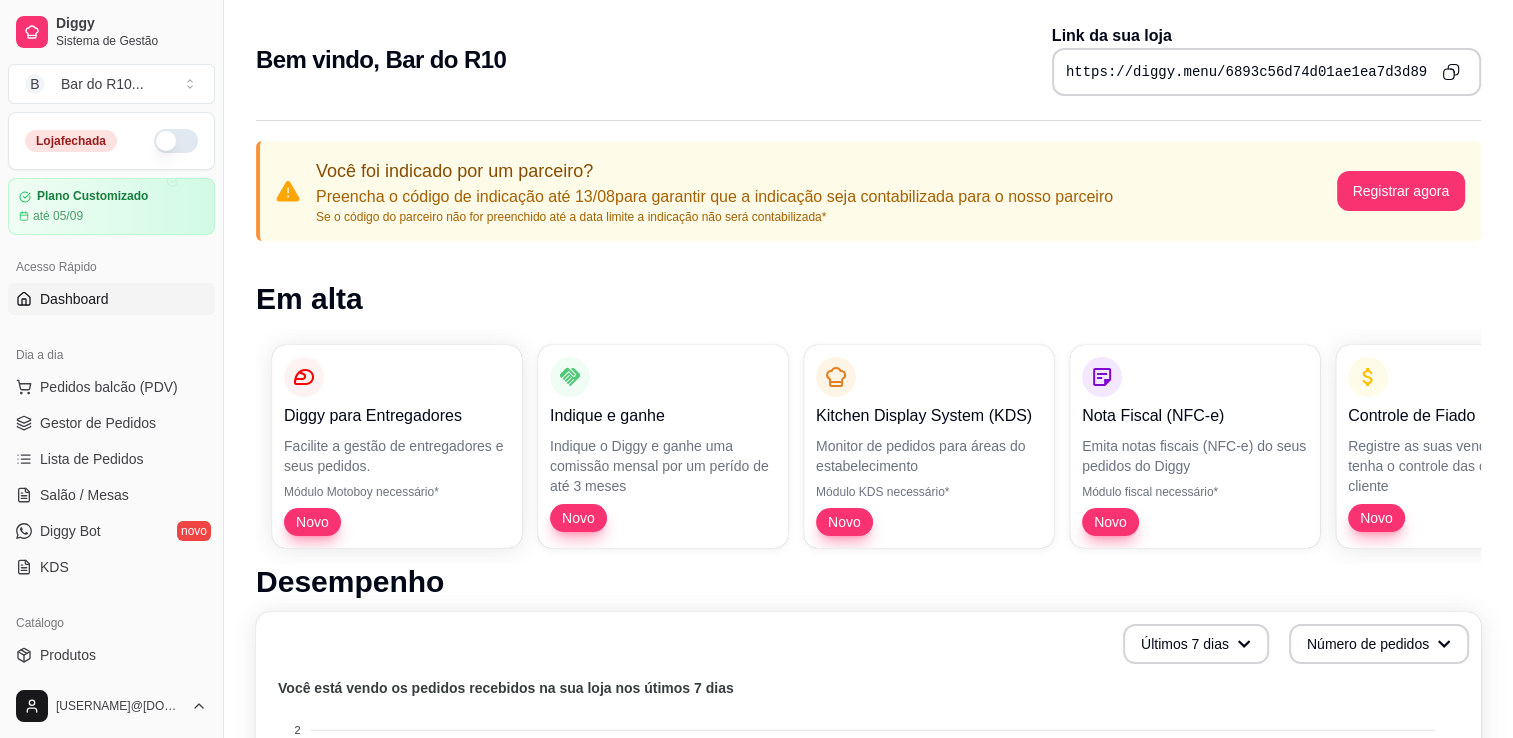click on "Em alta" at bounding box center (868, 299) 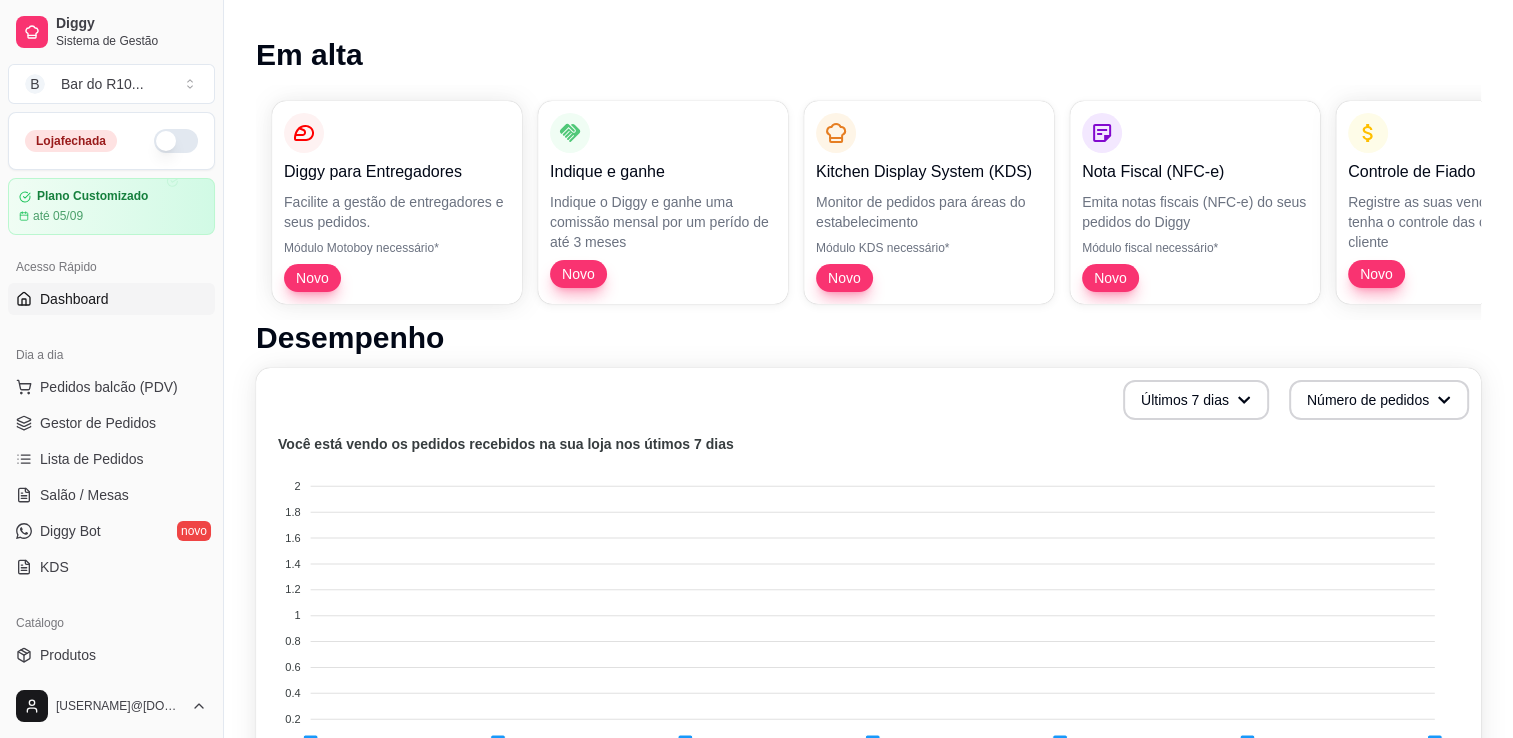 scroll, scrollTop: 240, scrollLeft: 0, axis: vertical 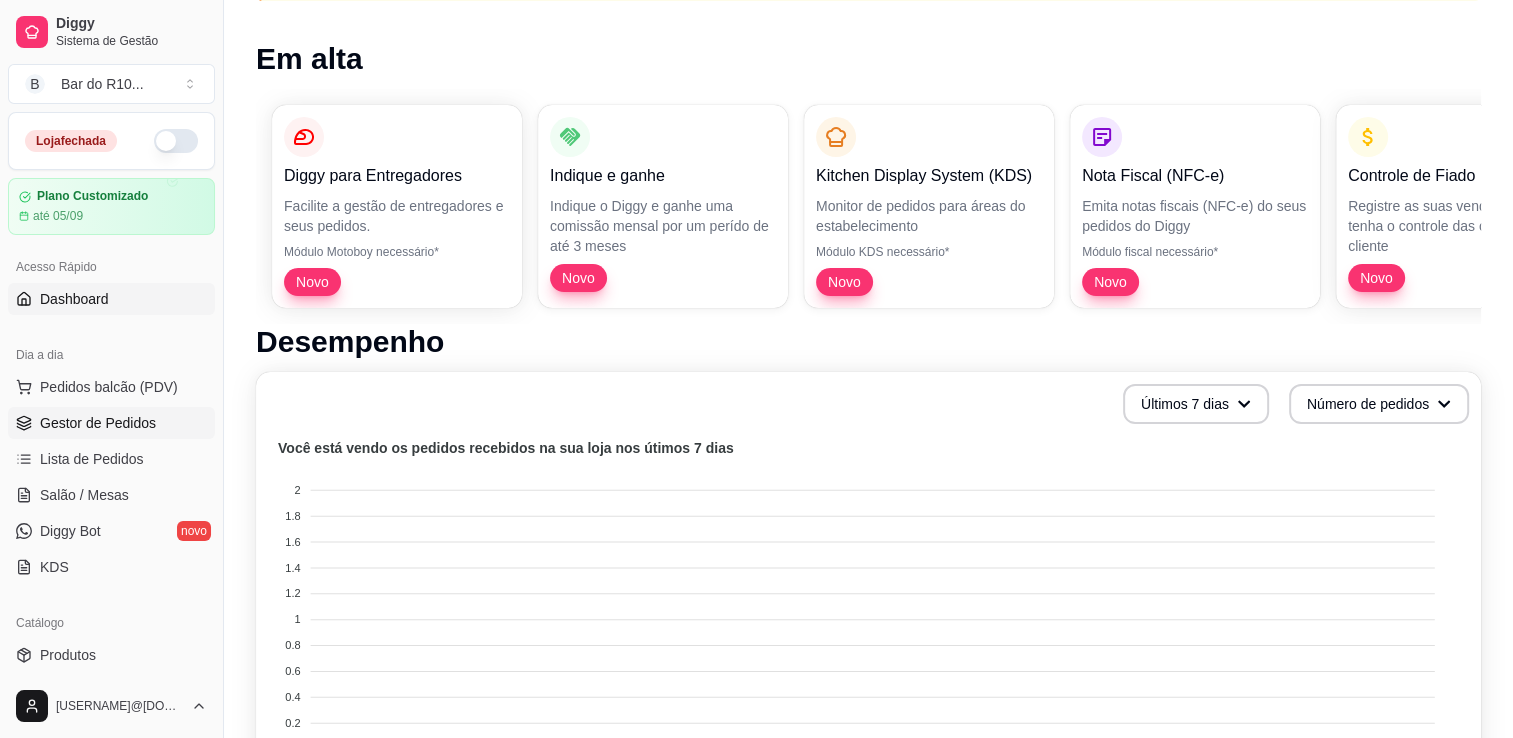 click on "Gestor de Pedidos" at bounding box center [98, 423] 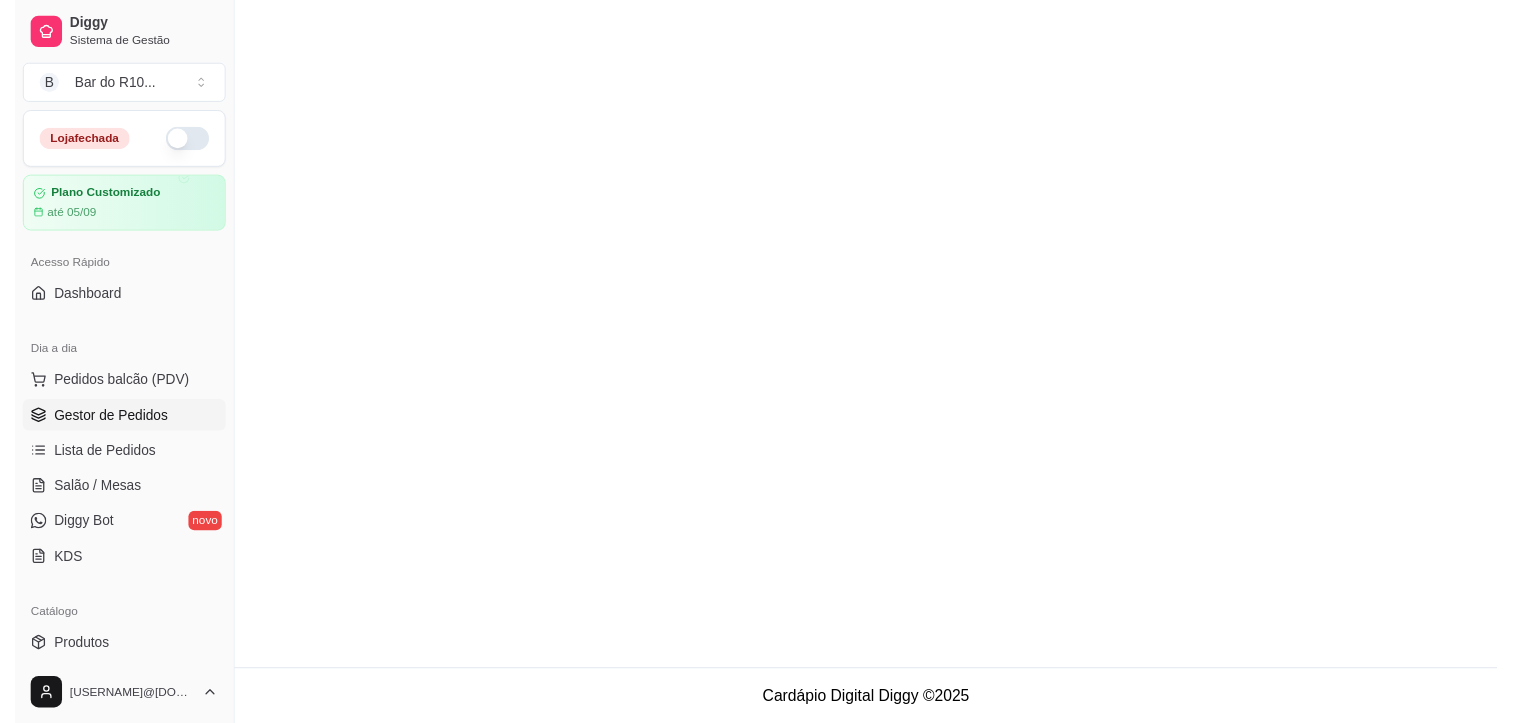 scroll, scrollTop: 0, scrollLeft: 0, axis: both 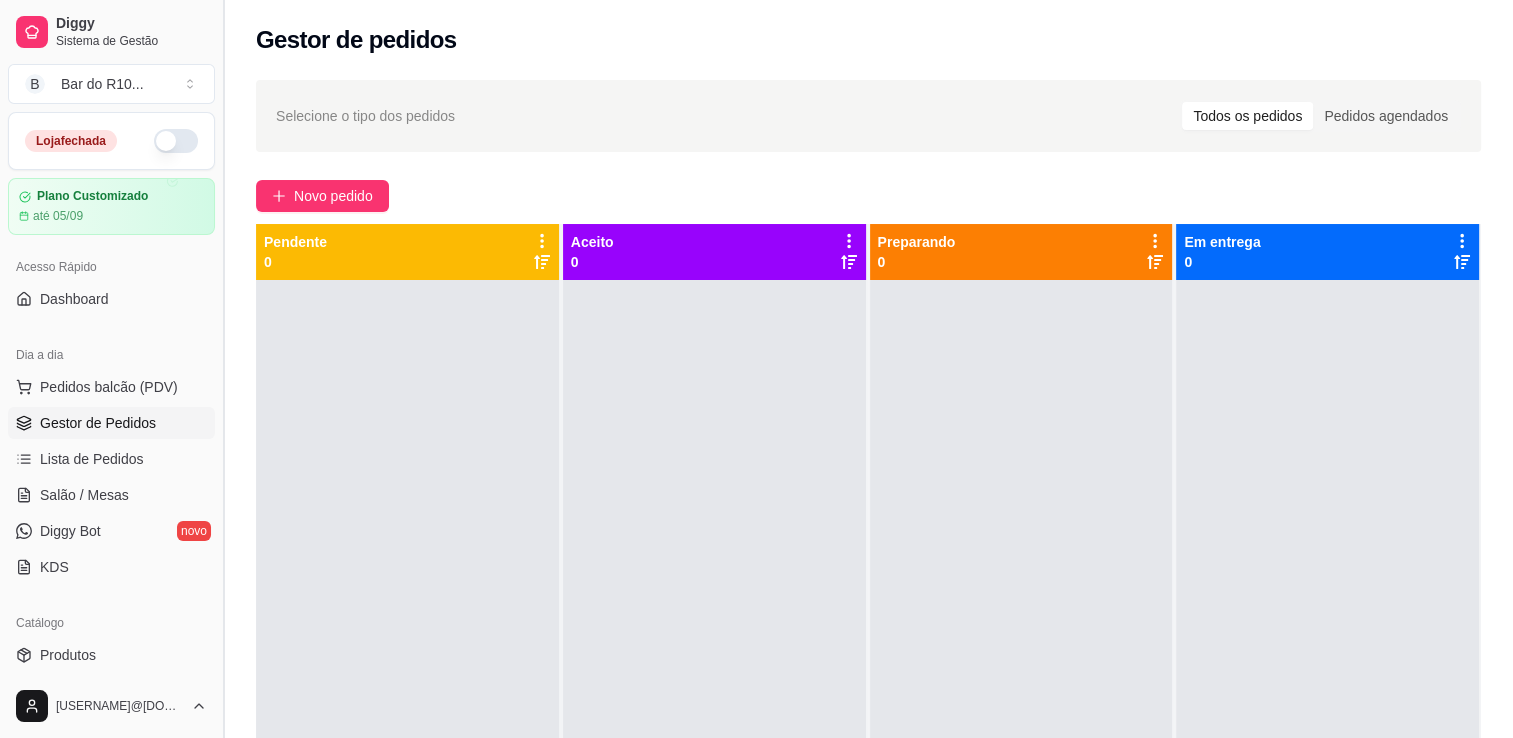 drag, startPoint x: 217, startPoint y: 298, endPoint x: 218, endPoint y: 359, distance: 61.008198 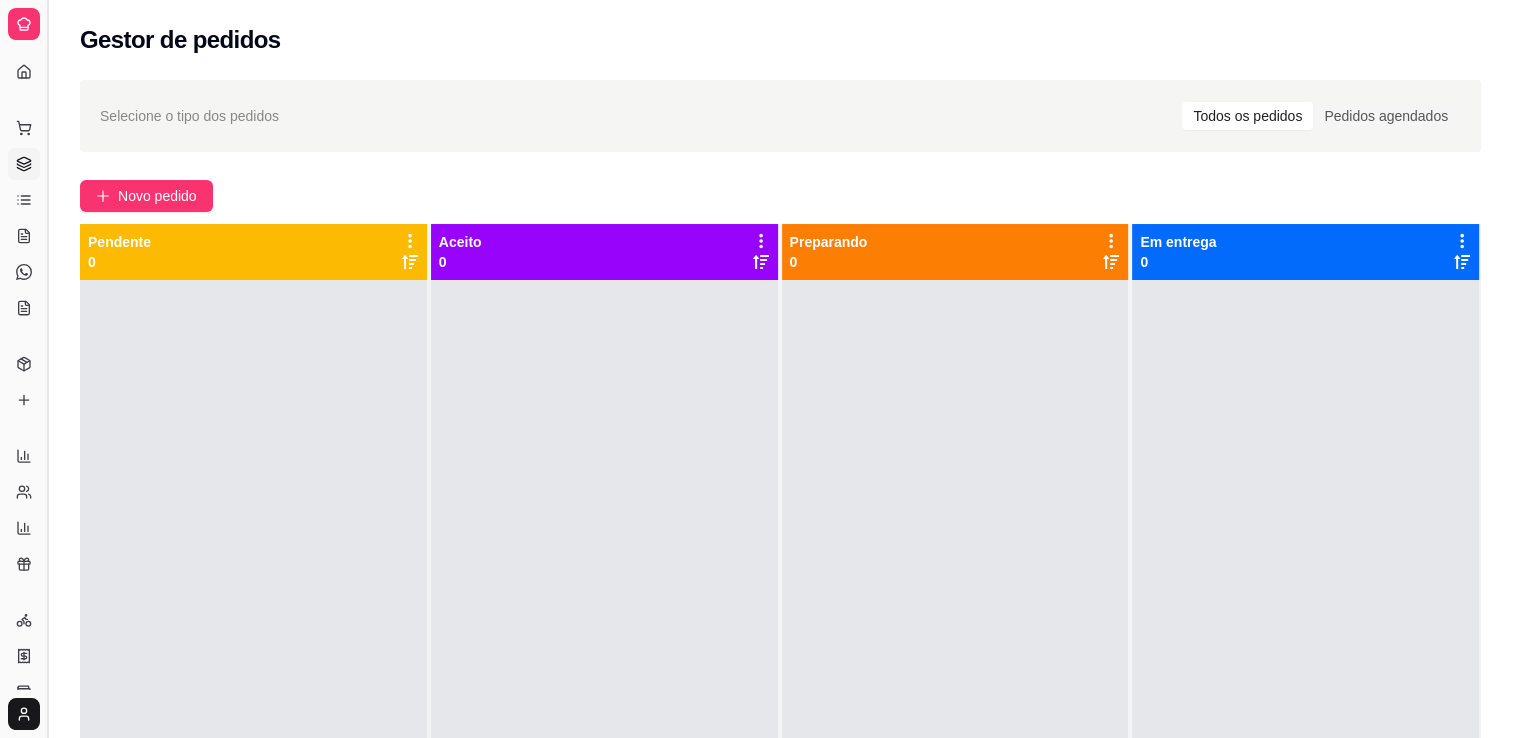 click at bounding box center [253, 649] 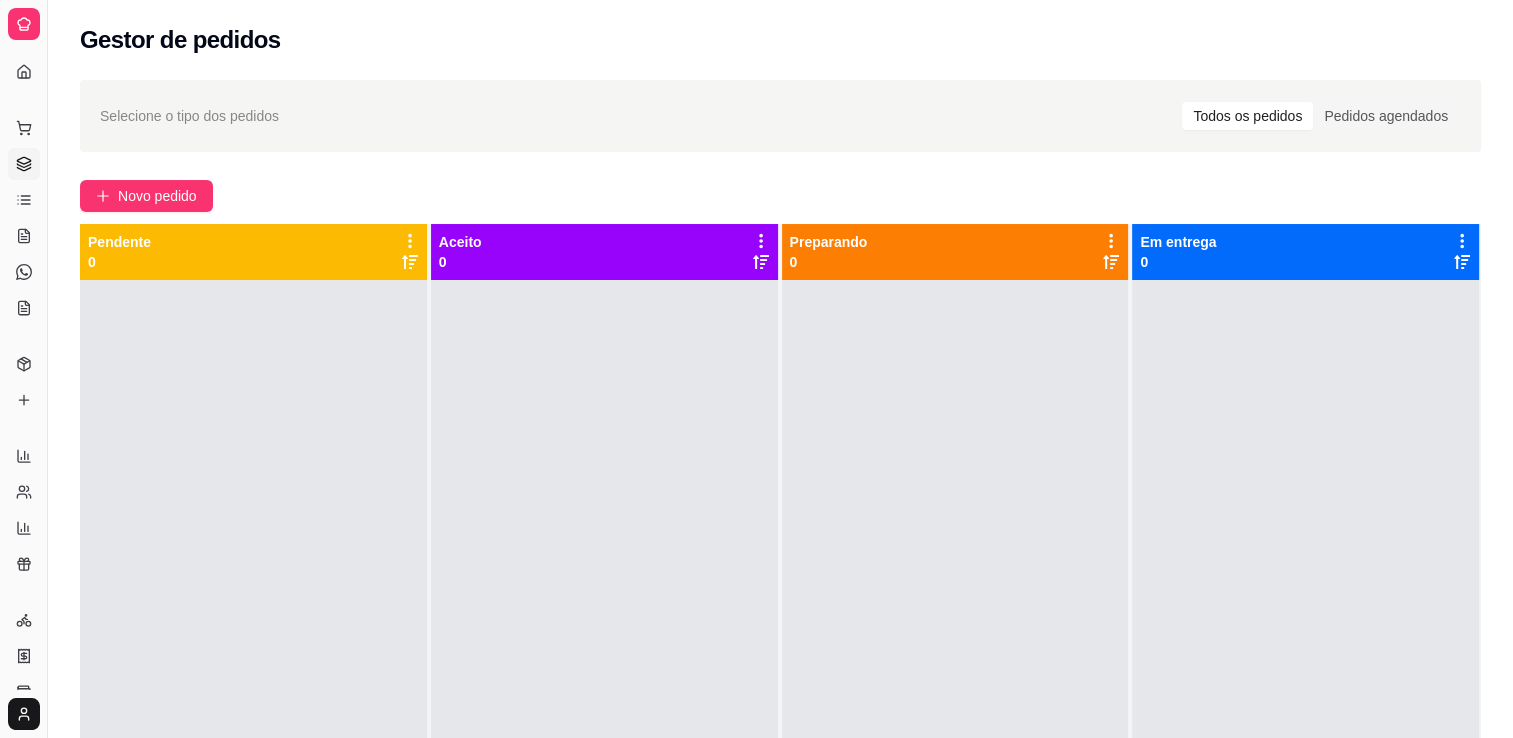 click 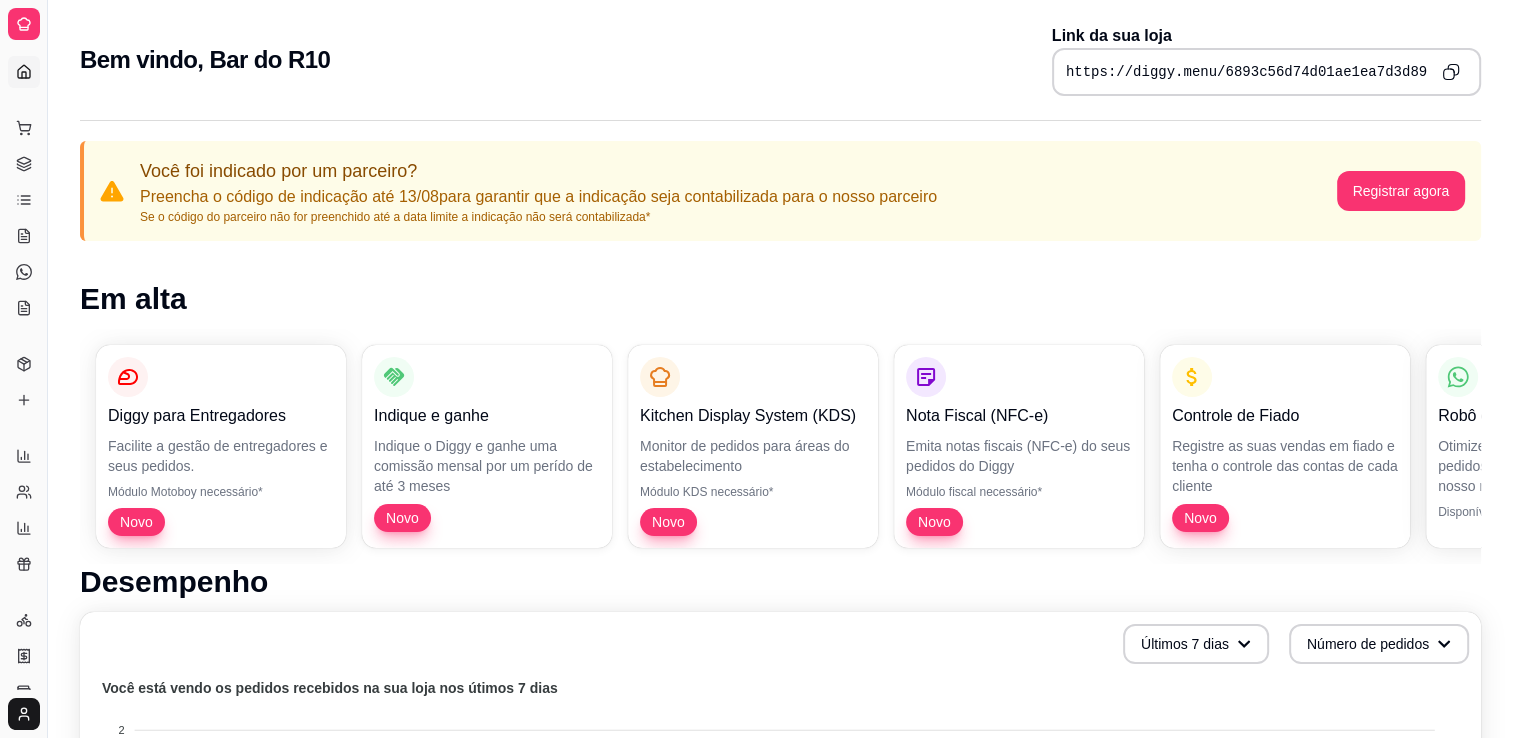 click 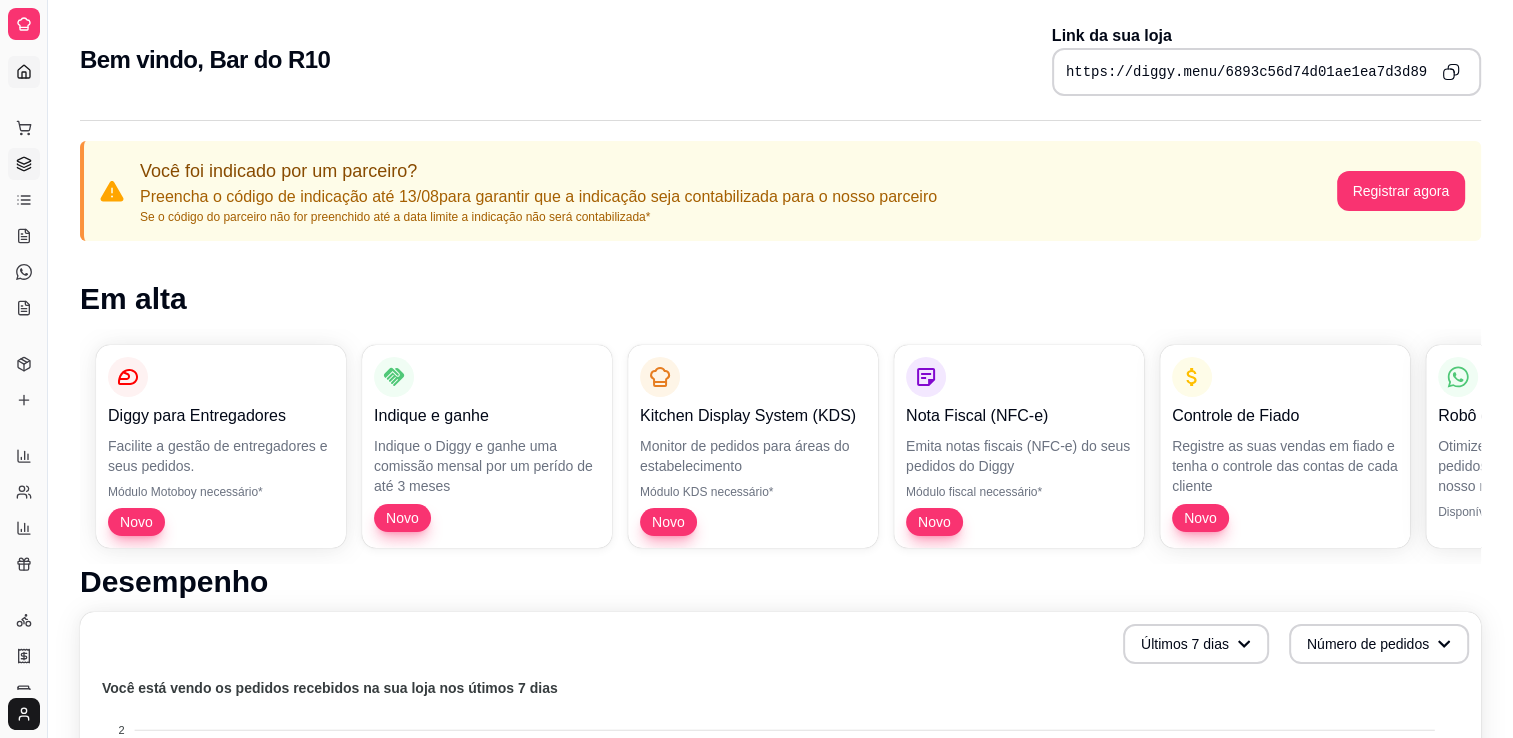 drag, startPoint x: 54, startPoint y: 195, endPoint x: 31, endPoint y: 161, distance: 41.04875 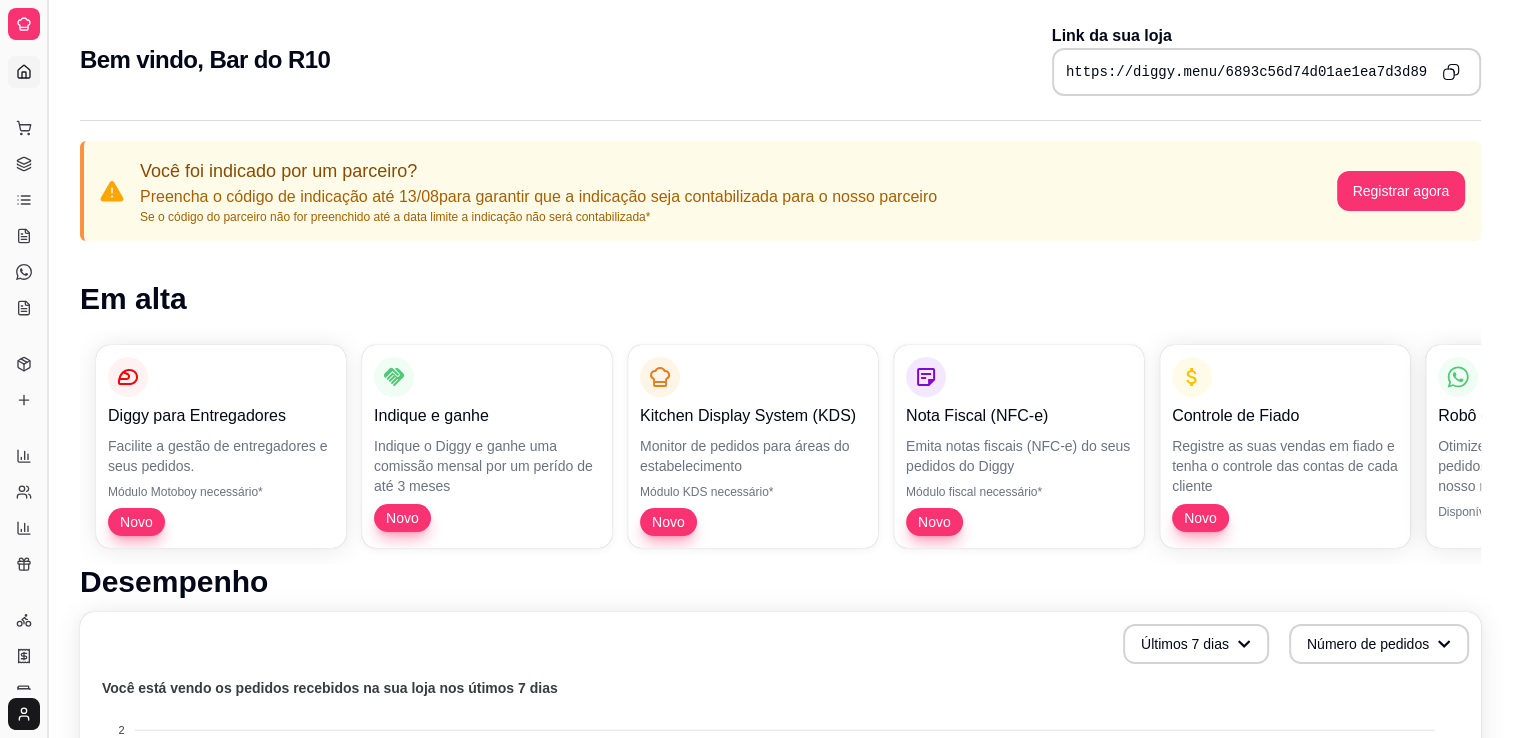 drag, startPoint x: 48, startPoint y: 111, endPoint x: 47, endPoint y: 99, distance: 12.0415945 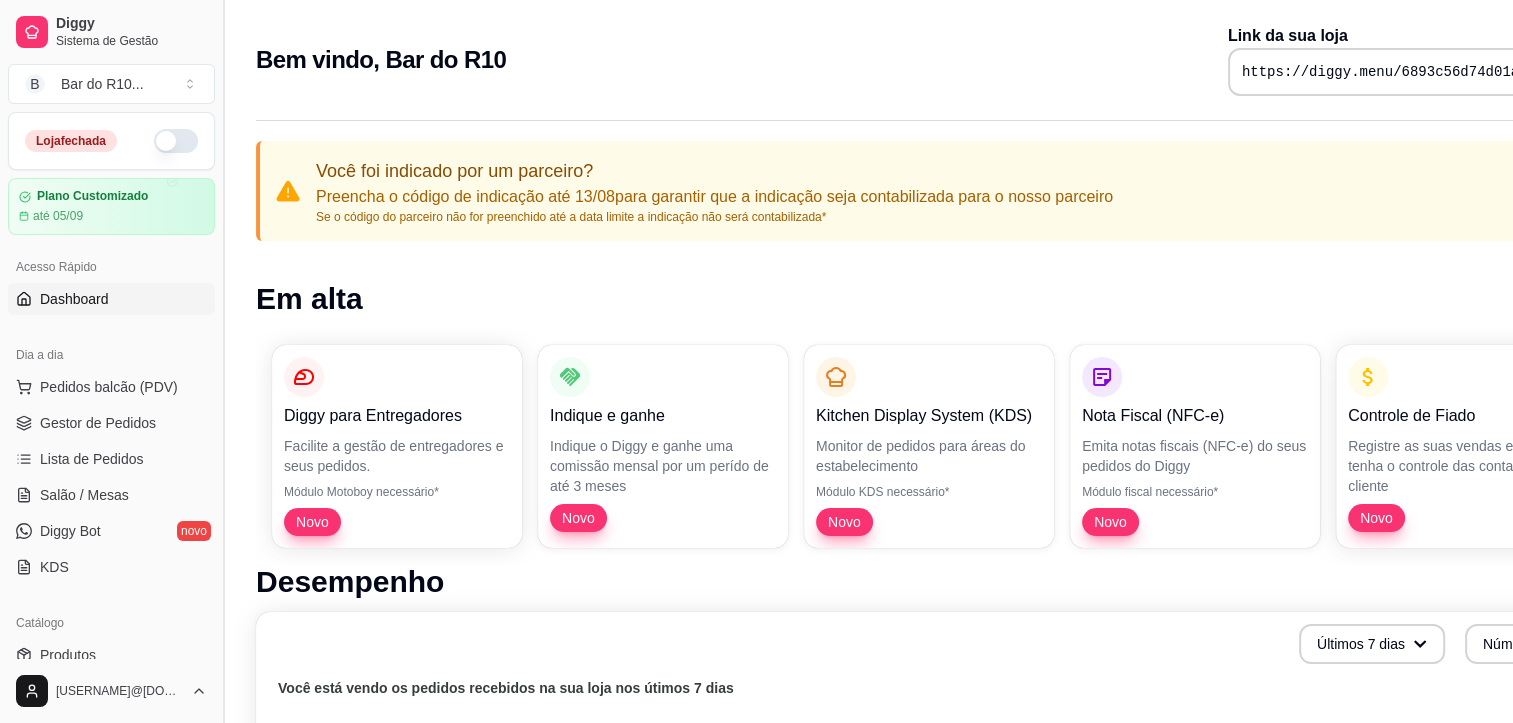 click on "B Bar do [NAME] ..." at bounding box center [111, 84] 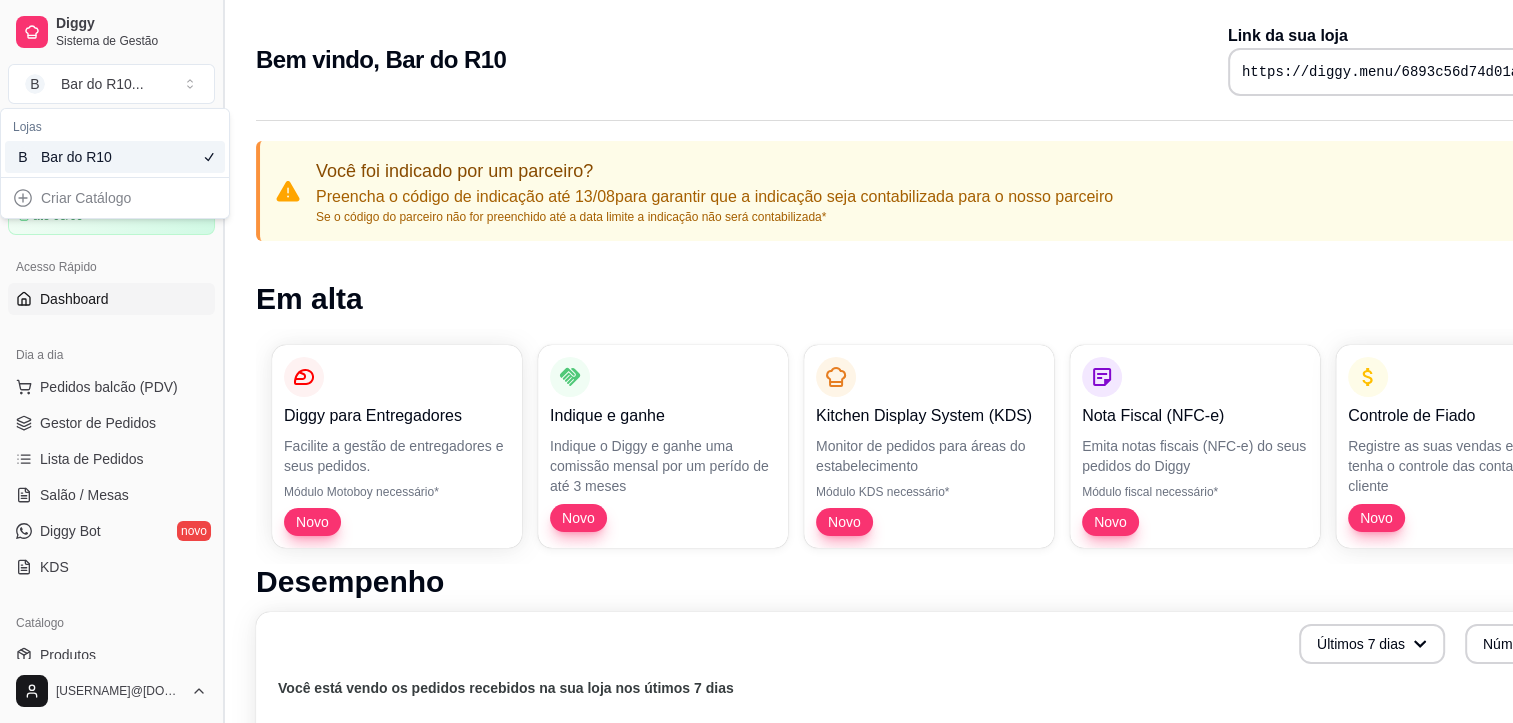 click at bounding box center [223, 361] 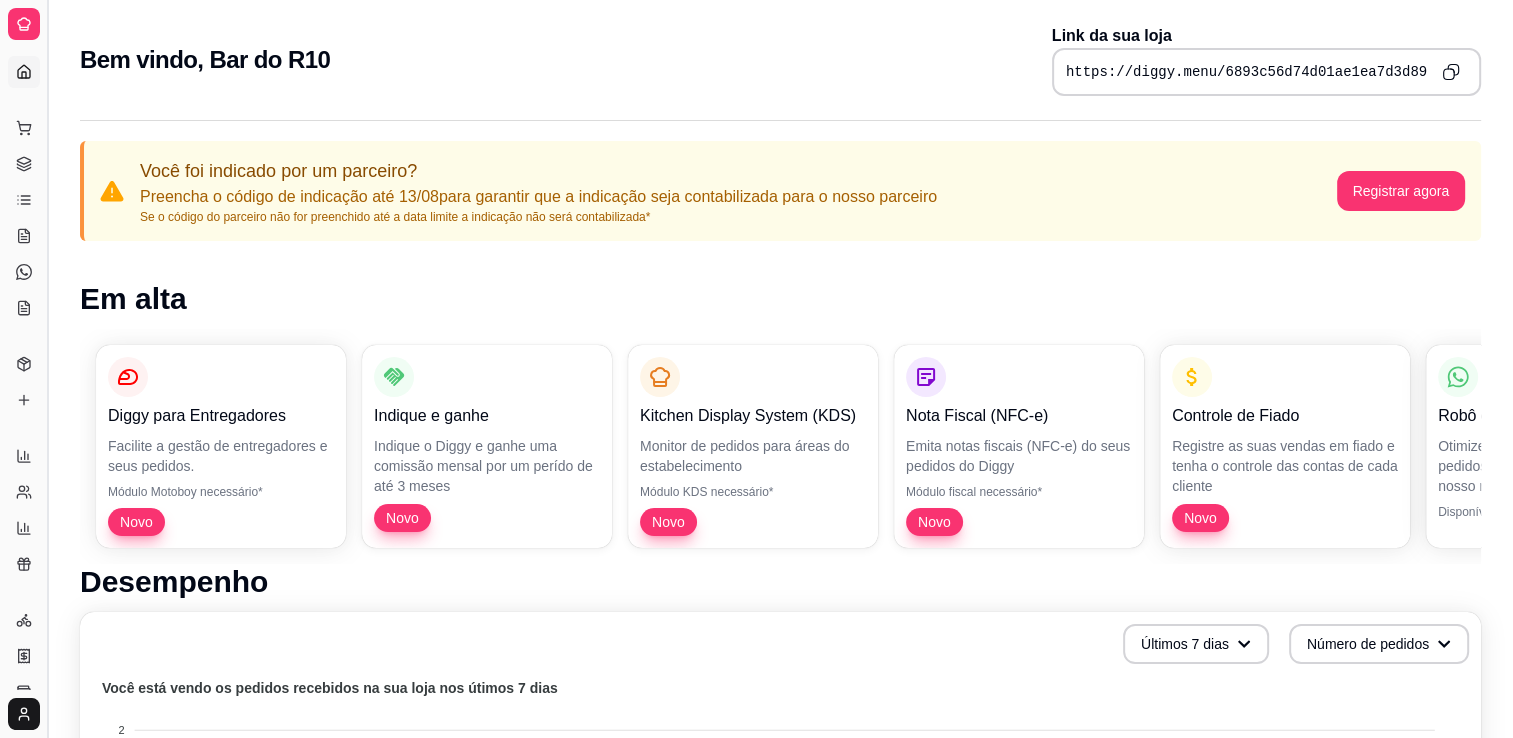 click at bounding box center [47, 369] 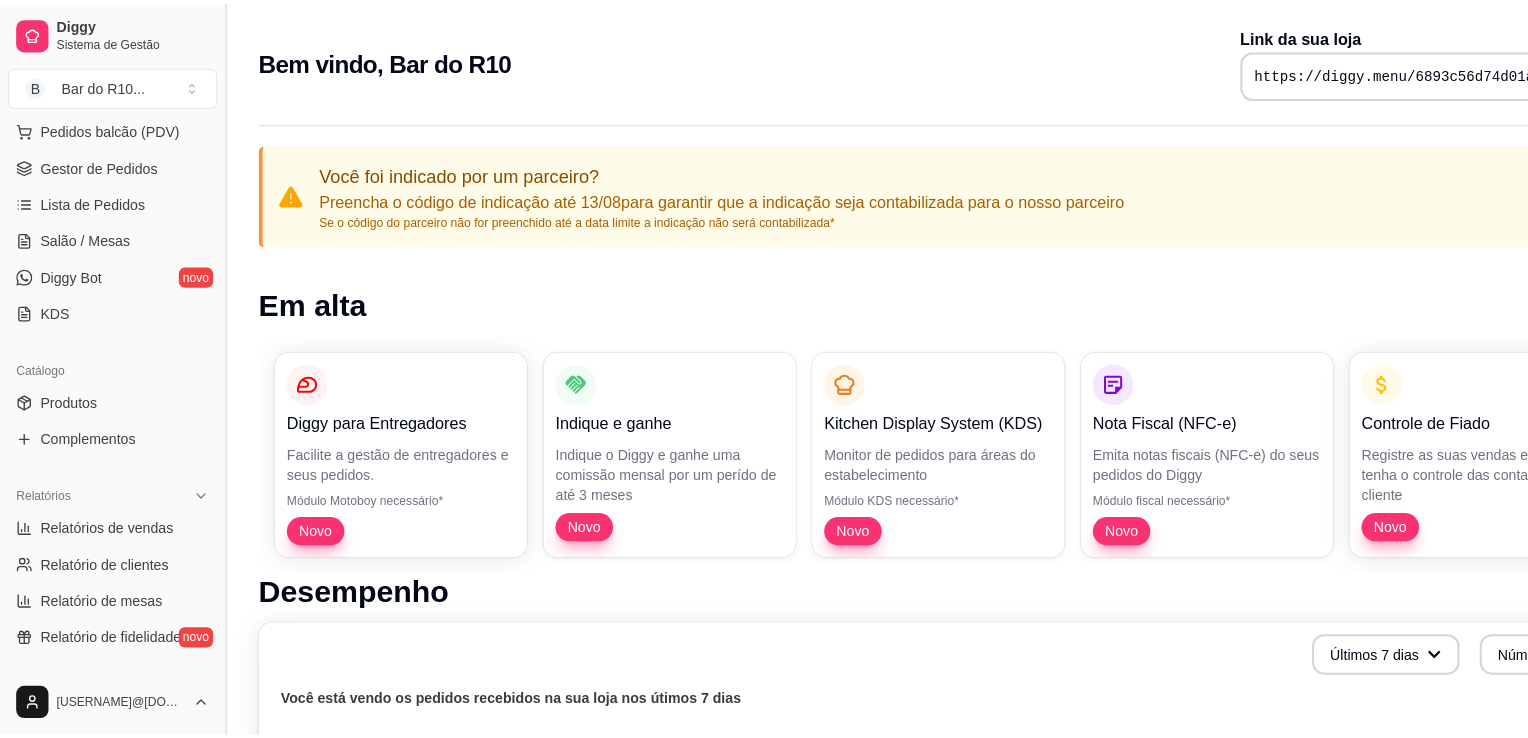 scroll, scrollTop: 263, scrollLeft: 0, axis: vertical 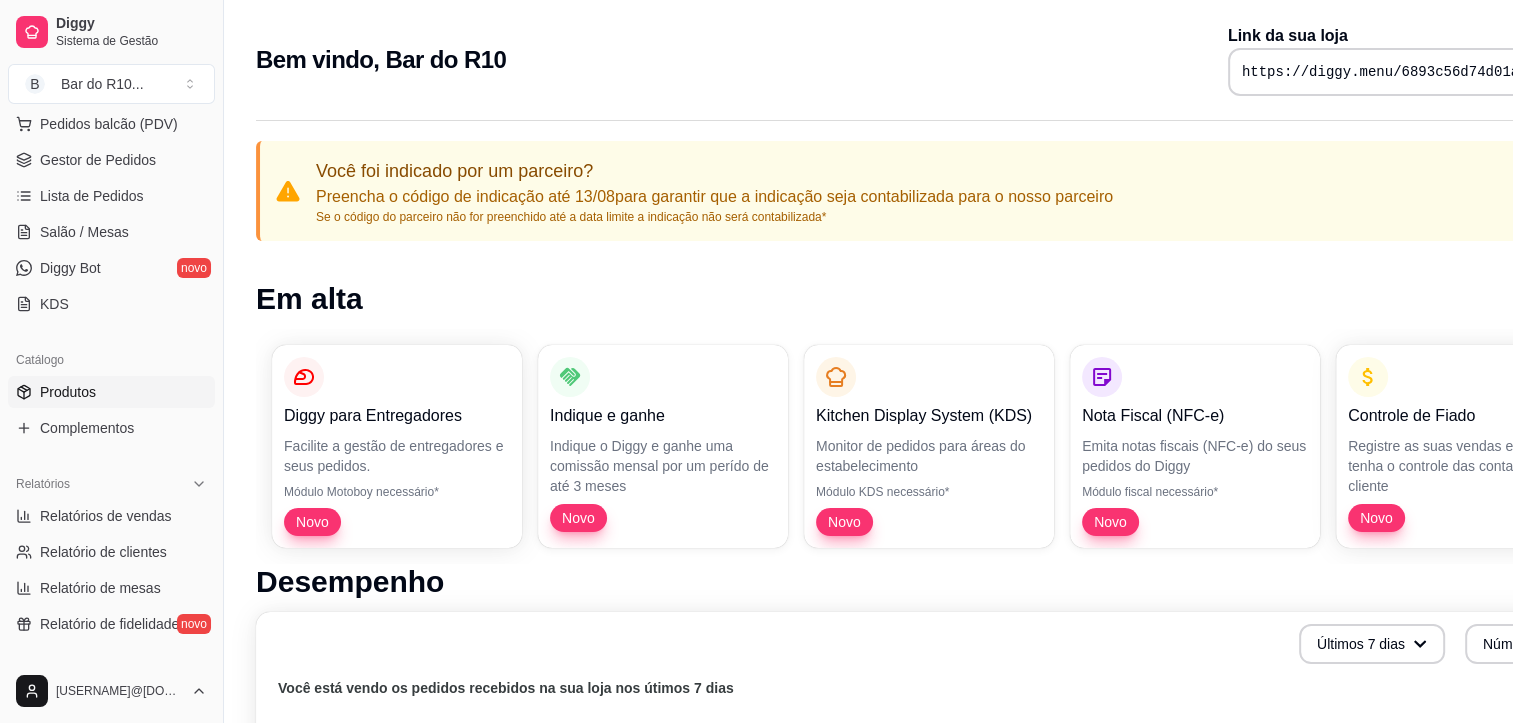 click on "Produtos" at bounding box center [111, 392] 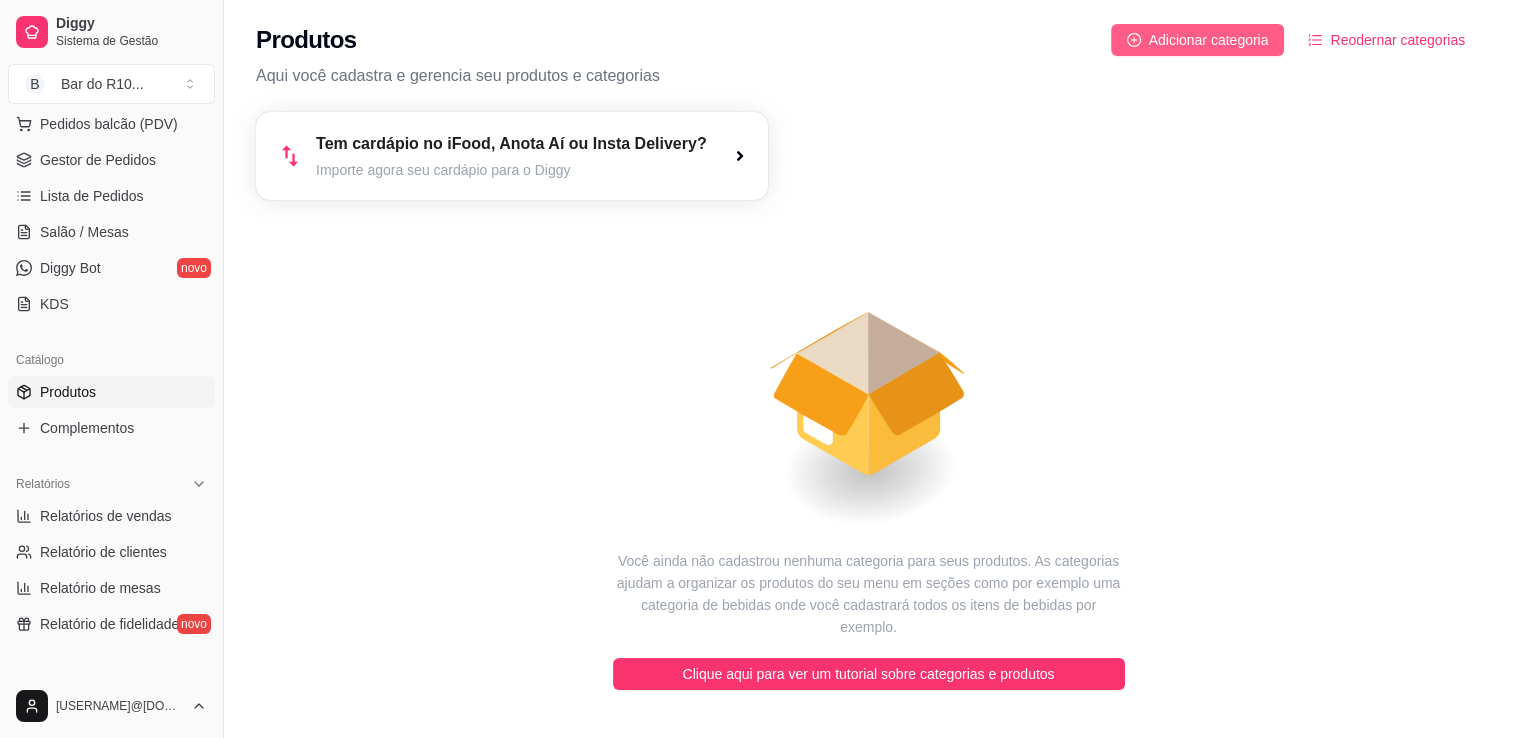 click on "Adicionar categoria" at bounding box center [1209, 40] 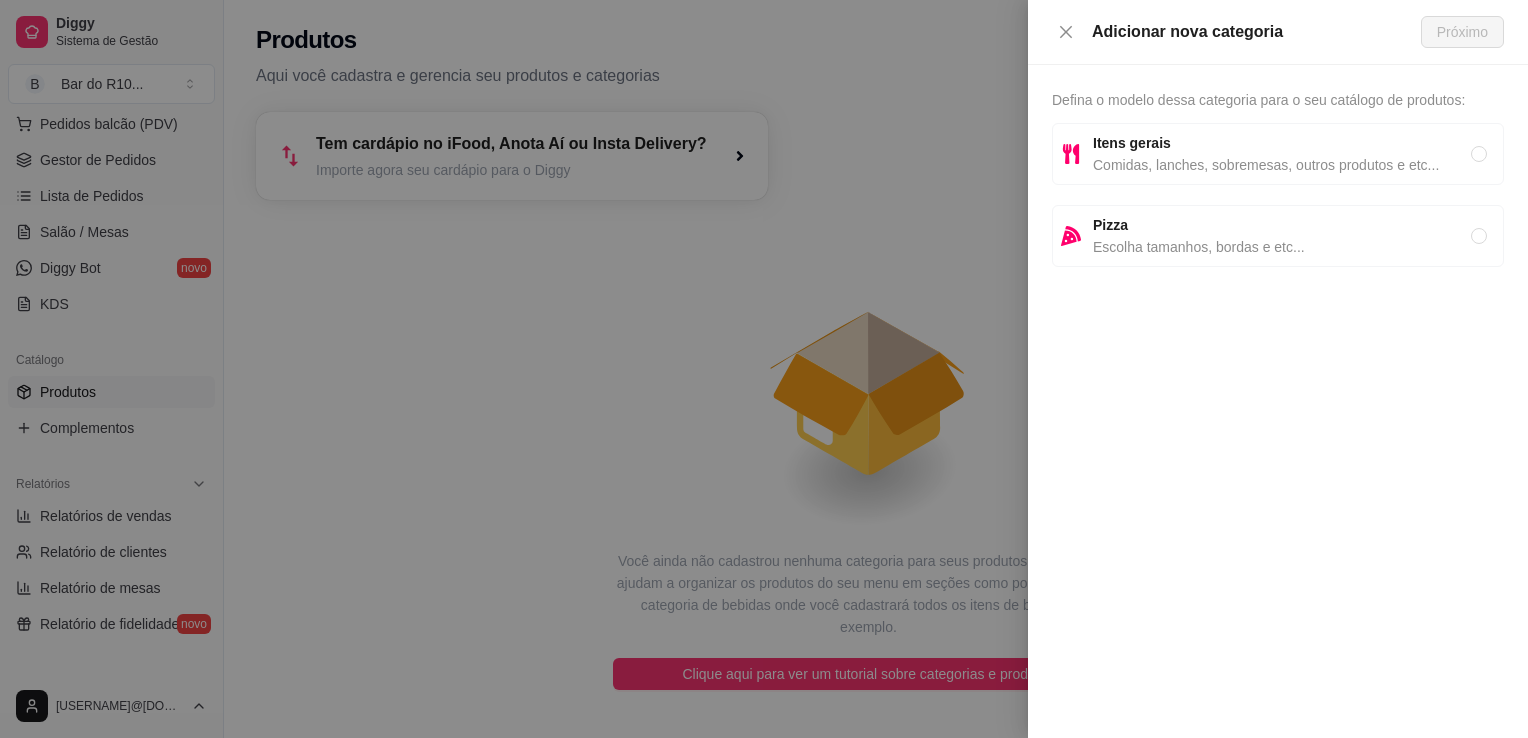 click on "Comidas, lanches, sobremesas, outros produtos e etc..." at bounding box center [1282, 165] 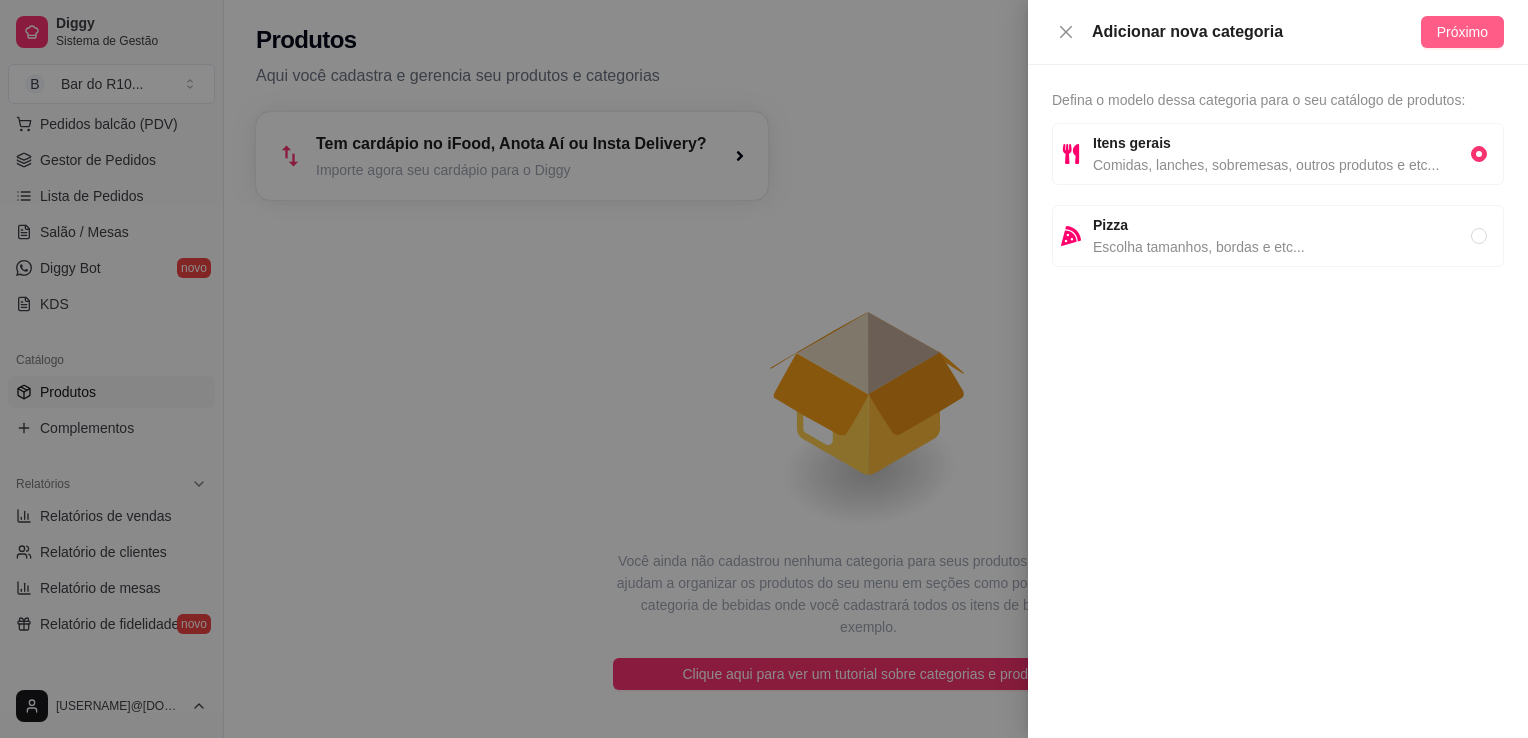 click on "Próximo" at bounding box center [1462, 32] 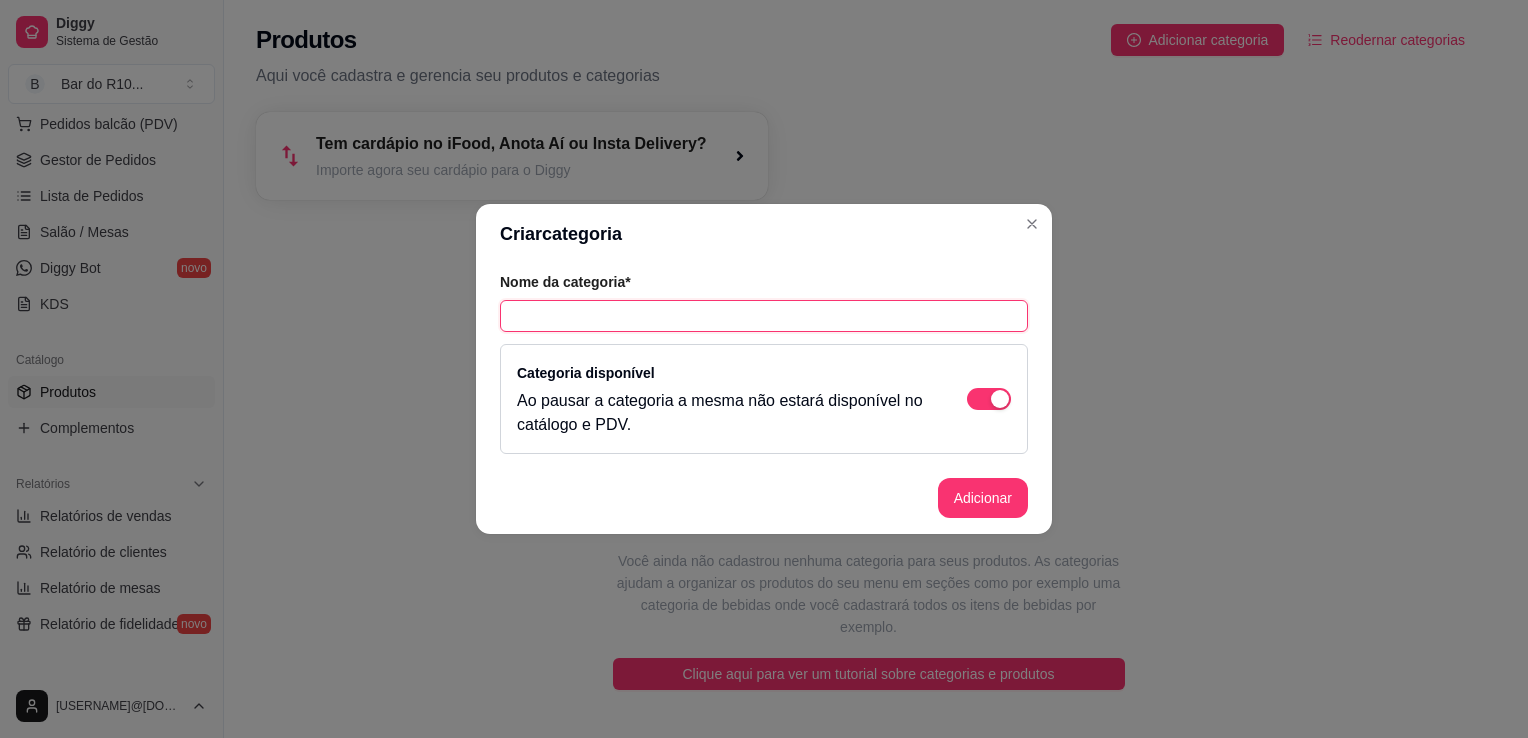click at bounding box center (764, 316) 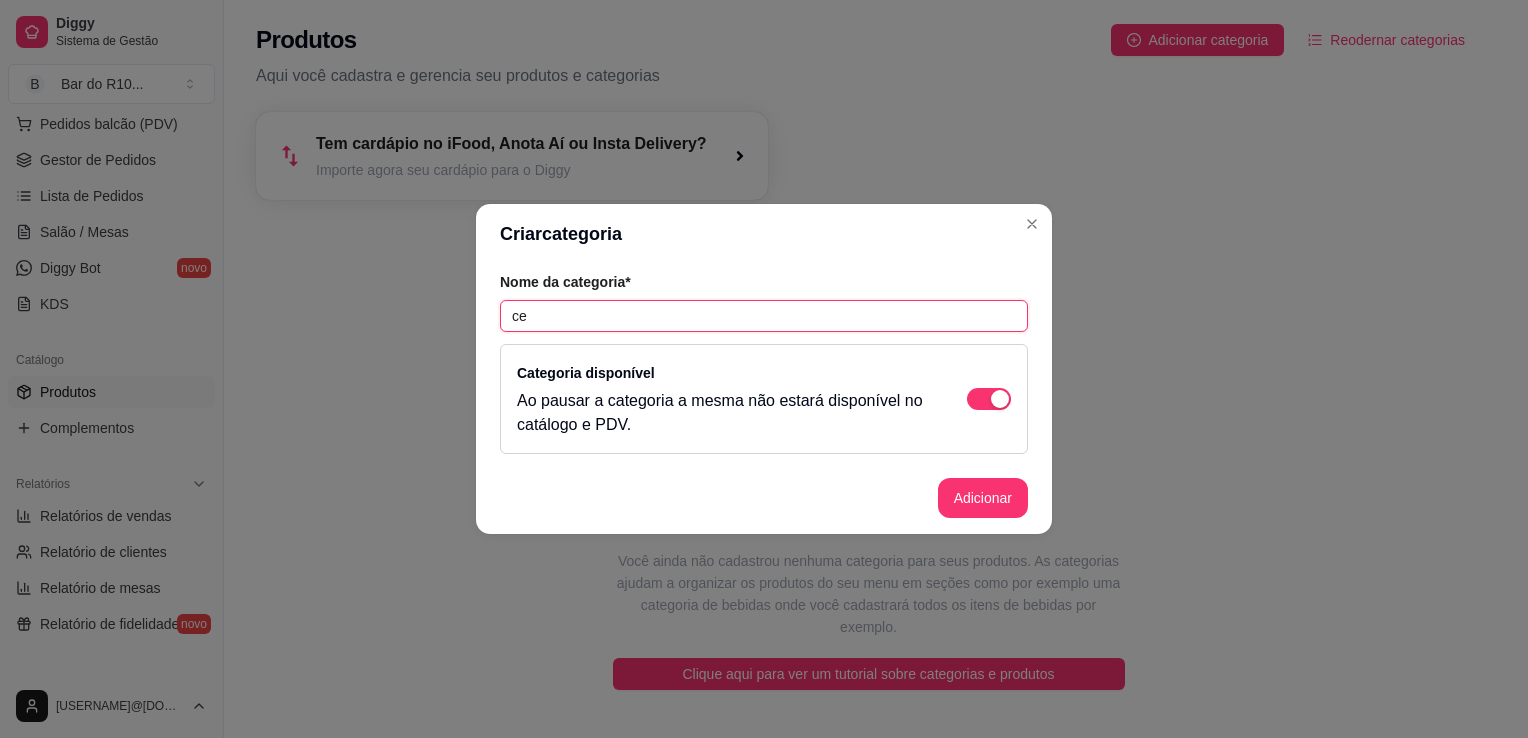 type on "c" 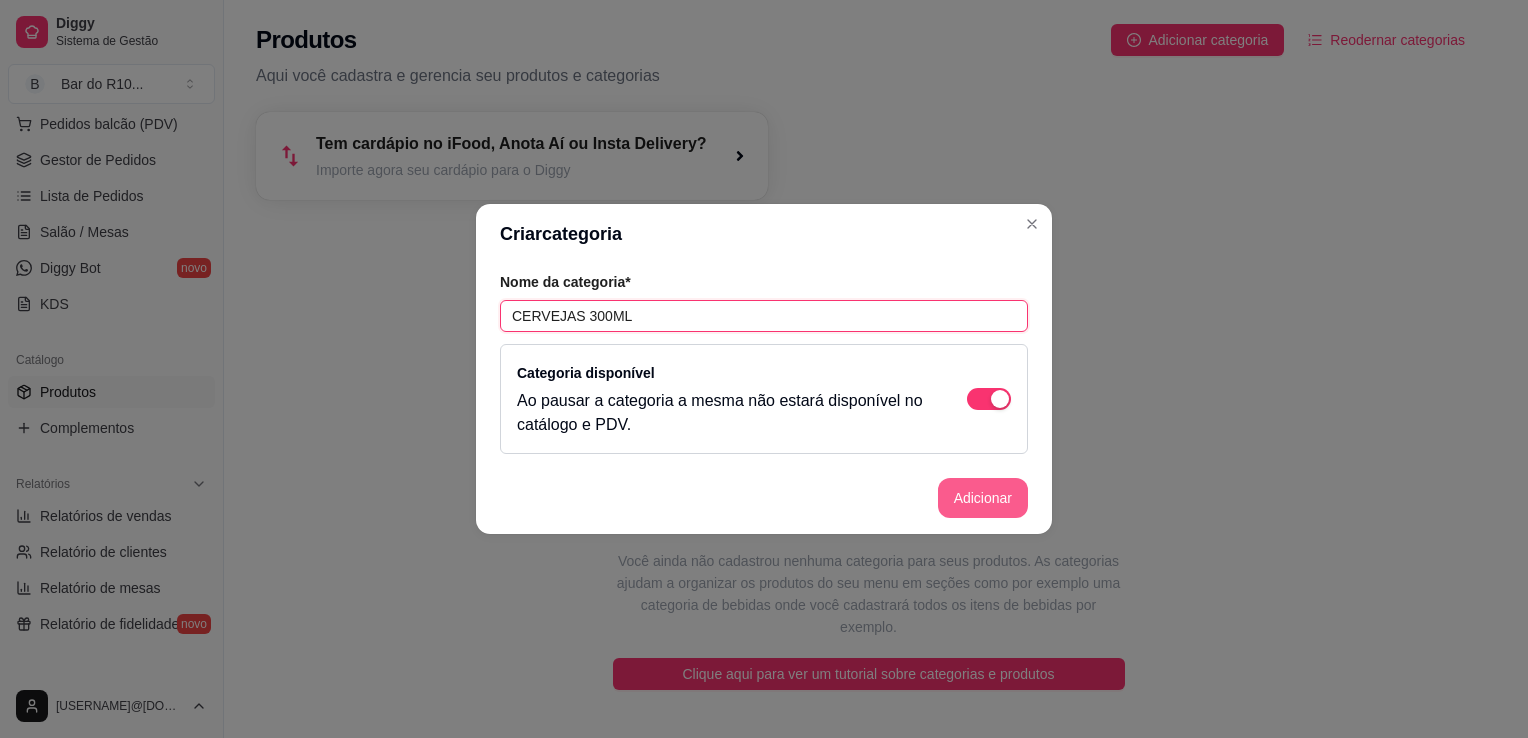 type on "CERVEJAS 300ML" 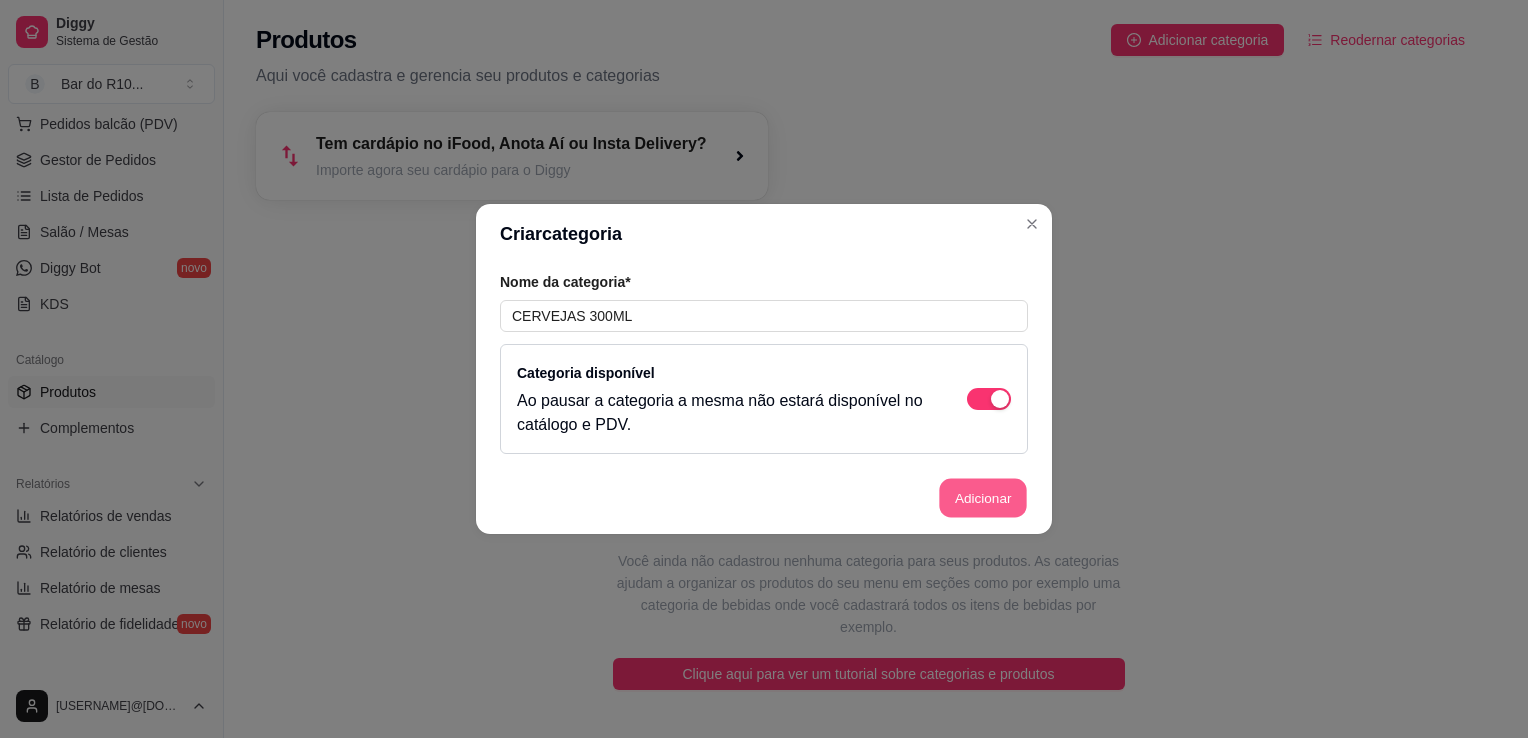 click on "Adicionar" at bounding box center [983, 498] 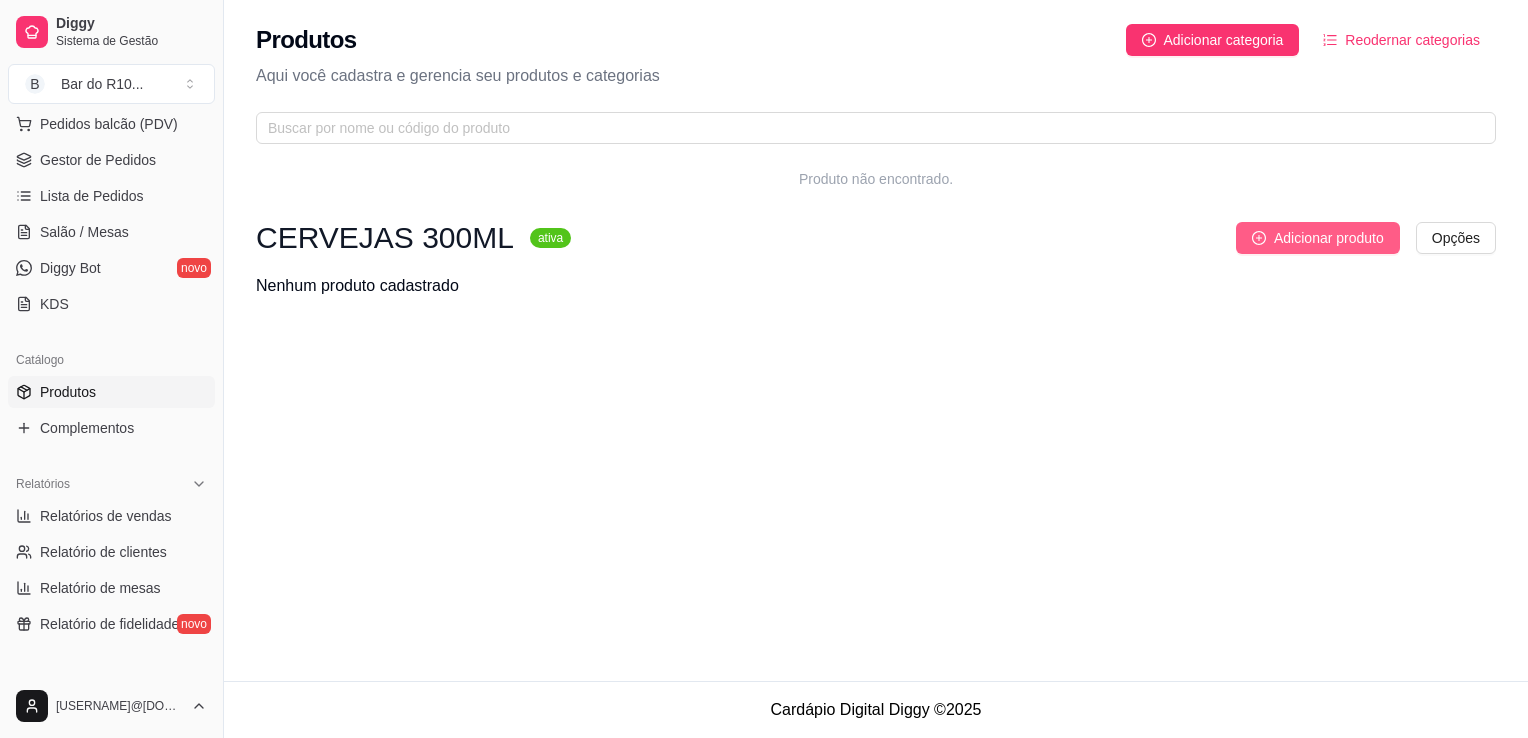 click on "Adicionar produto" at bounding box center [1318, 238] 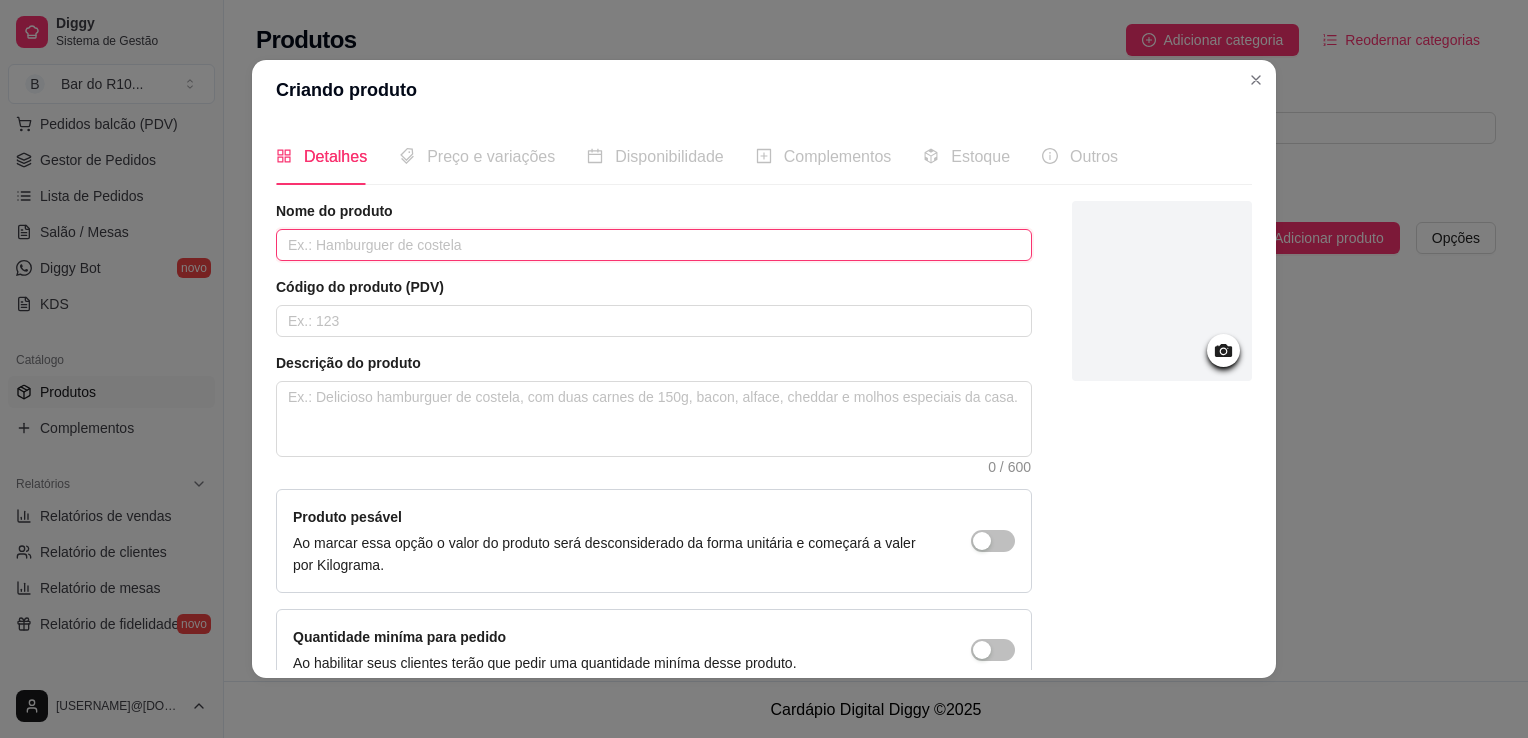 click at bounding box center [654, 245] 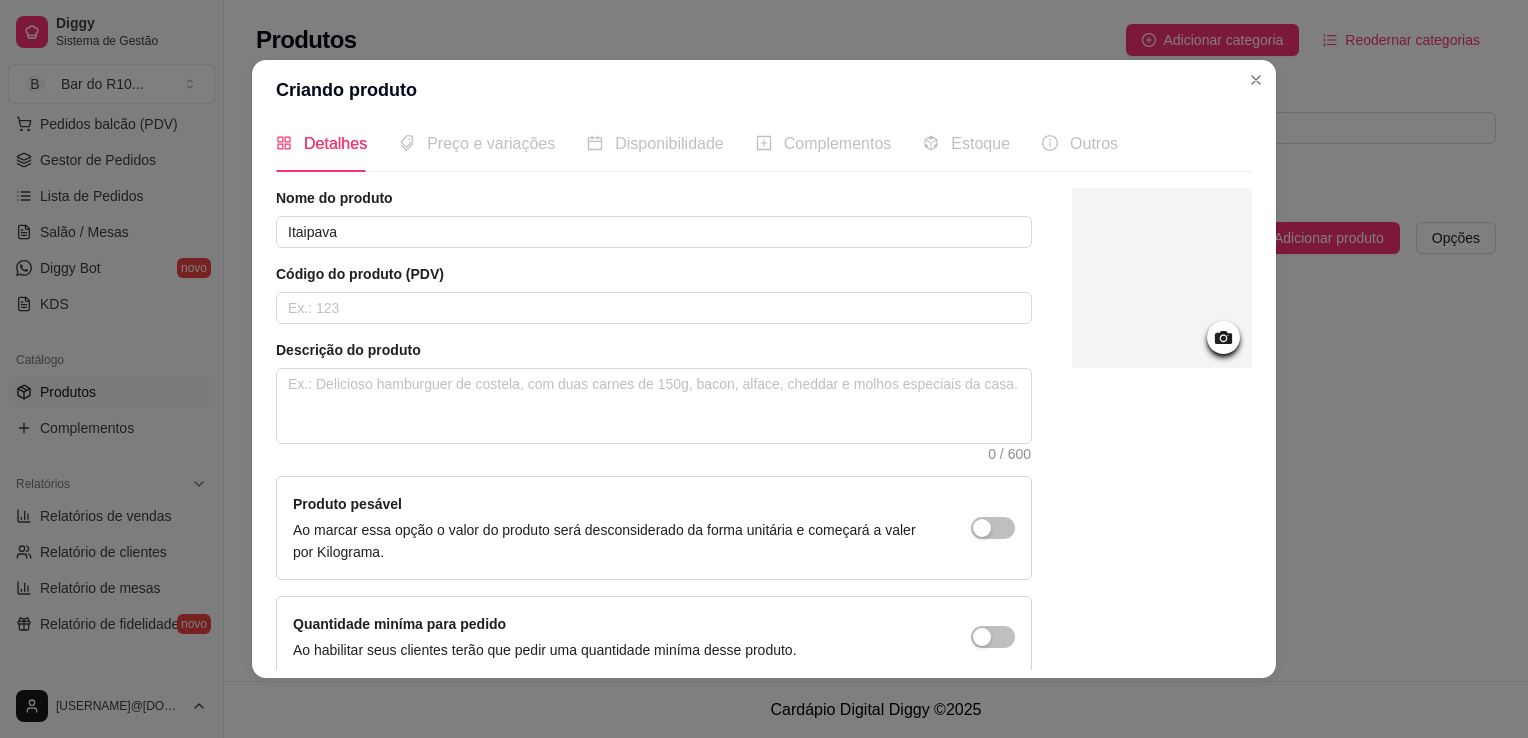 scroll, scrollTop: 0, scrollLeft: 0, axis: both 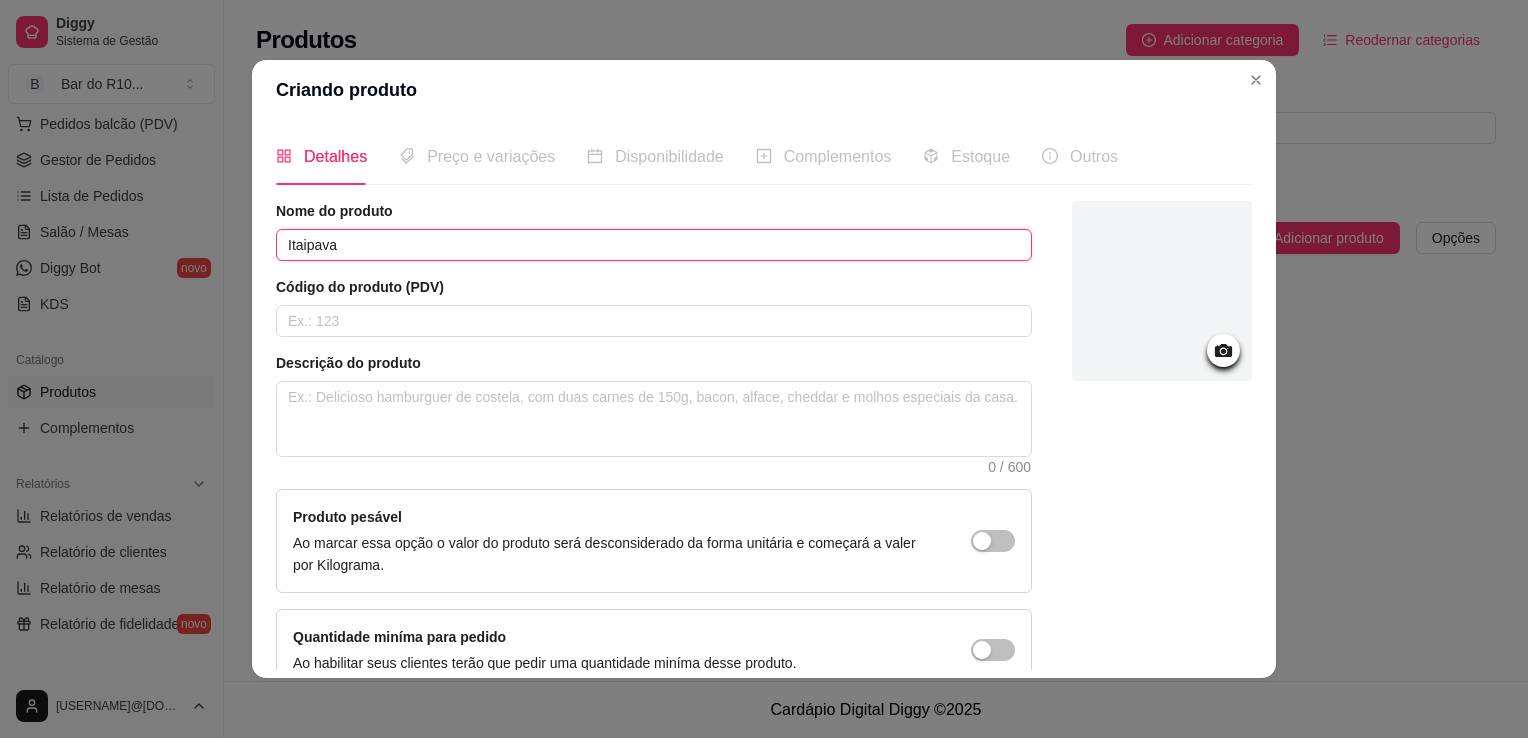 click on "Itaipava" at bounding box center (654, 245) 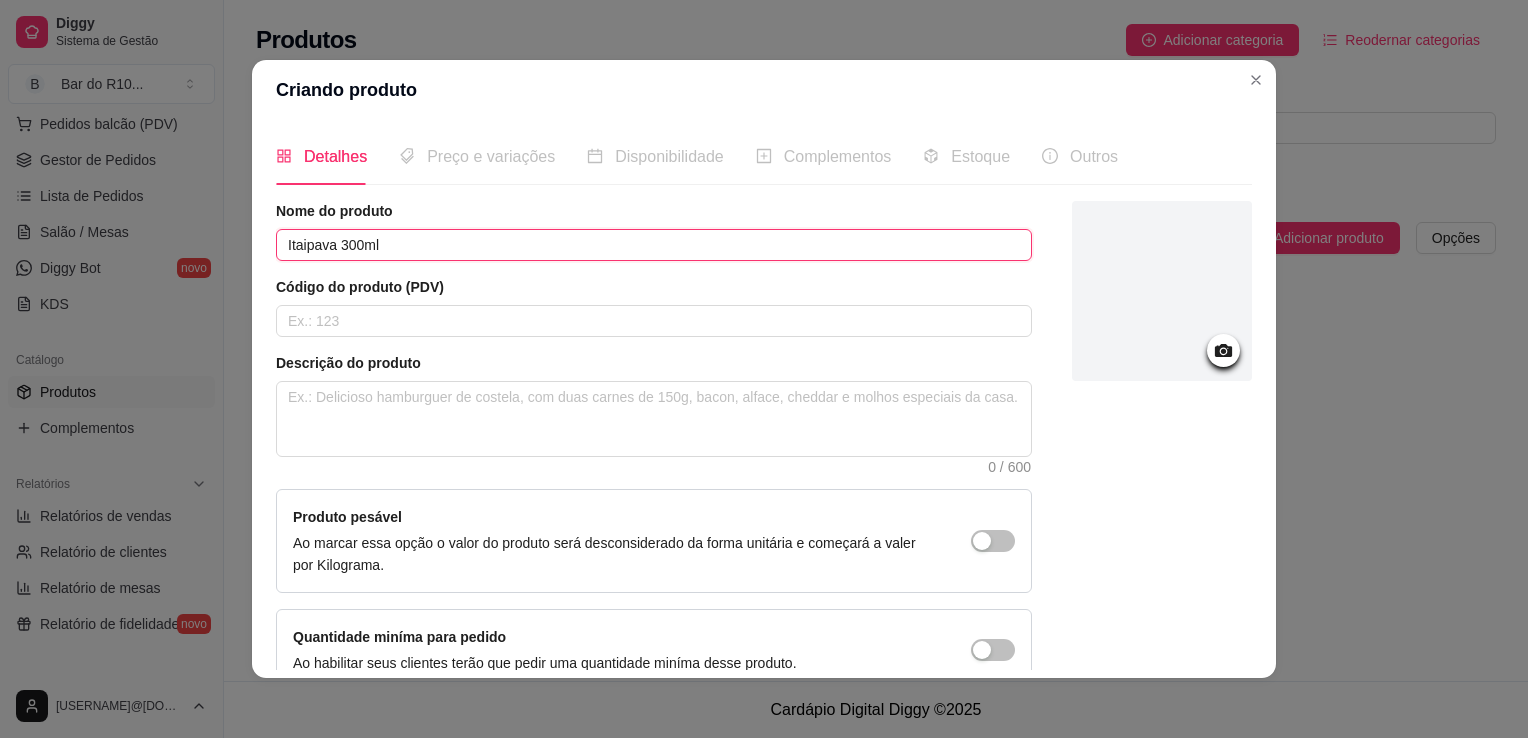 type on "Itaipava 300ml" 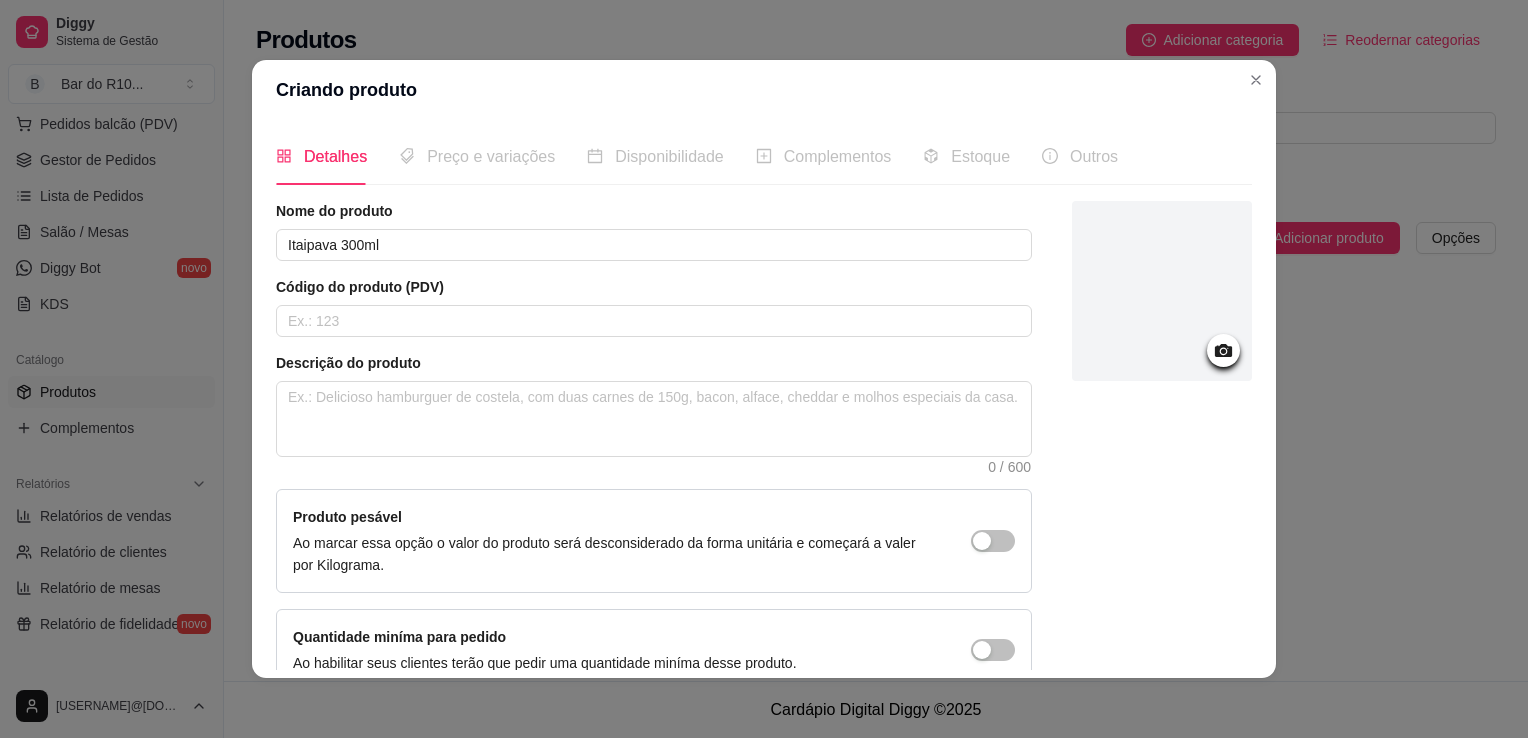 scroll, scrollTop: 107, scrollLeft: 0, axis: vertical 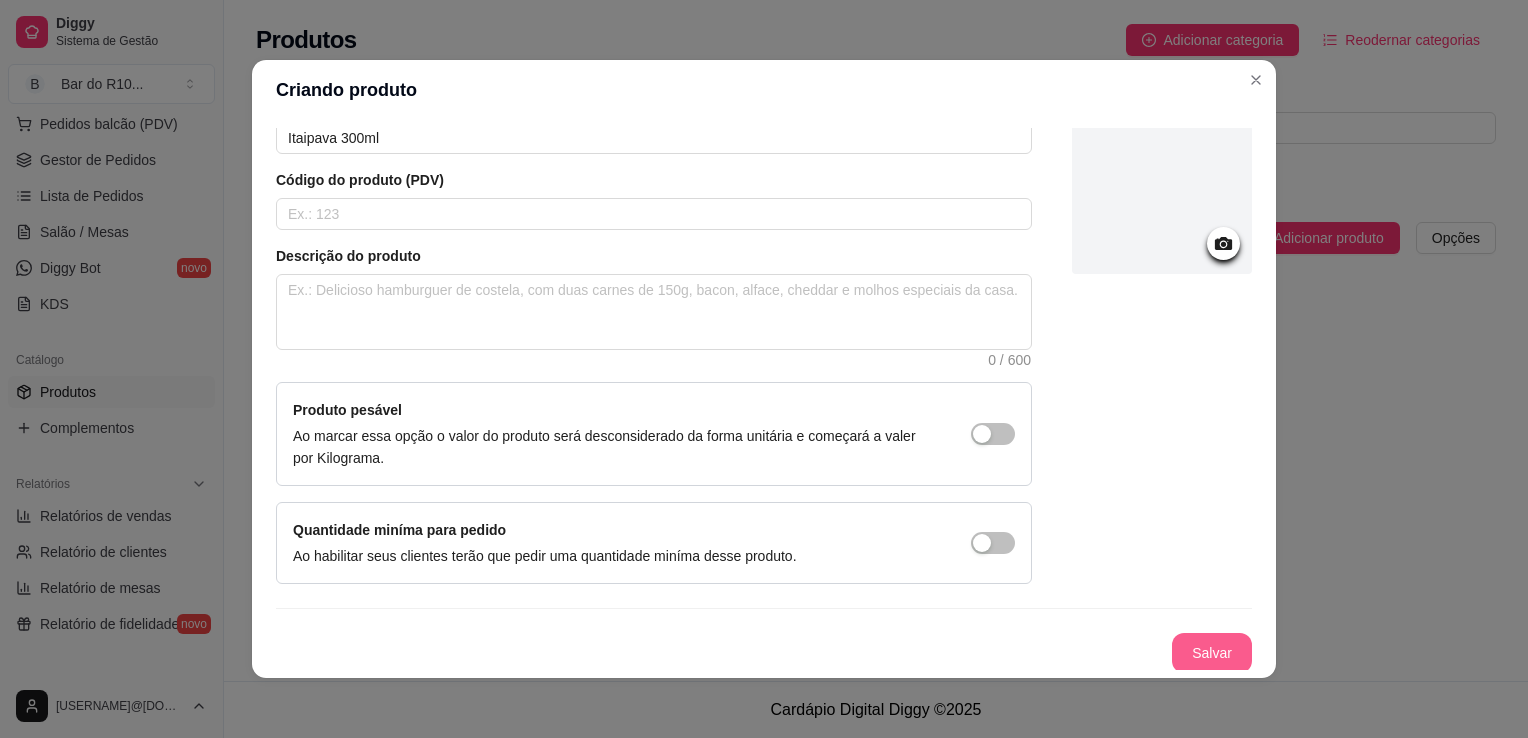 click on "Salvar" at bounding box center [764, 653] 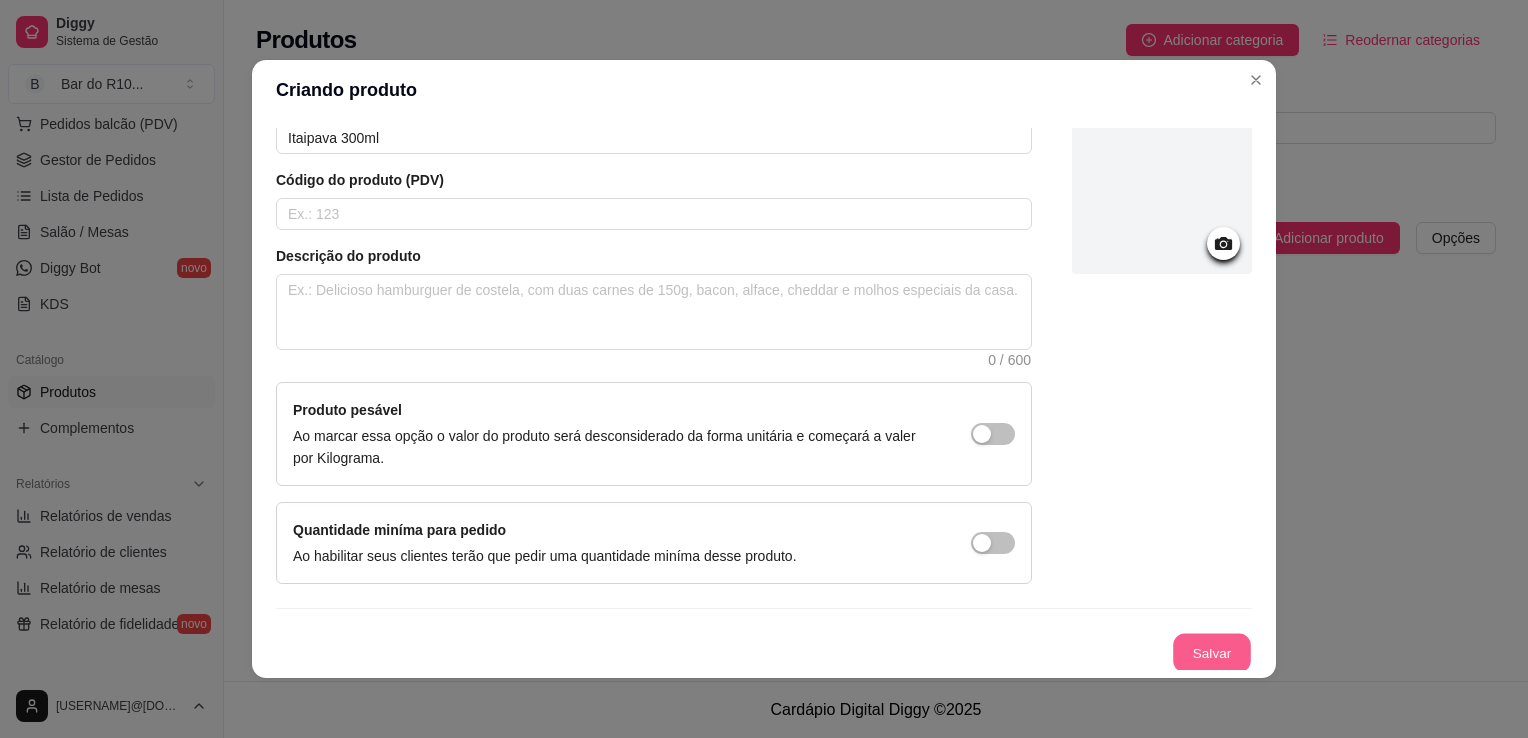 click on "Salvar" at bounding box center (1212, 653) 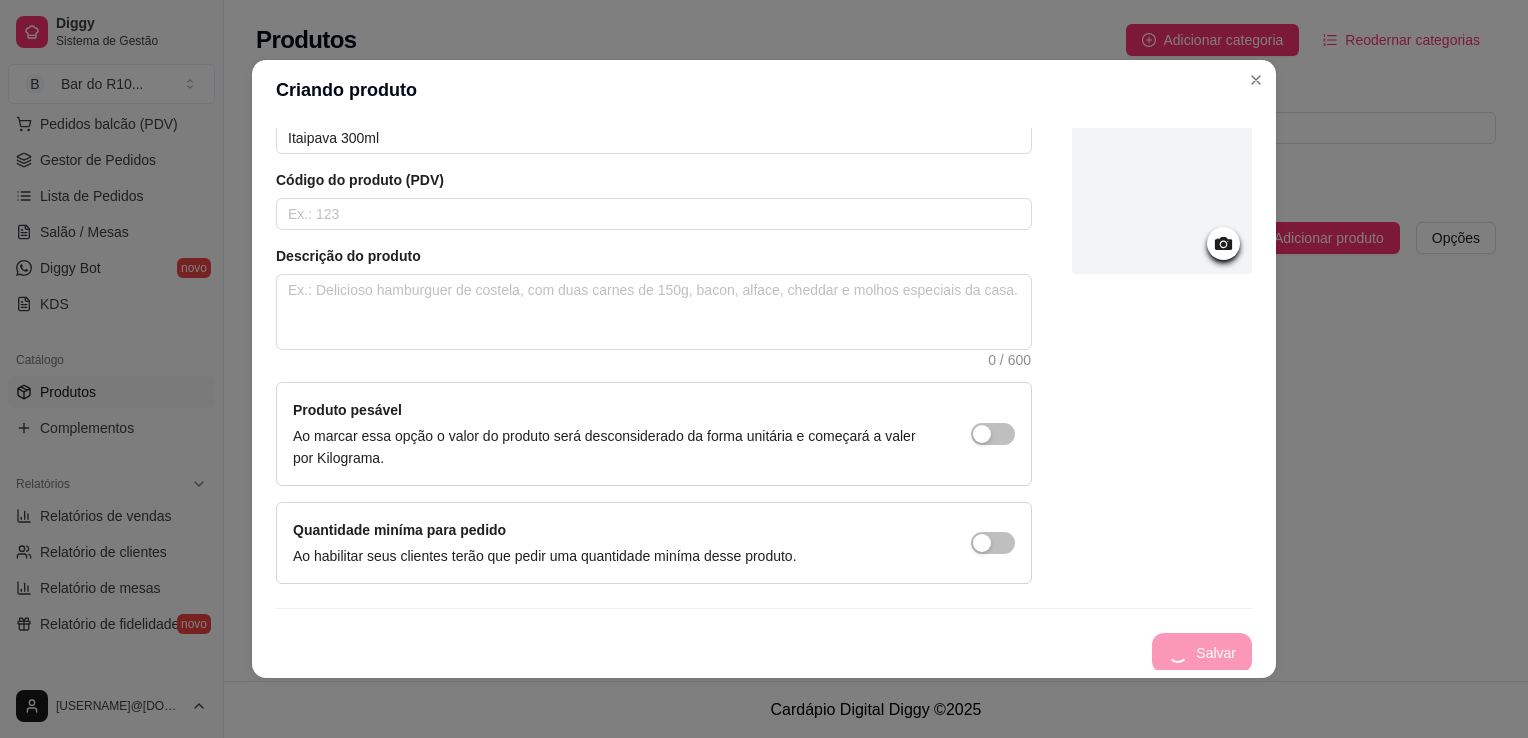 type 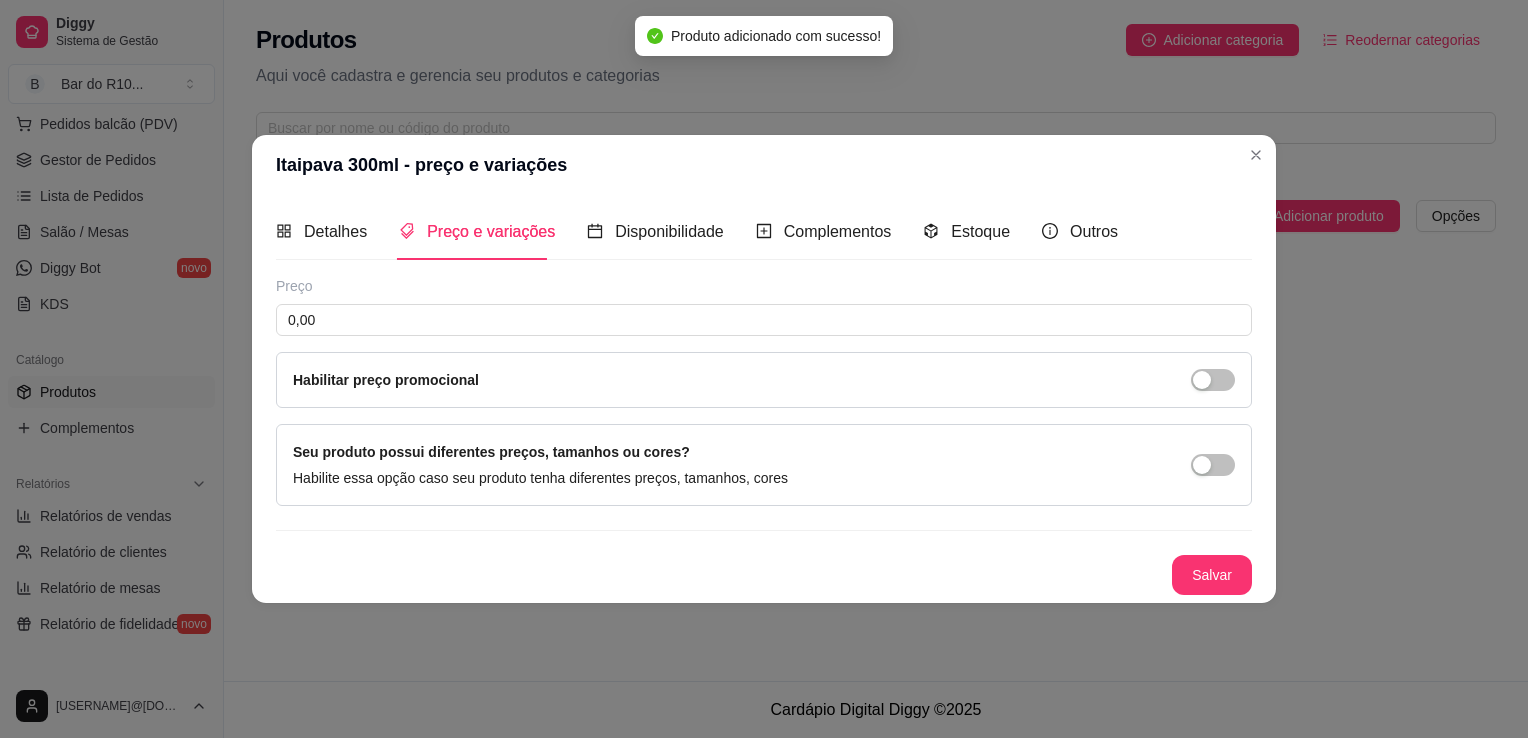 drag, startPoint x: 1242, startPoint y: 594, endPoint x: 836, endPoint y: 382, distance: 458.01746 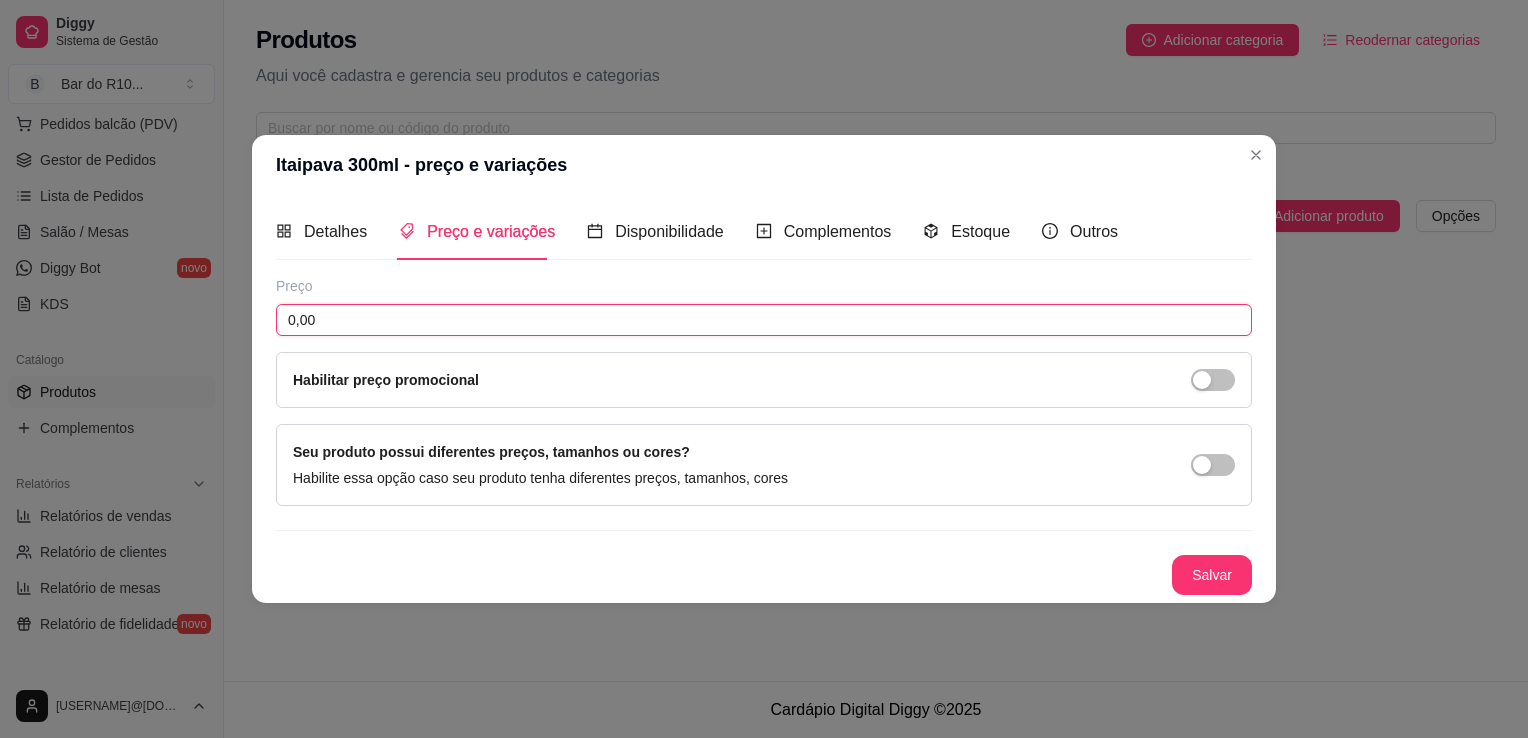 click on "0,00" at bounding box center (764, 320) 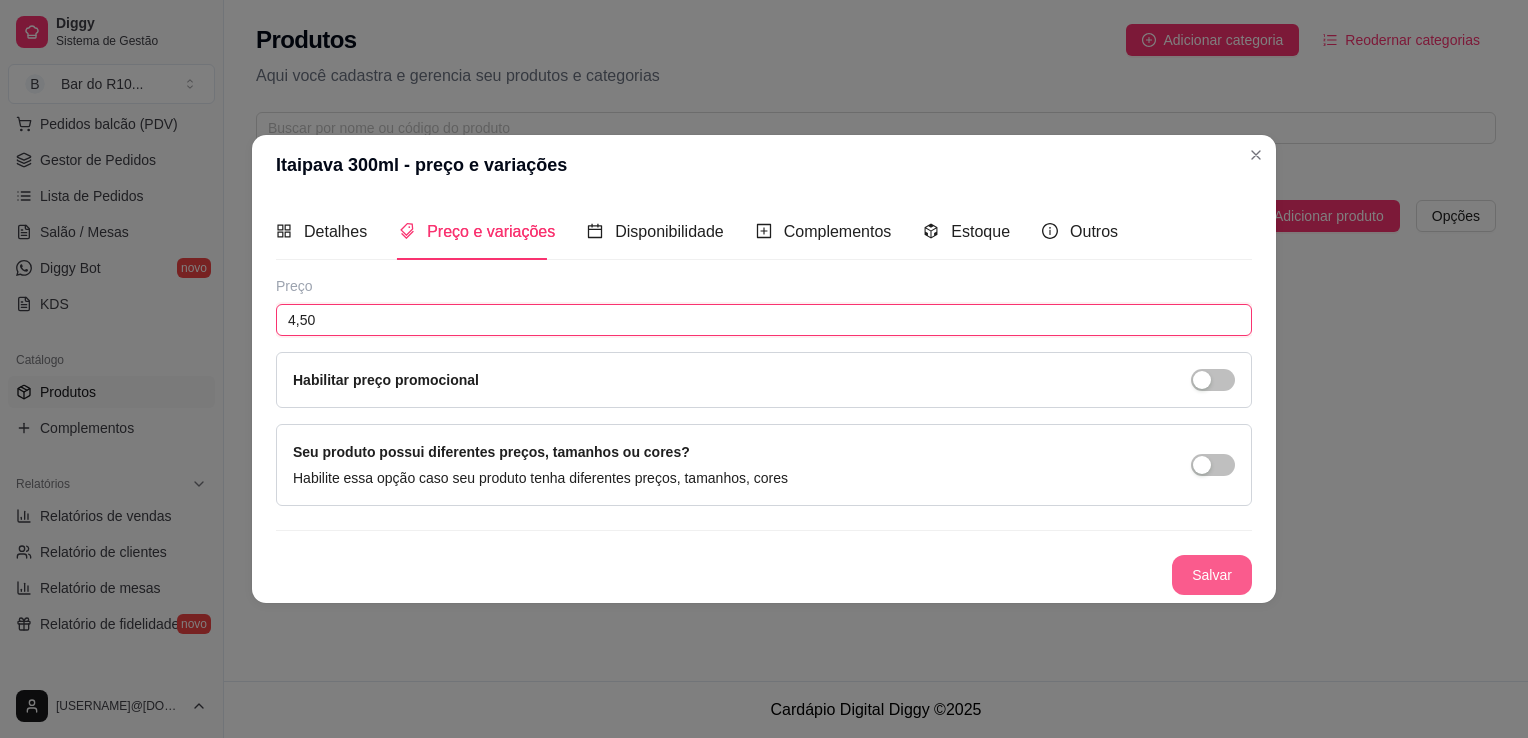 type on "4,50" 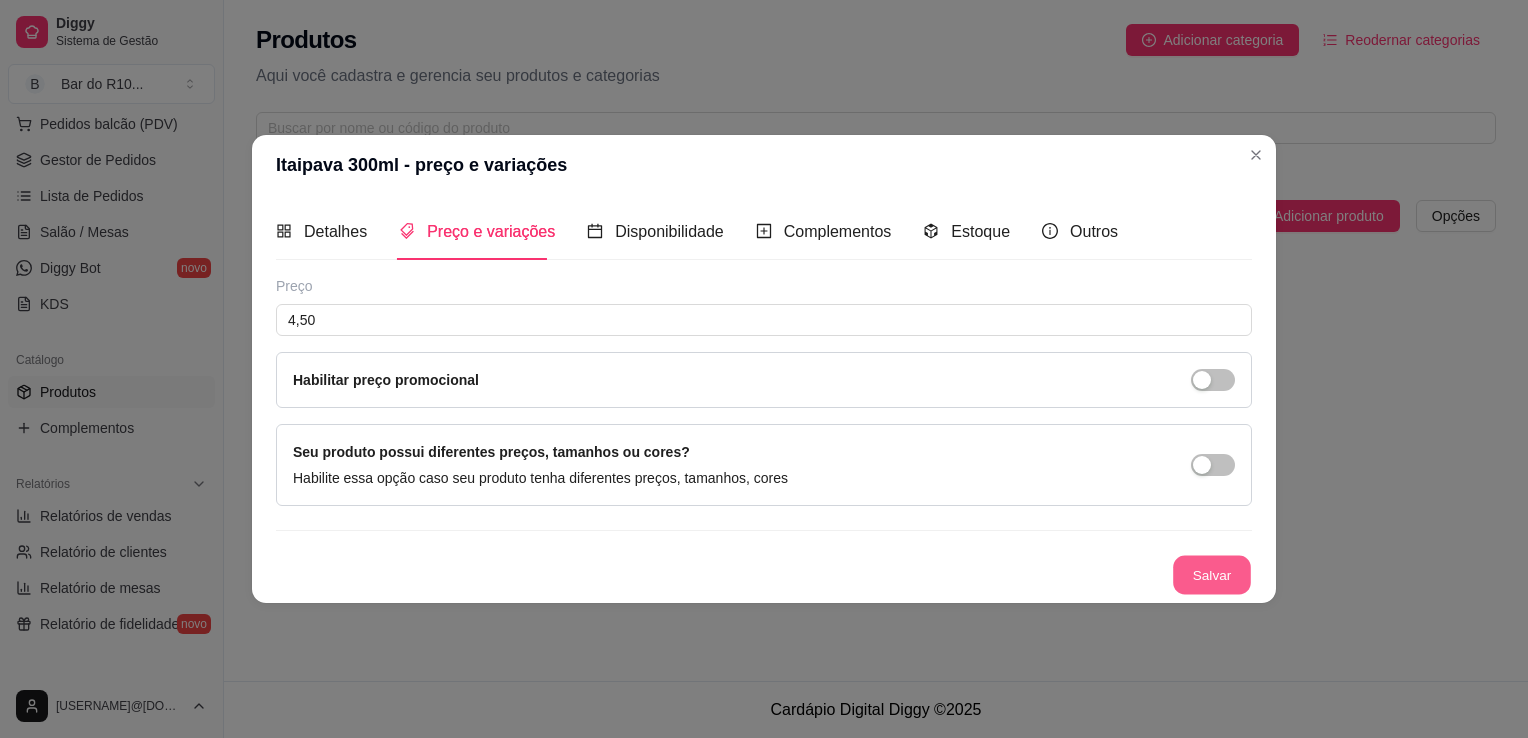 click on "Salvar" at bounding box center [1212, 575] 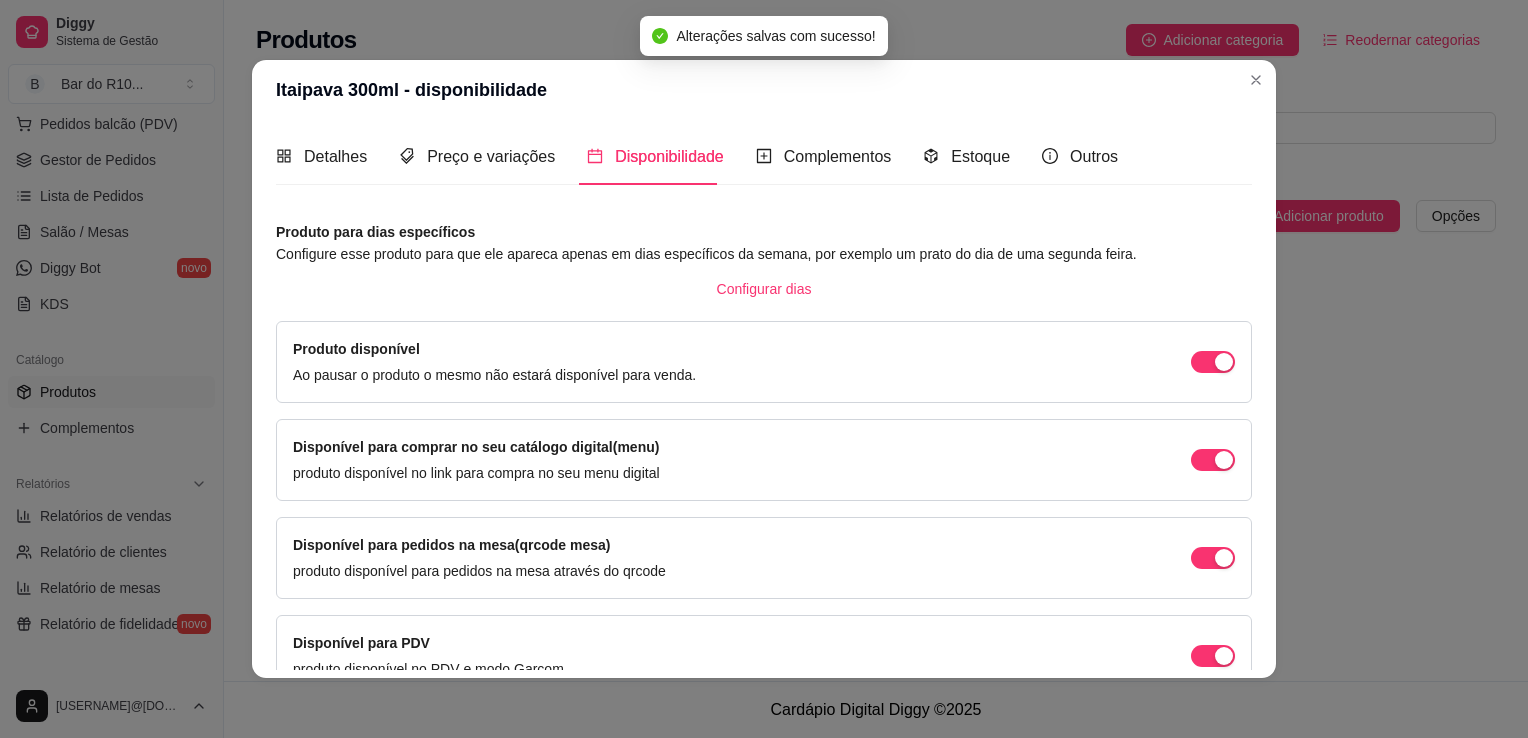 scroll, scrollTop: 105, scrollLeft: 0, axis: vertical 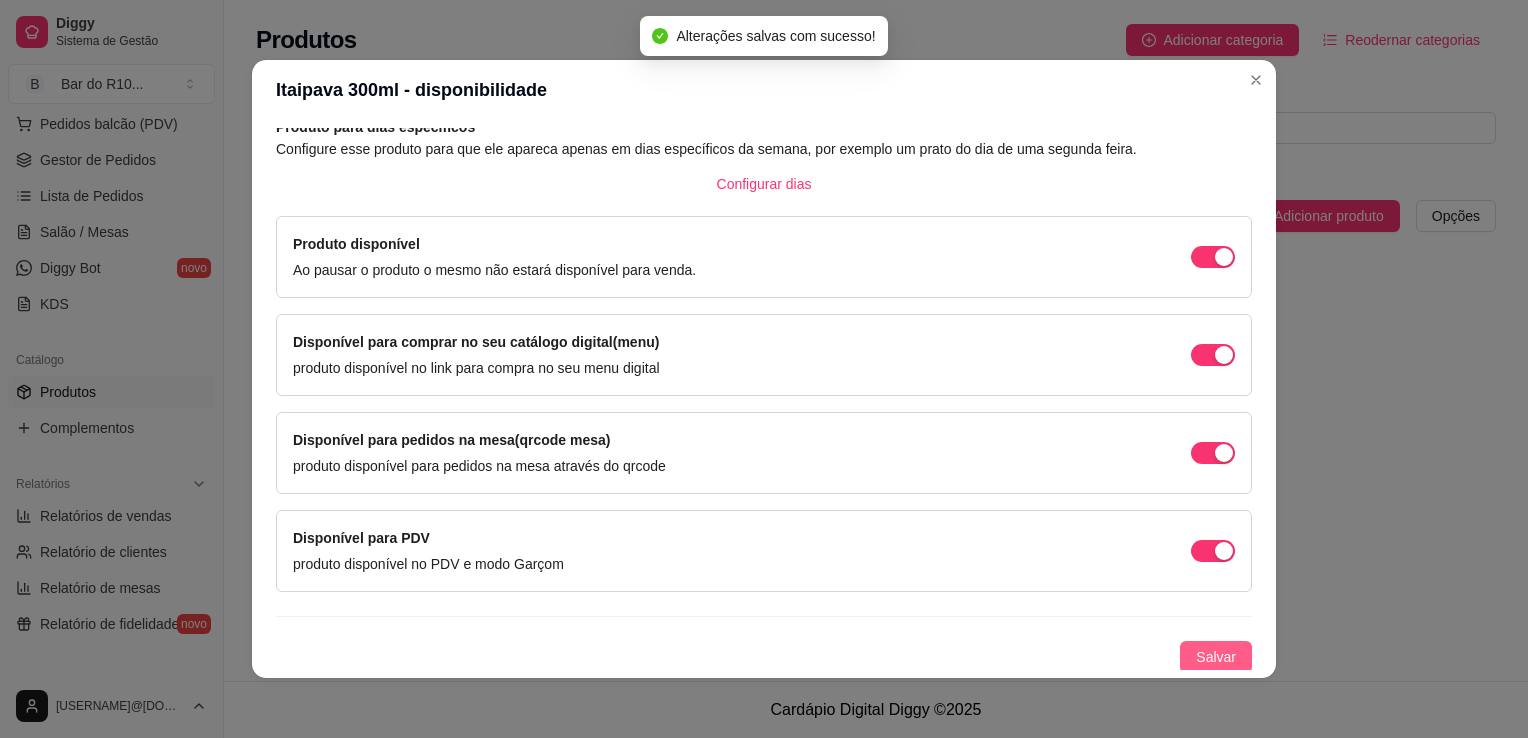 click on "Salvar" at bounding box center (1216, 657) 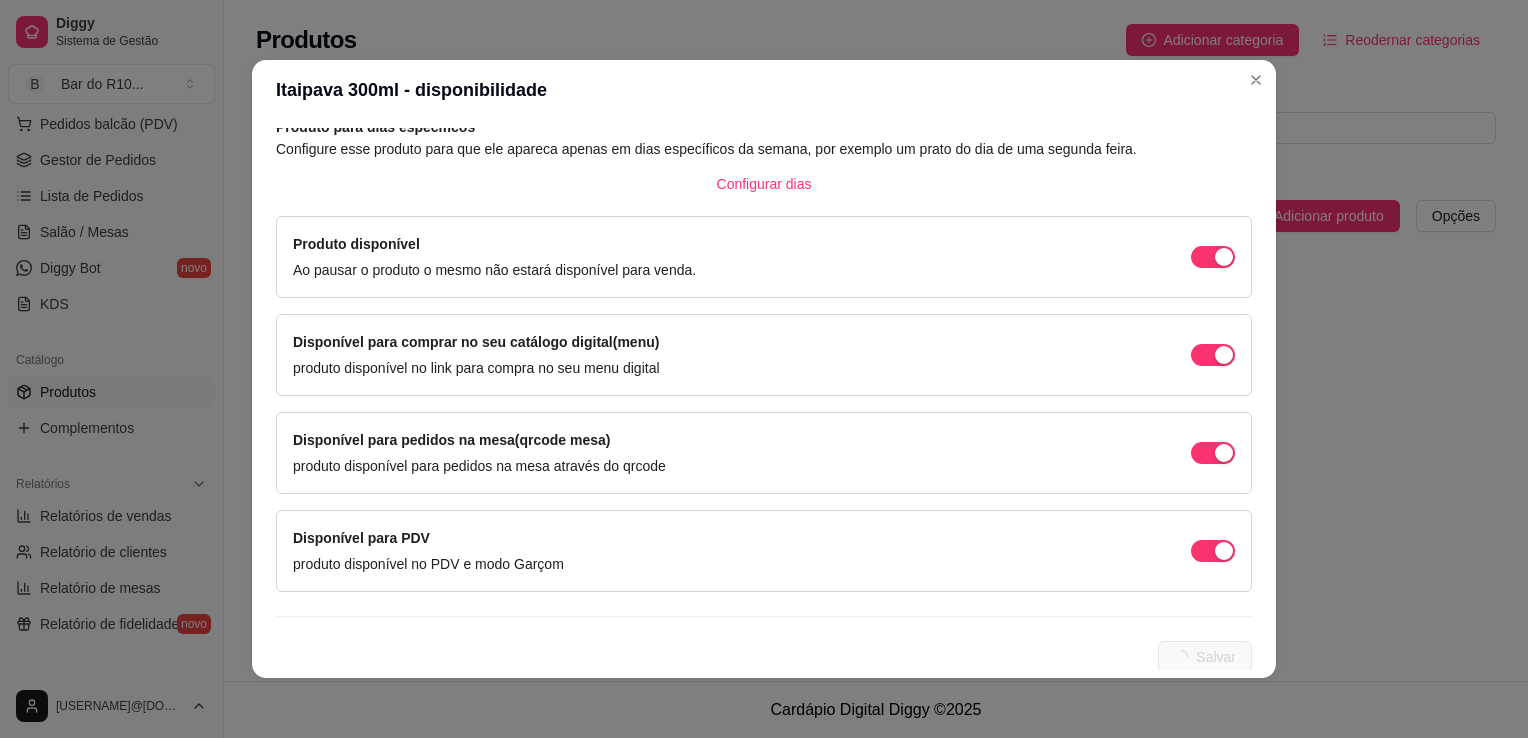 scroll, scrollTop: 0, scrollLeft: 0, axis: both 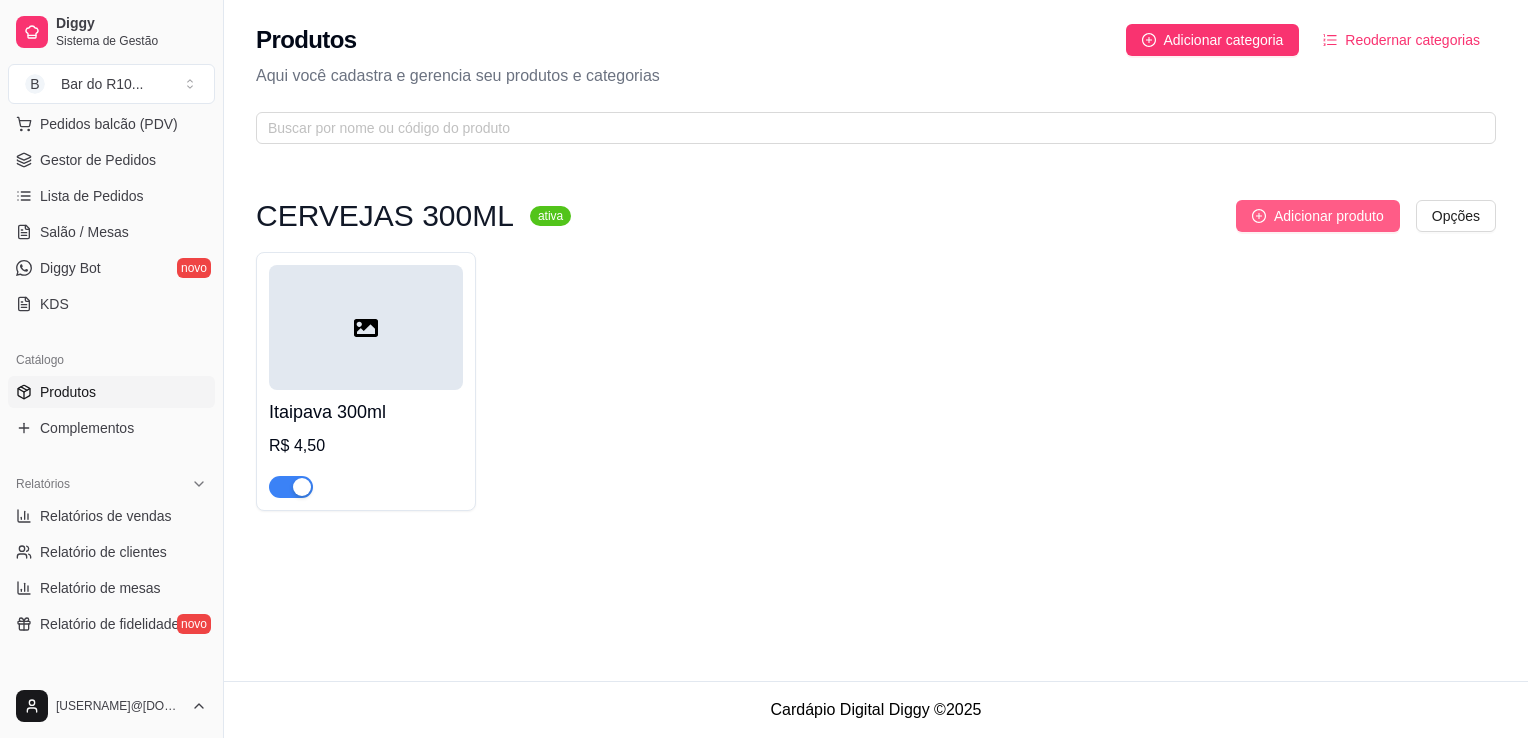 click on "Adicionar produto" at bounding box center (1329, 216) 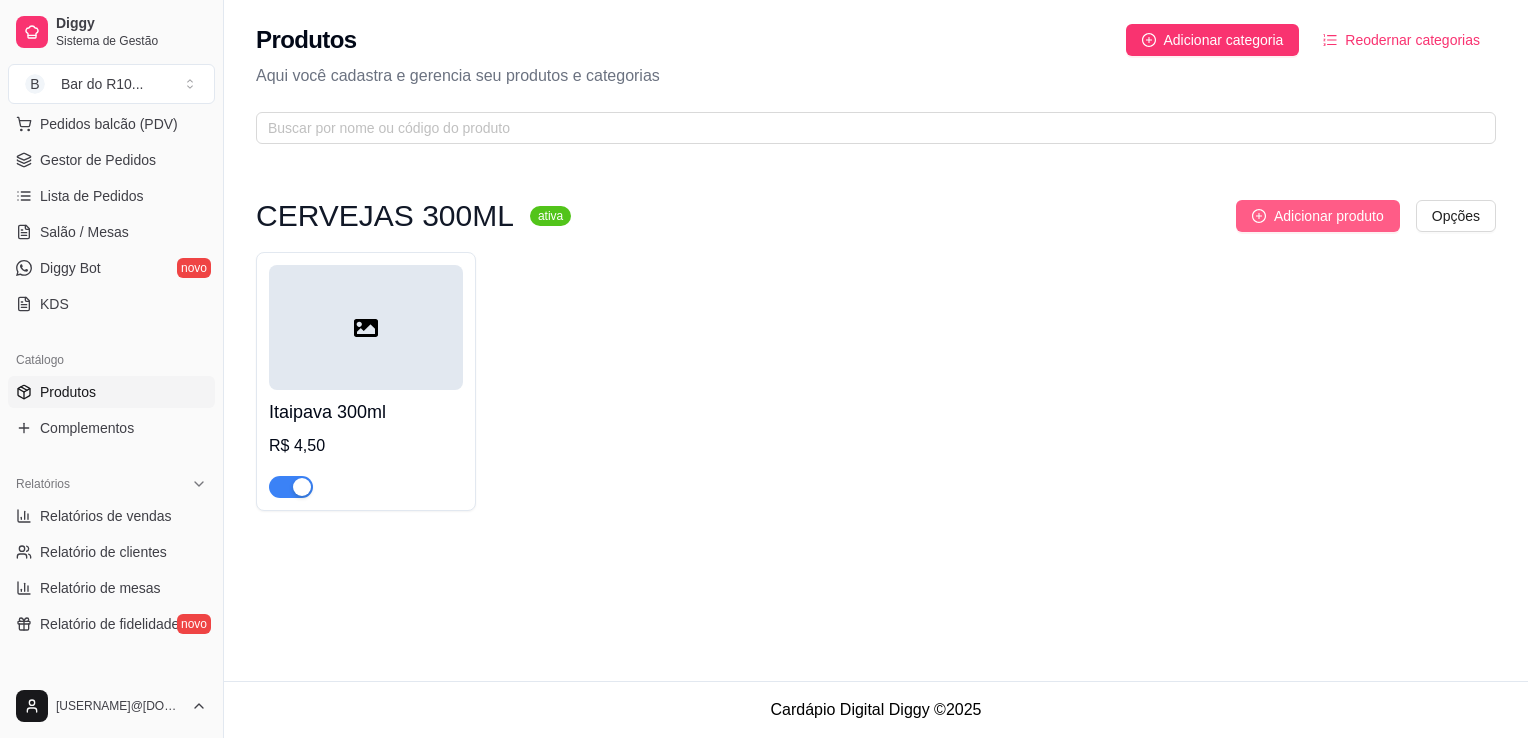 type 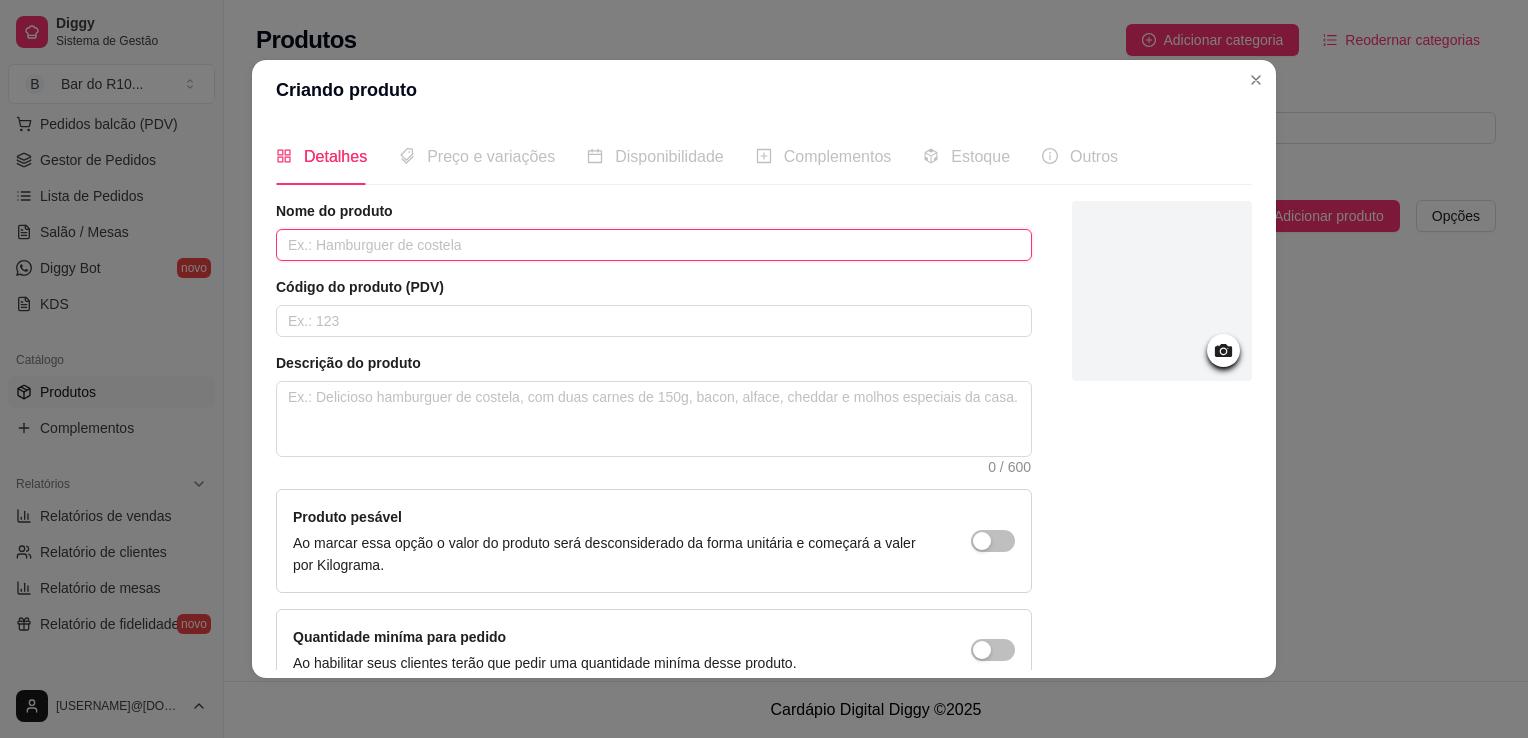 click at bounding box center [654, 245] 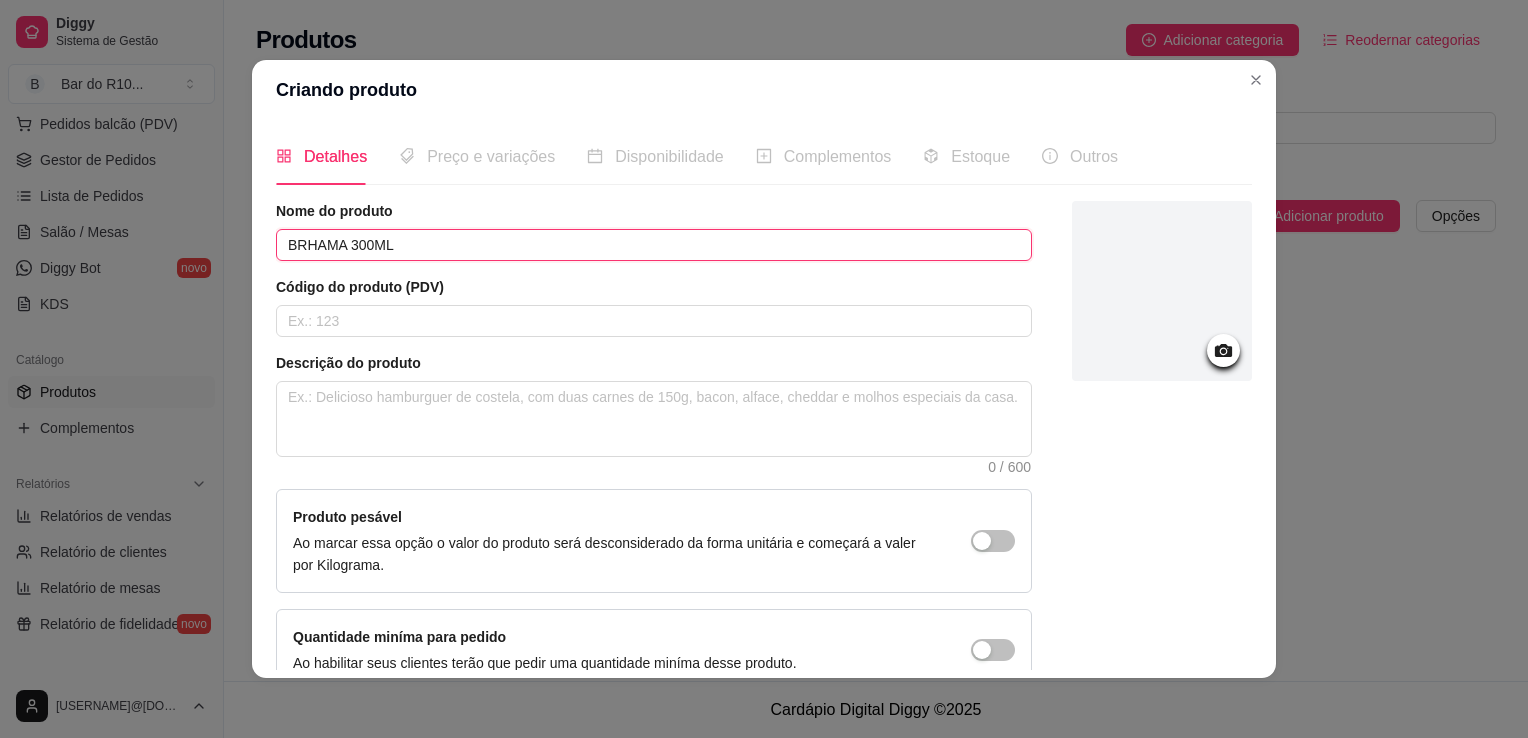click on "BRHAMA 300ML" at bounding box center (654, 245) 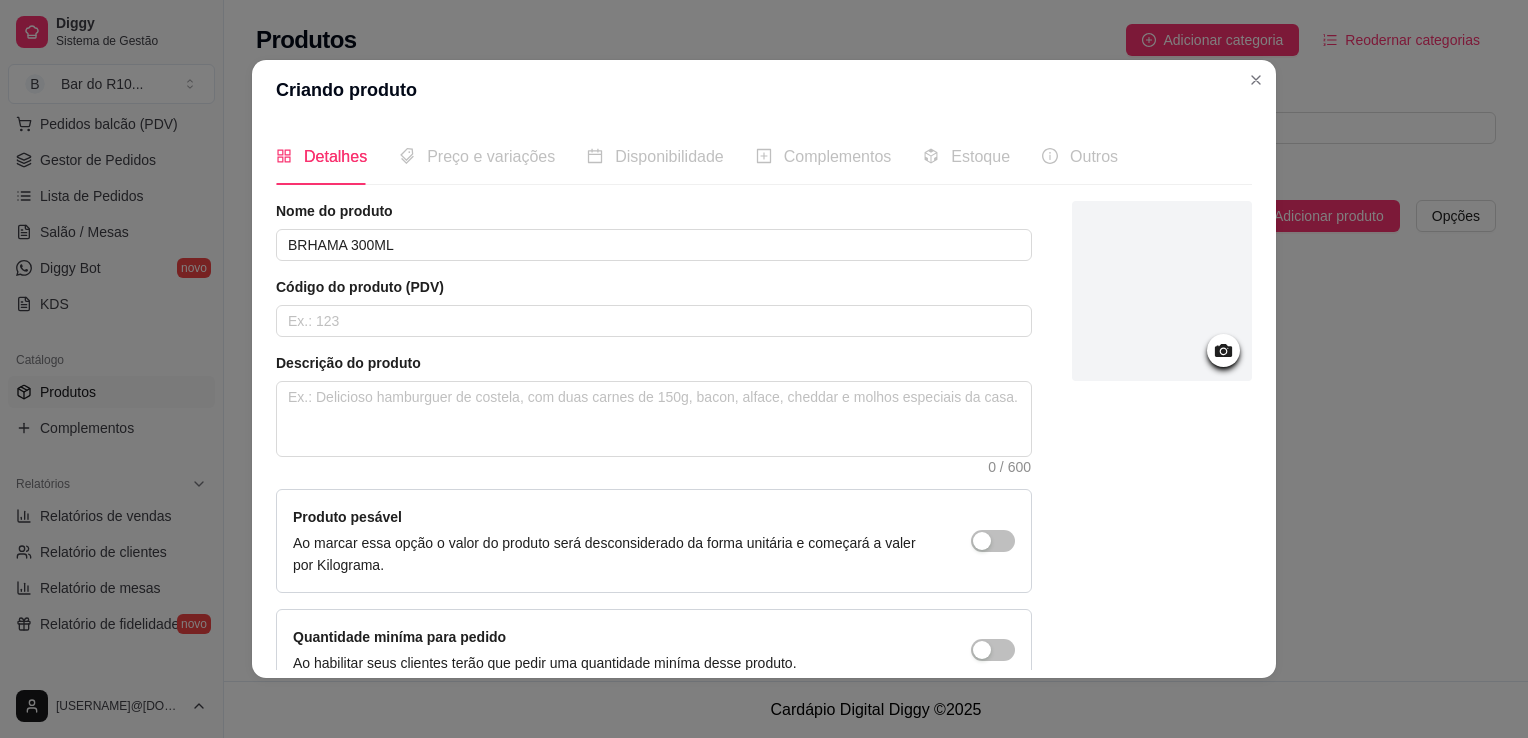 scroll, scrollTop: 107, scrollLeft: 0, axis: vertical 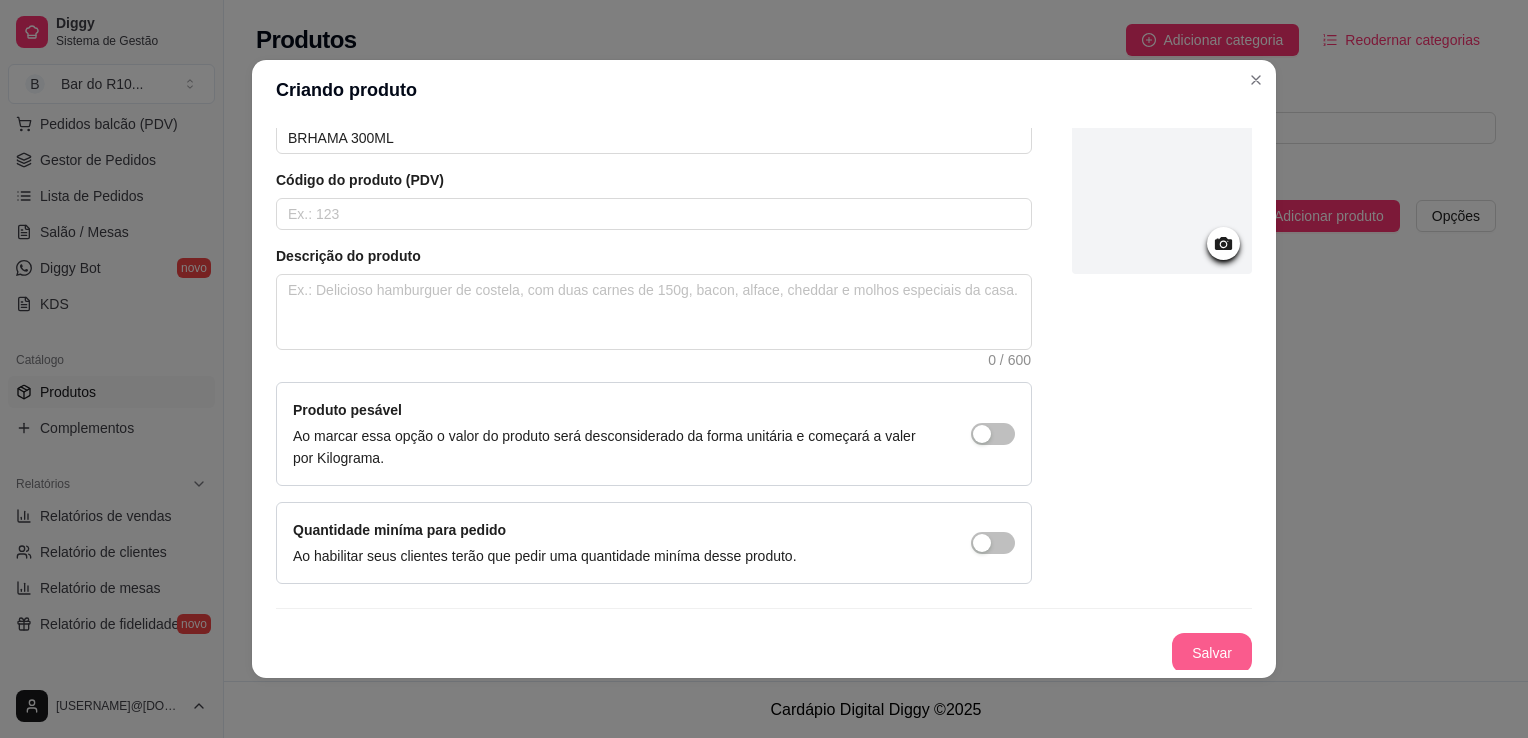 click on "Salvar" at bounding box center (1212, 653) 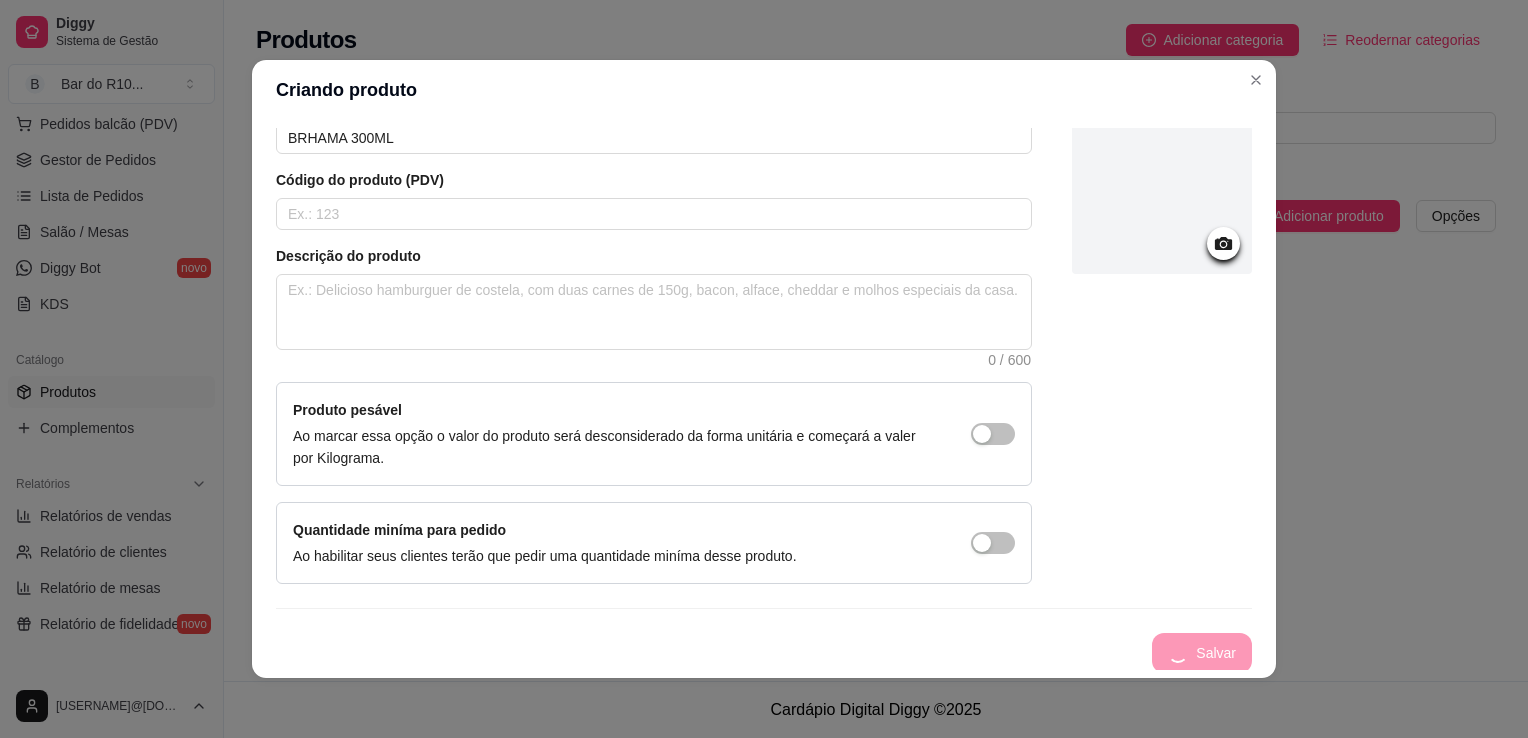 type 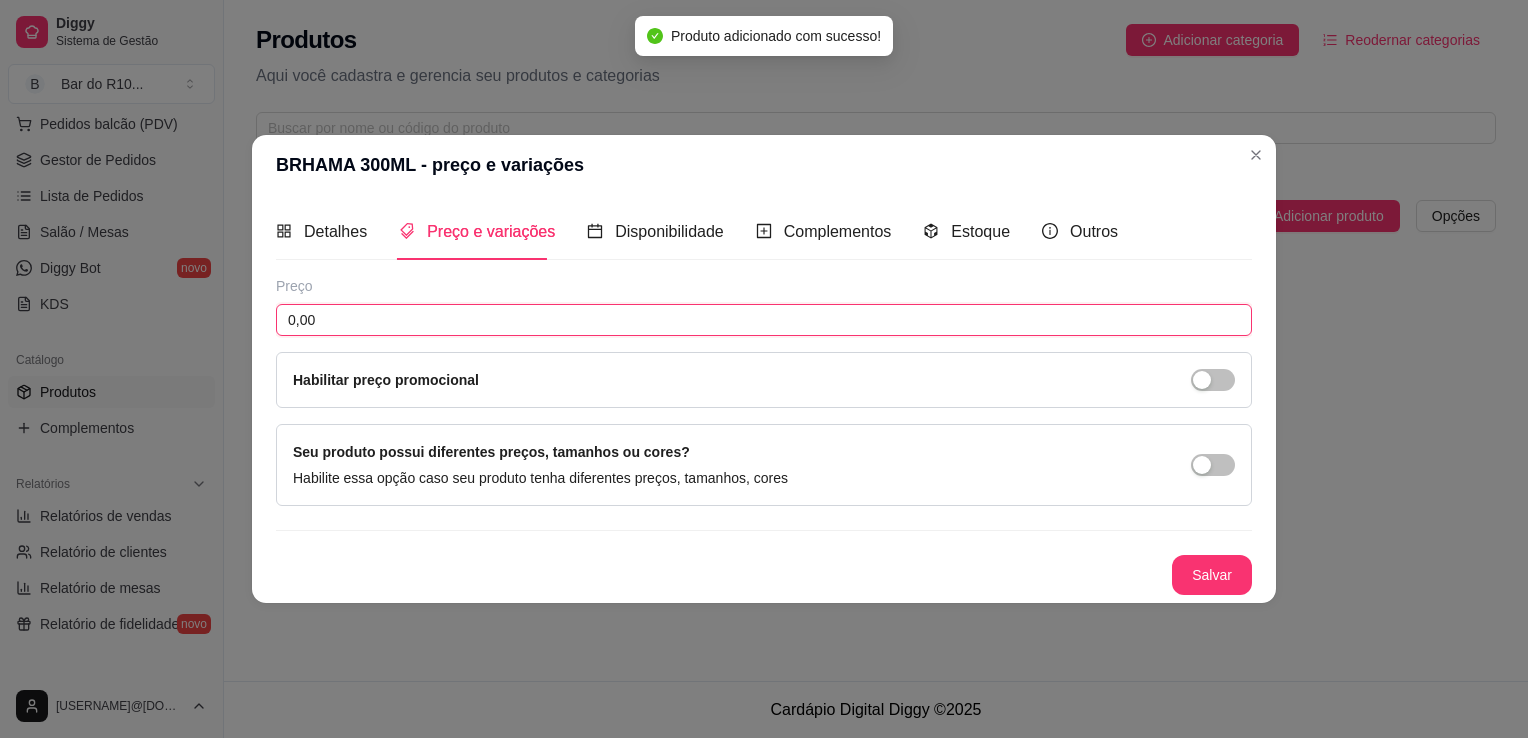 click on "0,00" at bounding box center [764, 320] 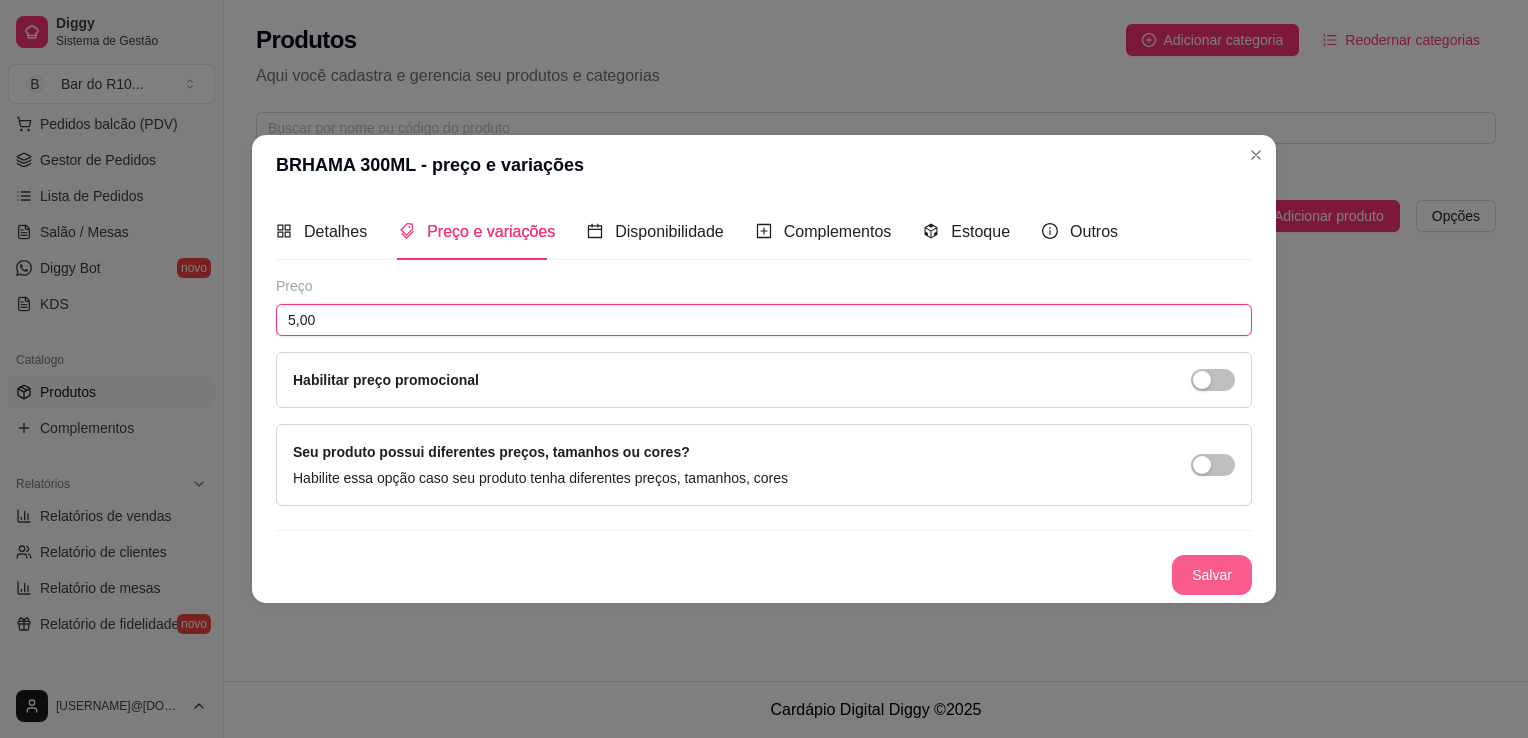 type on "5,00" 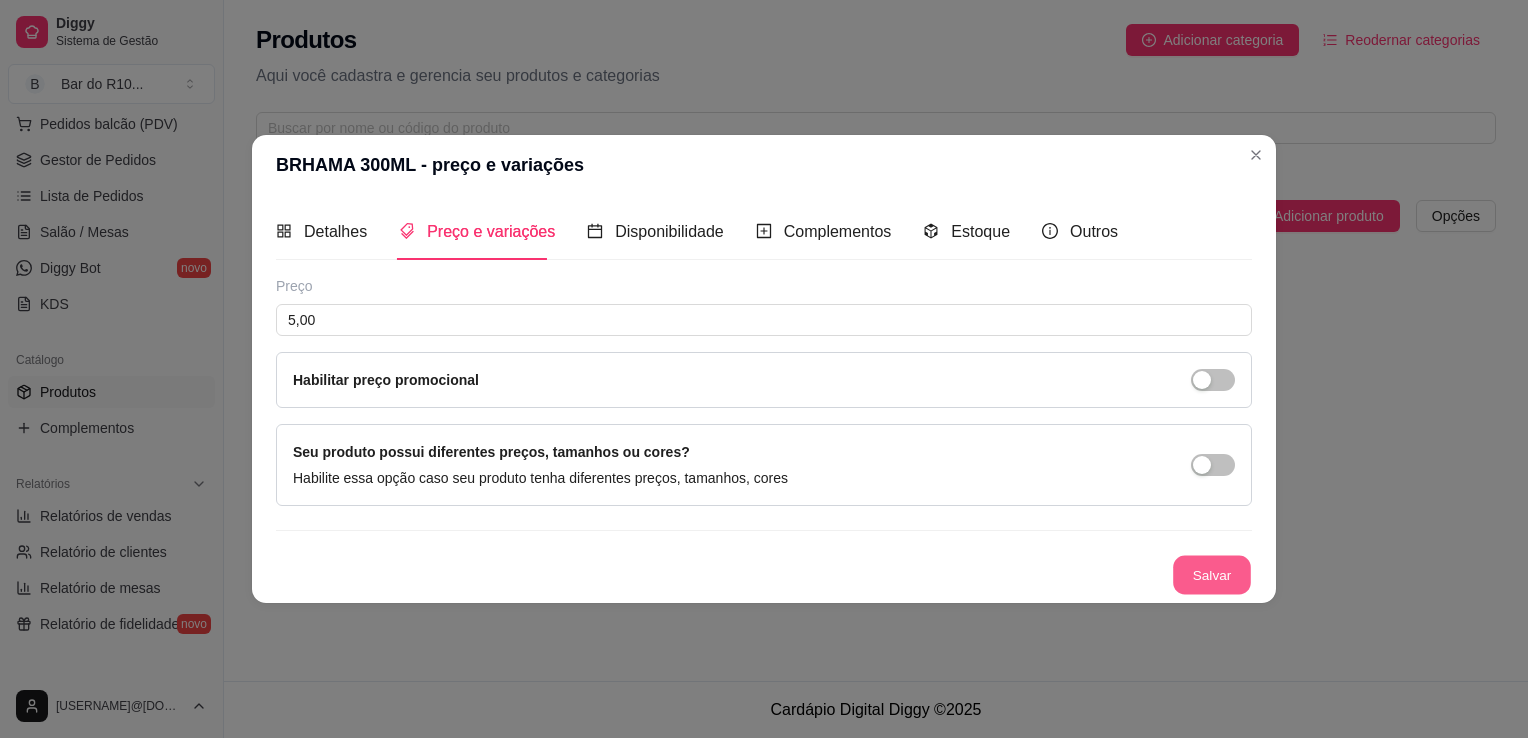 click on "Salvar" at bounding box center [1212, 575] 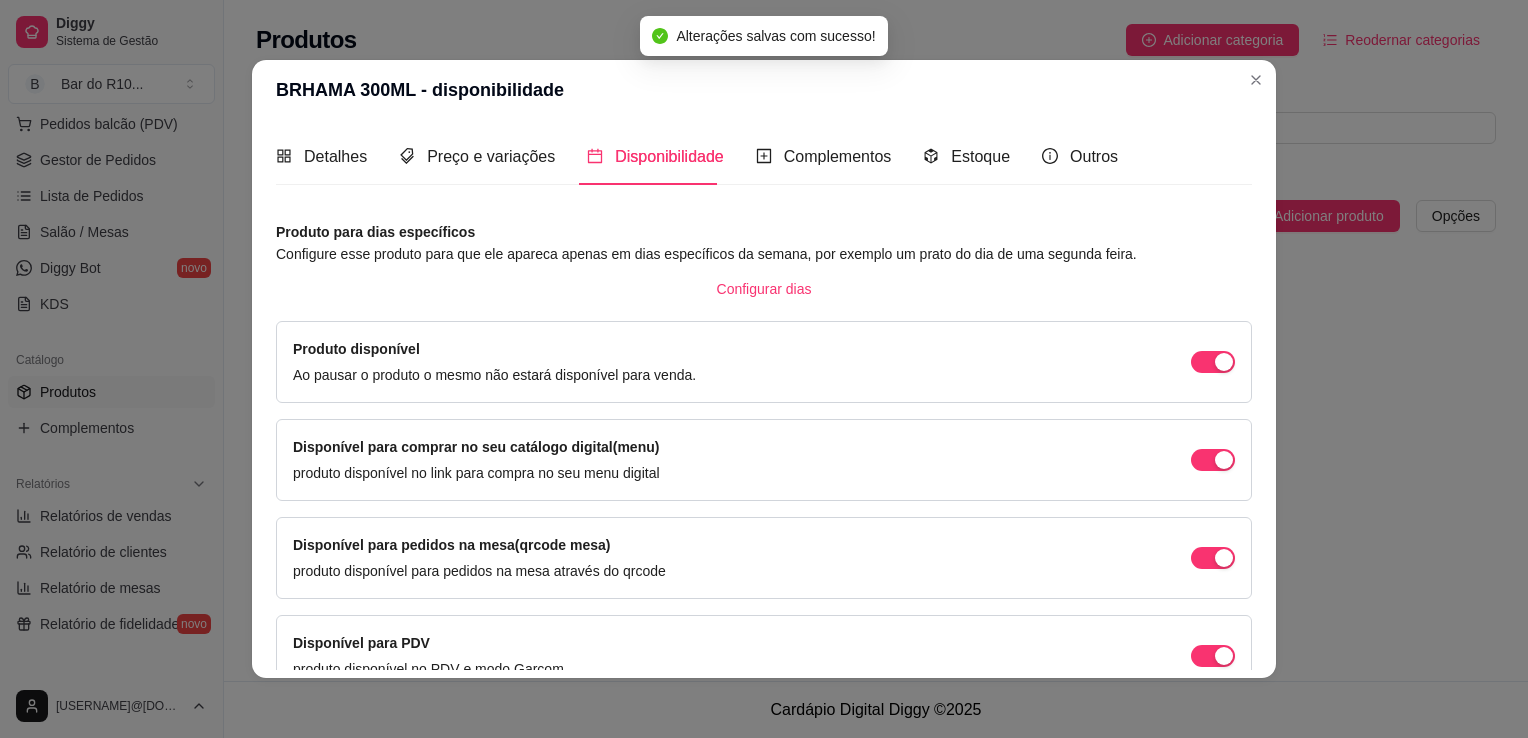 scroll, scrollTop: 105, scrollLeft: 0, axis: vertical 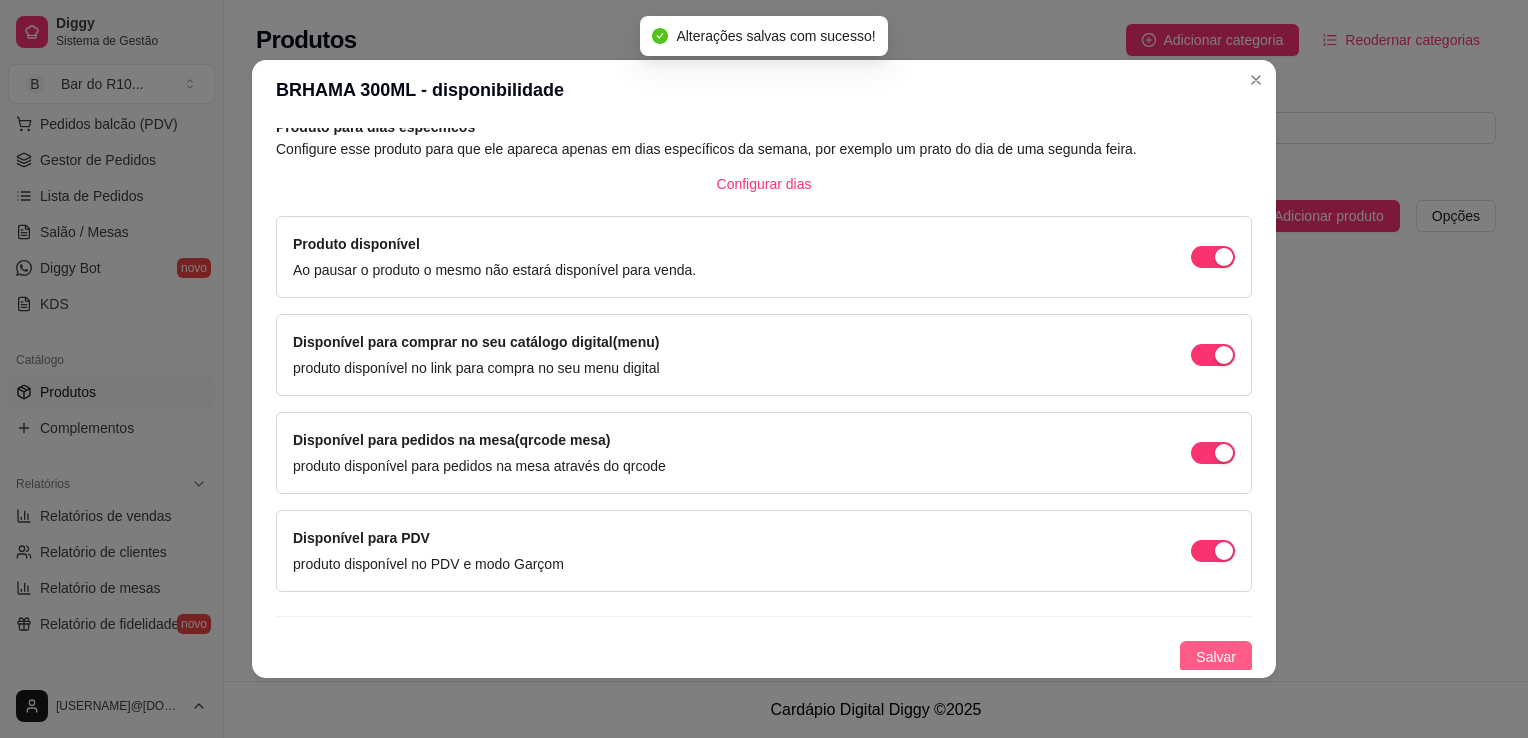 click on "Salvar" at bounding box center (1216, 657) 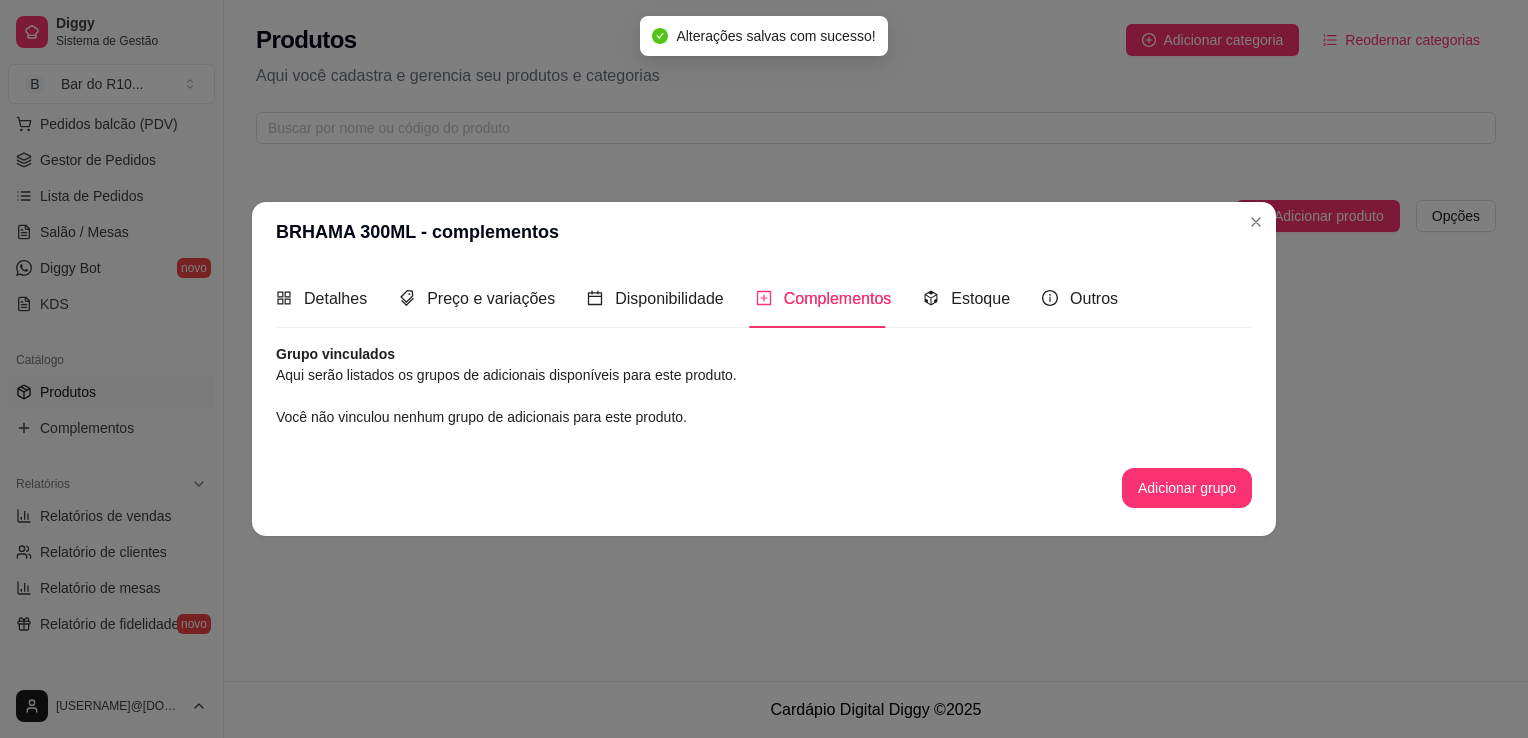 scroll, scrollTop: 0, scrollLeft: 0, axis: both 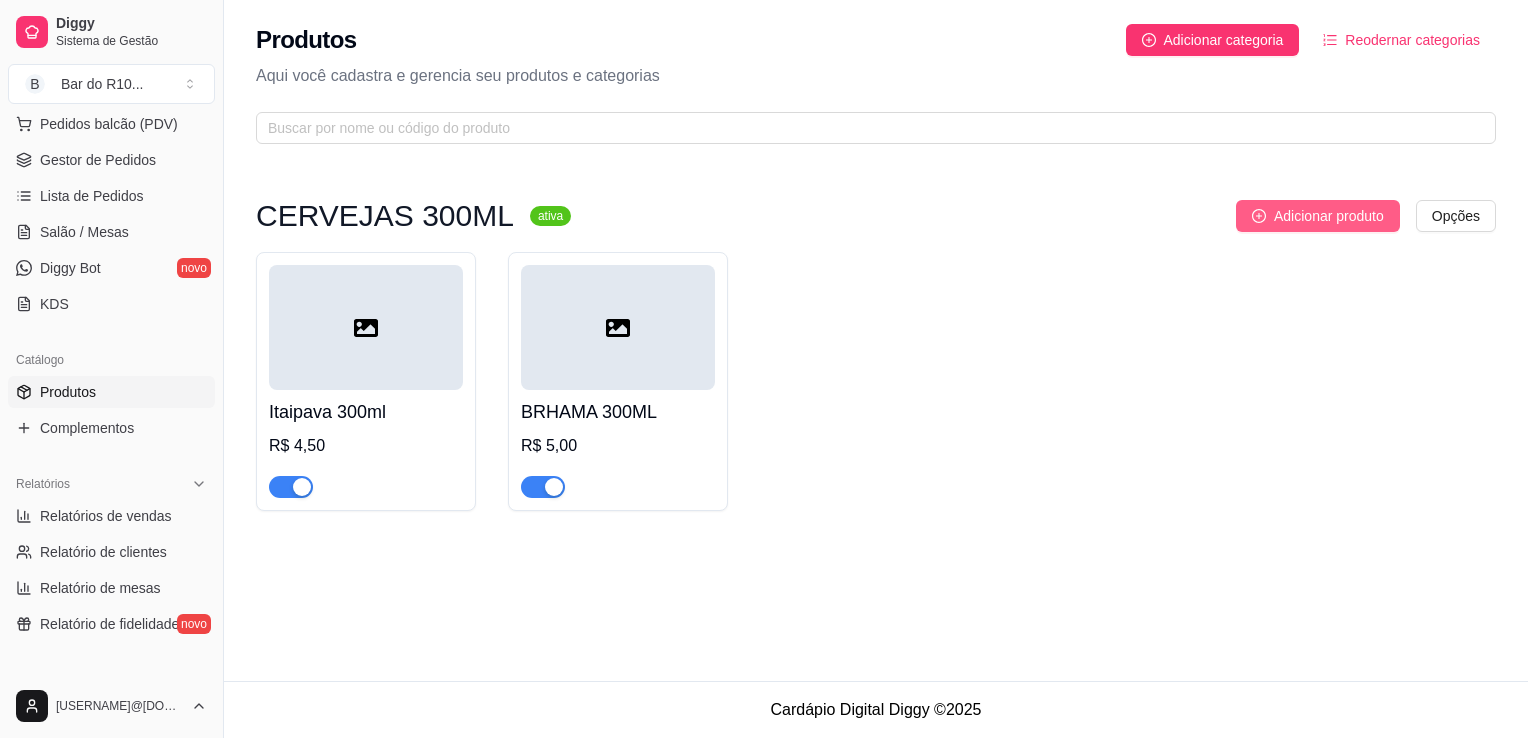 click on "Adicionar produto" at bounding box center [1318, 216] 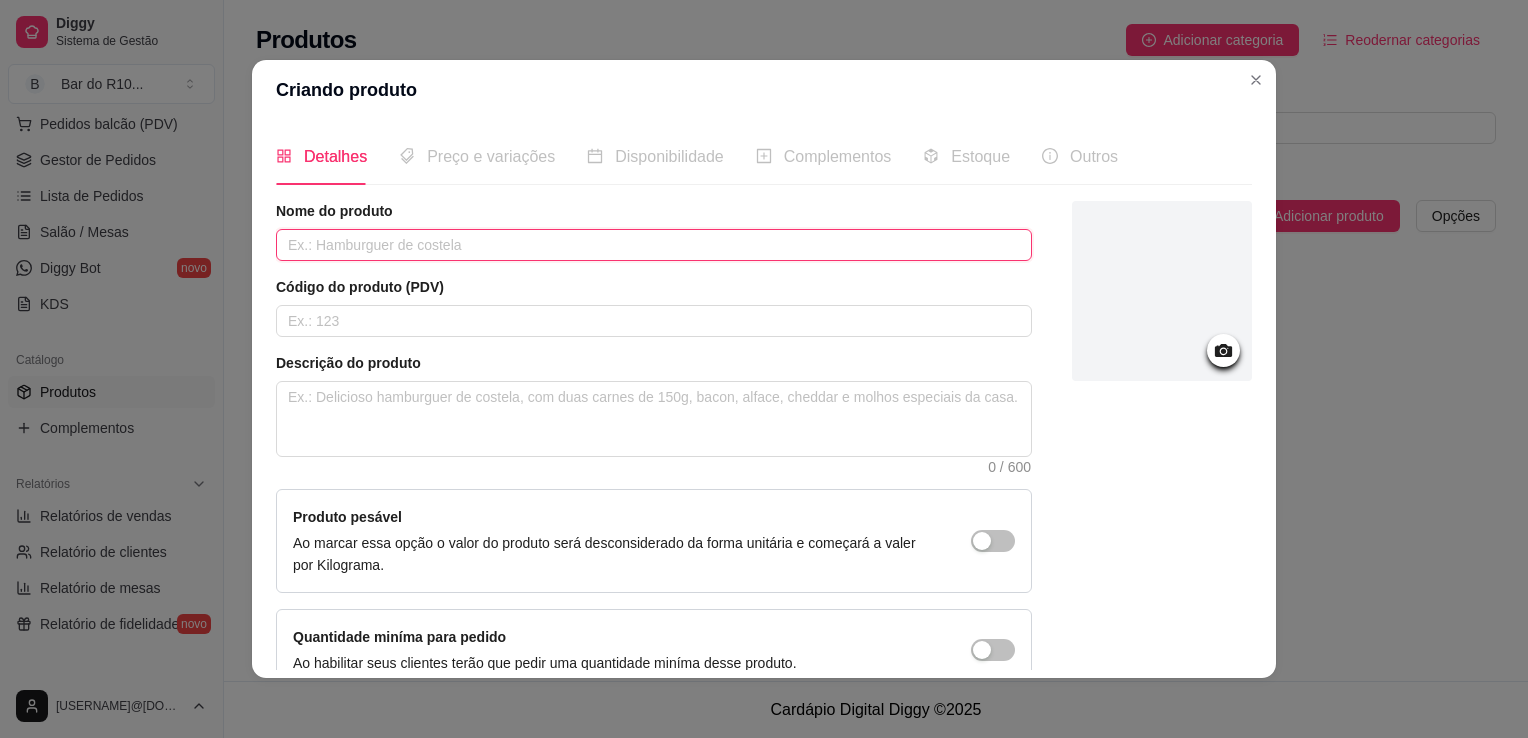 click at bounding box center (654, 245) 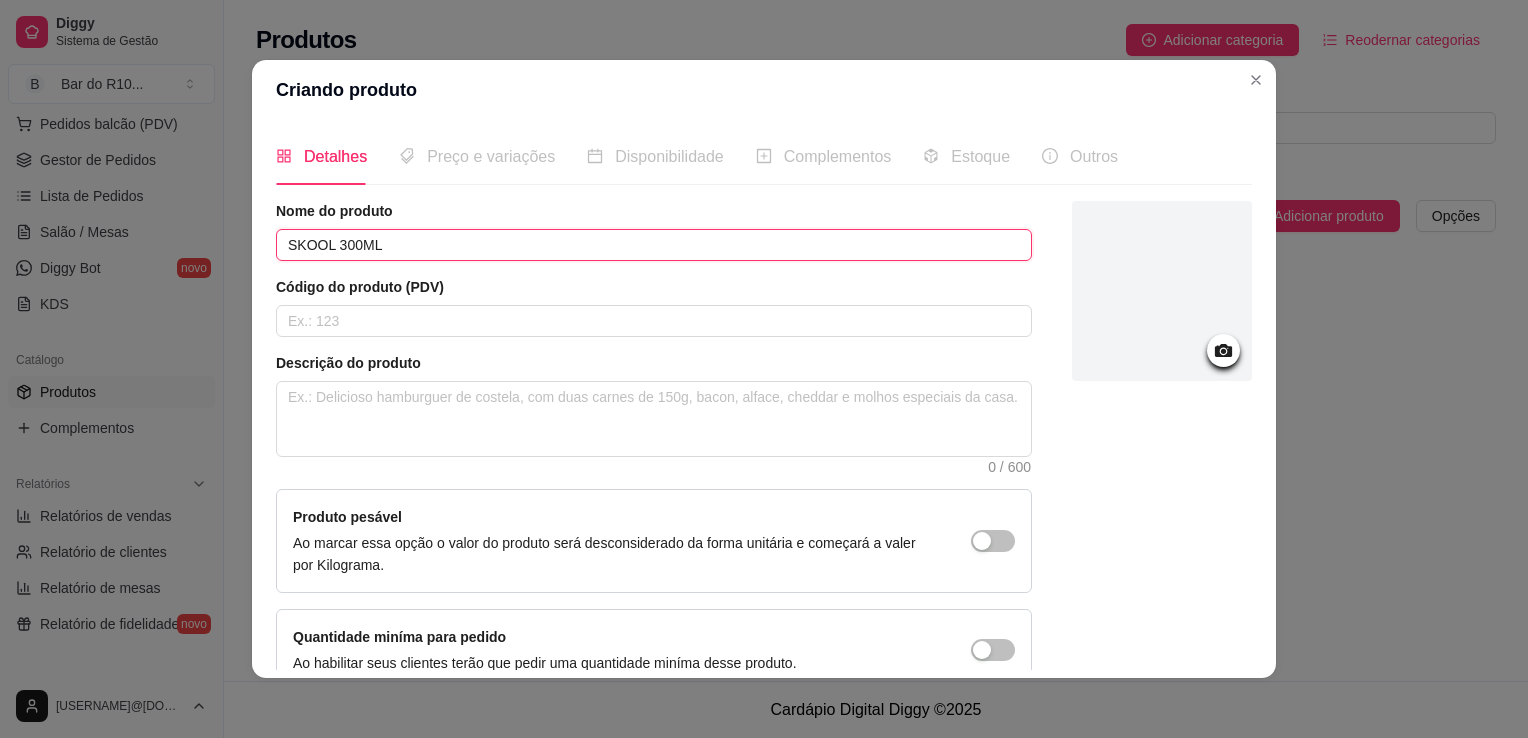 type on "SKOOL 300ML" 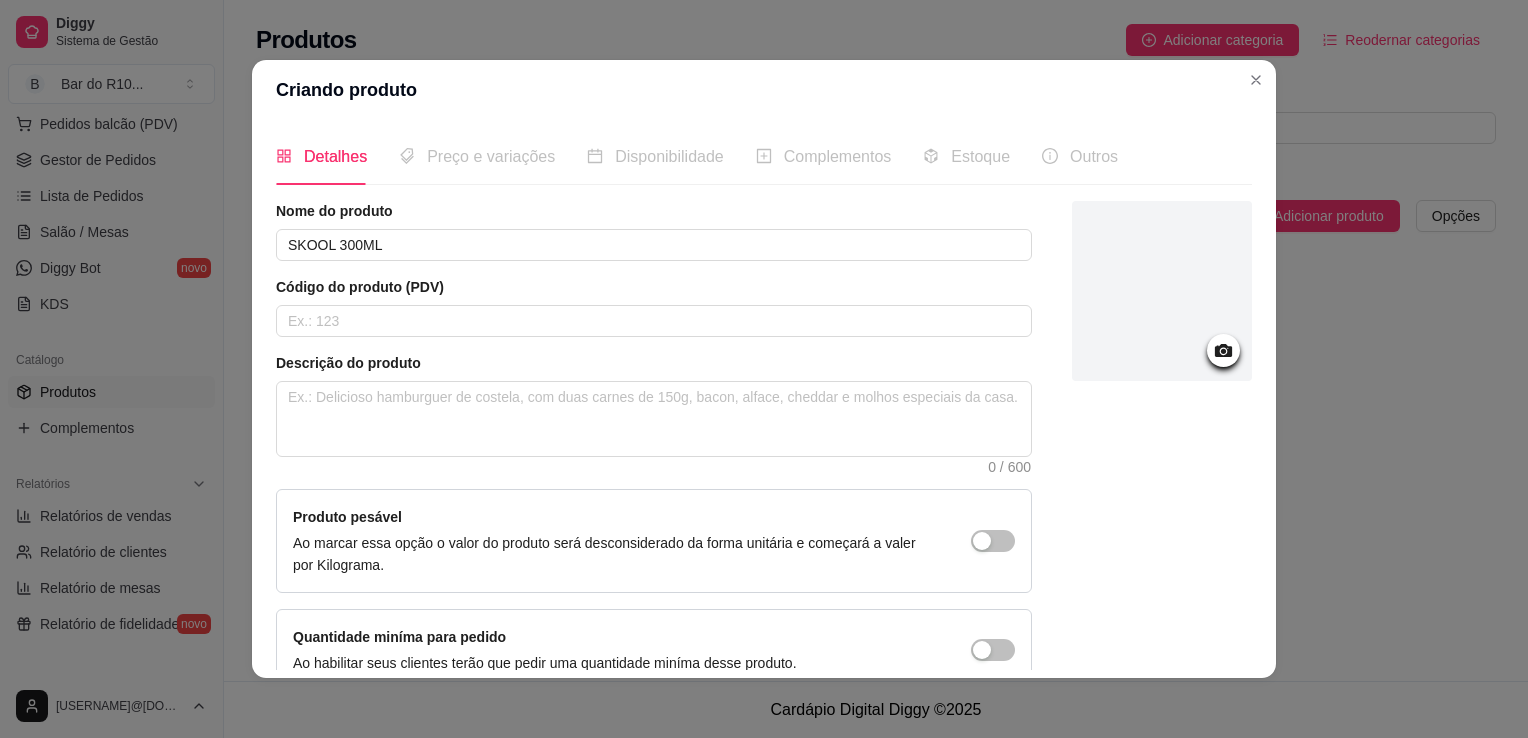 scroll, scrollTop: 107, scrollLeft: 0, axis: vertical 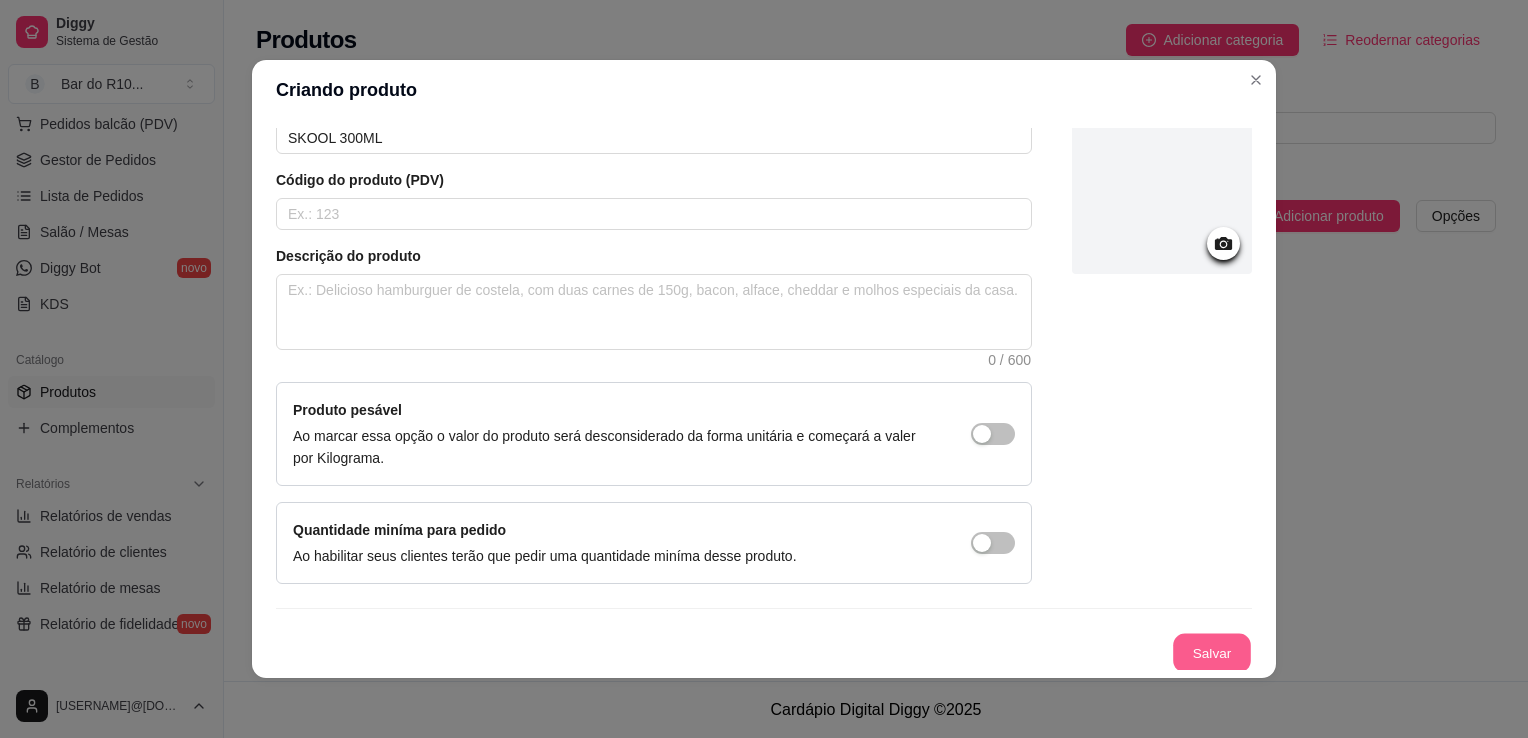 click on "Salvar" at bounding box center (1212, 653) 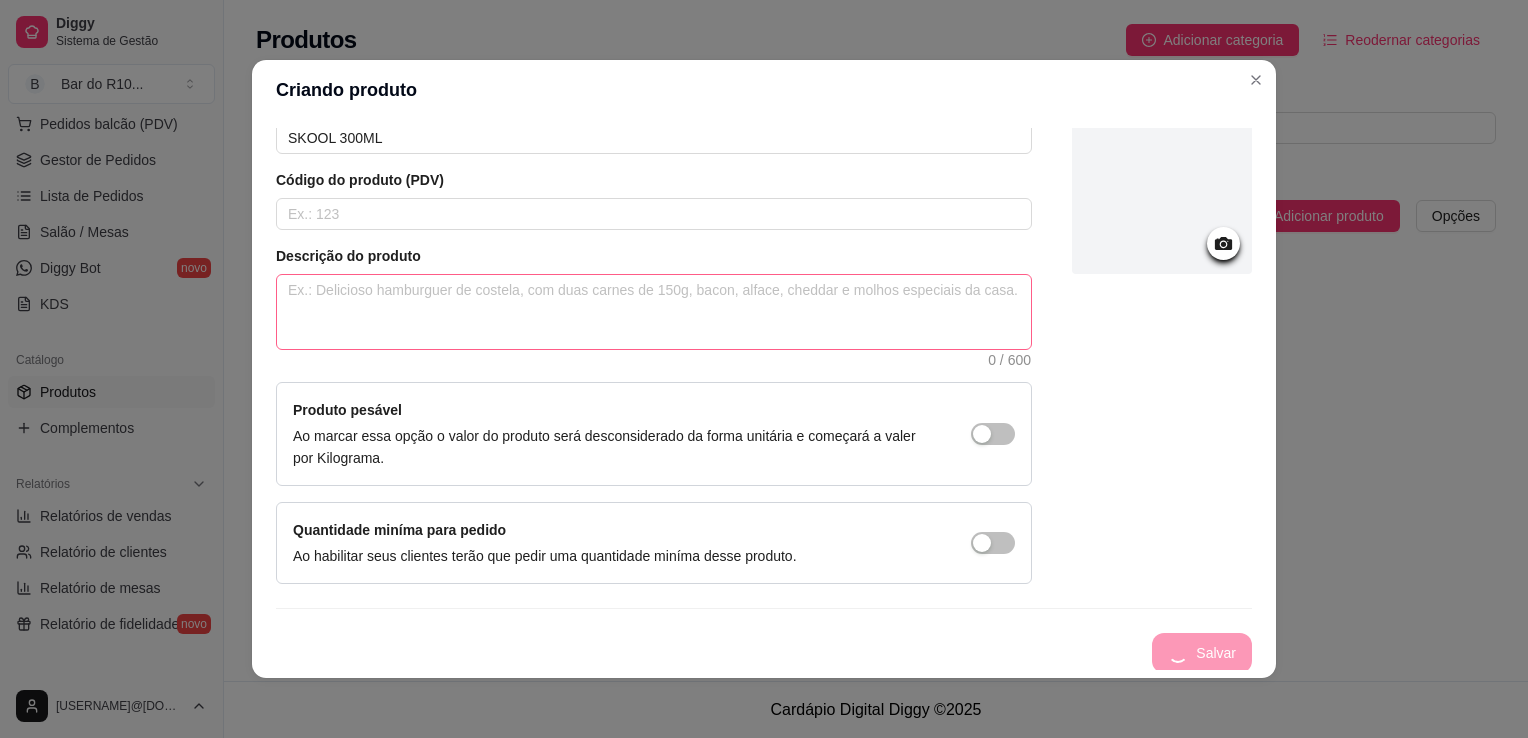 type 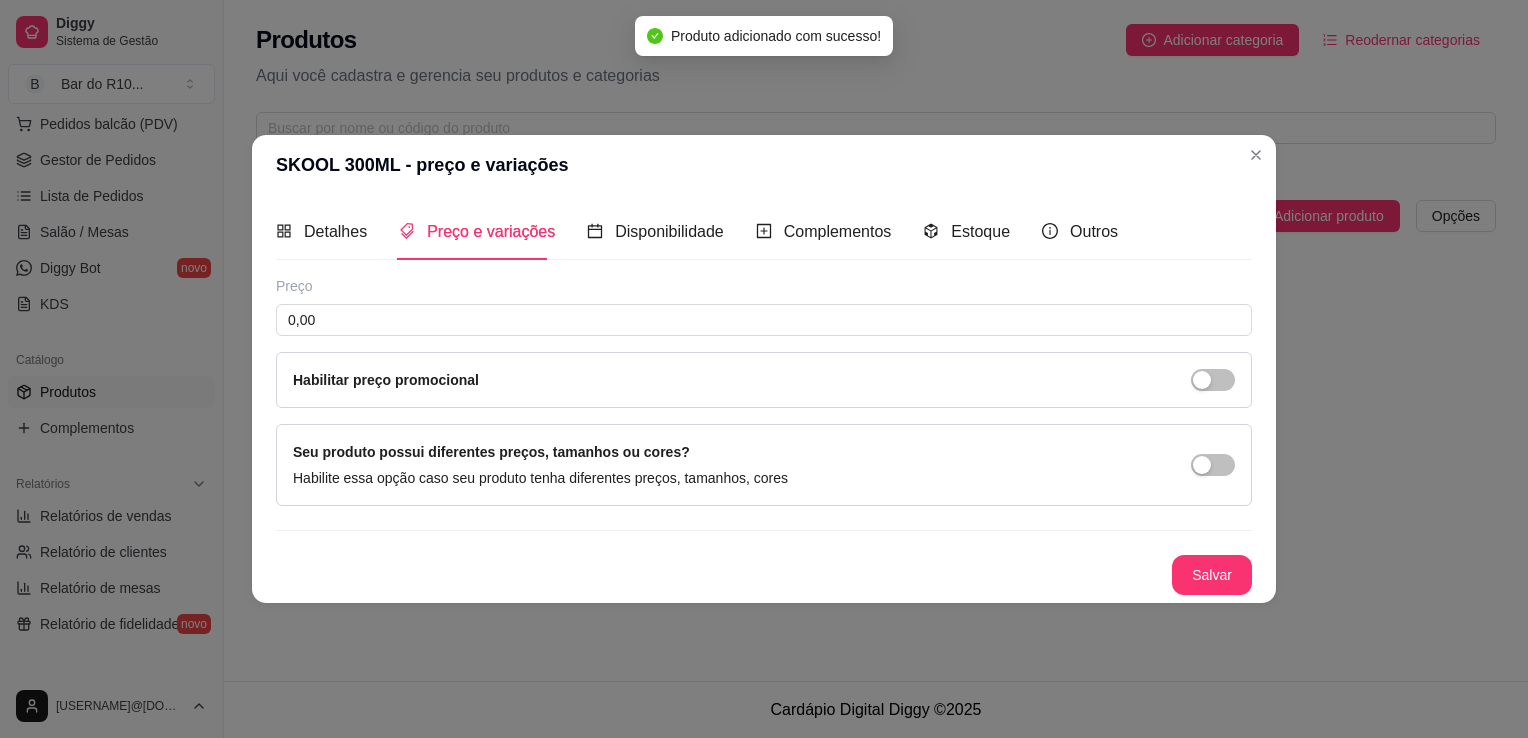 scroll, scrollTop: 0, scrollLeft: 0, axis: both 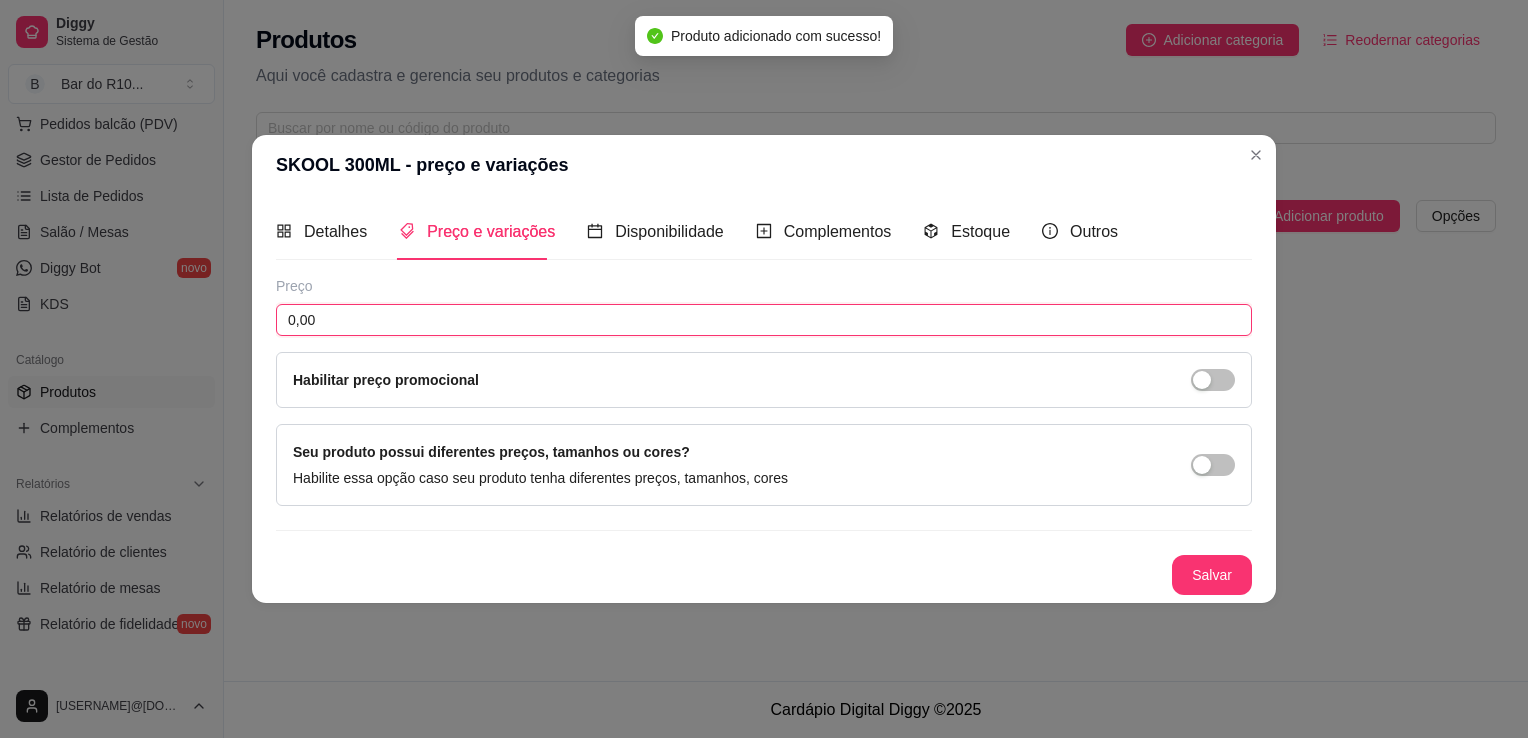 click on "0,00" at bounding box center (764, 320) 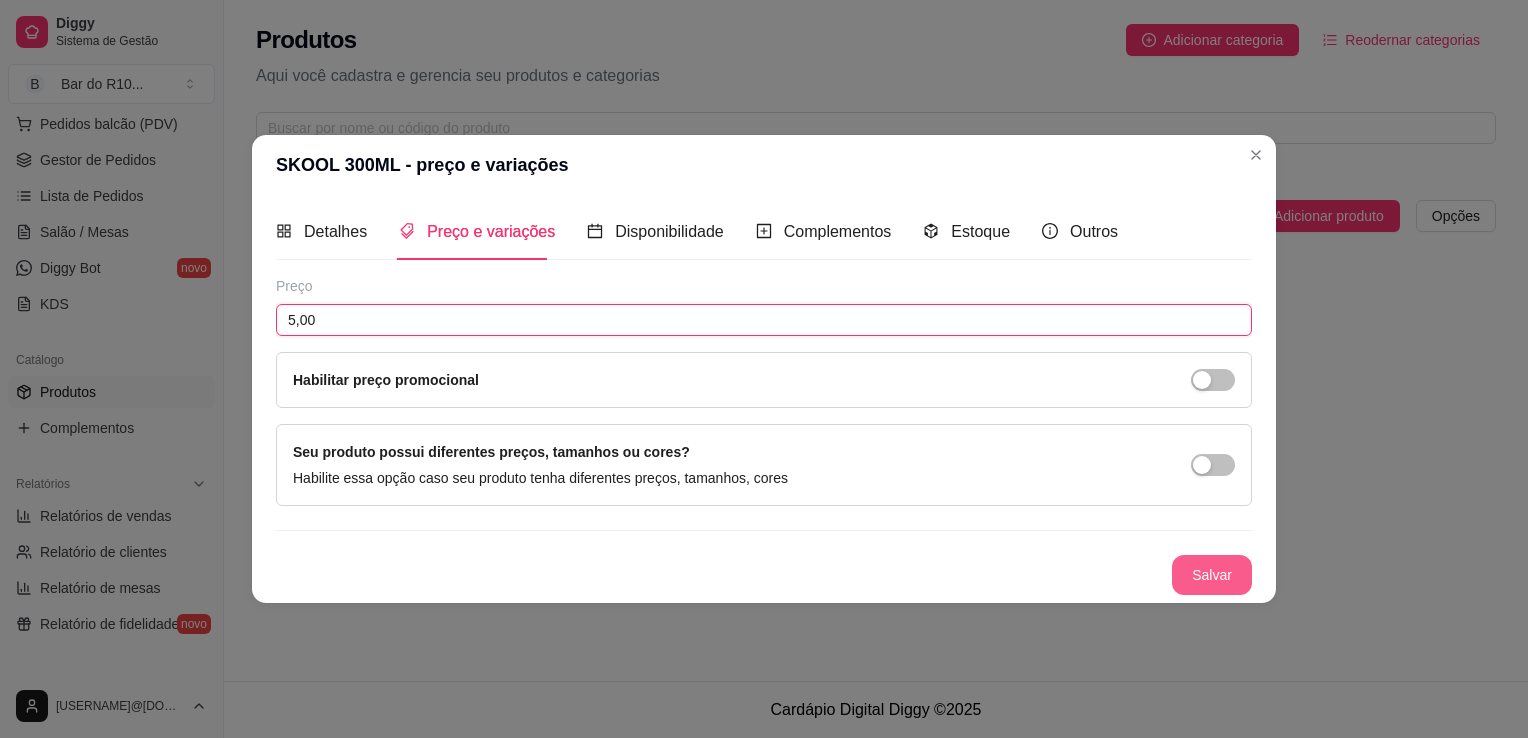 type on "5,00" 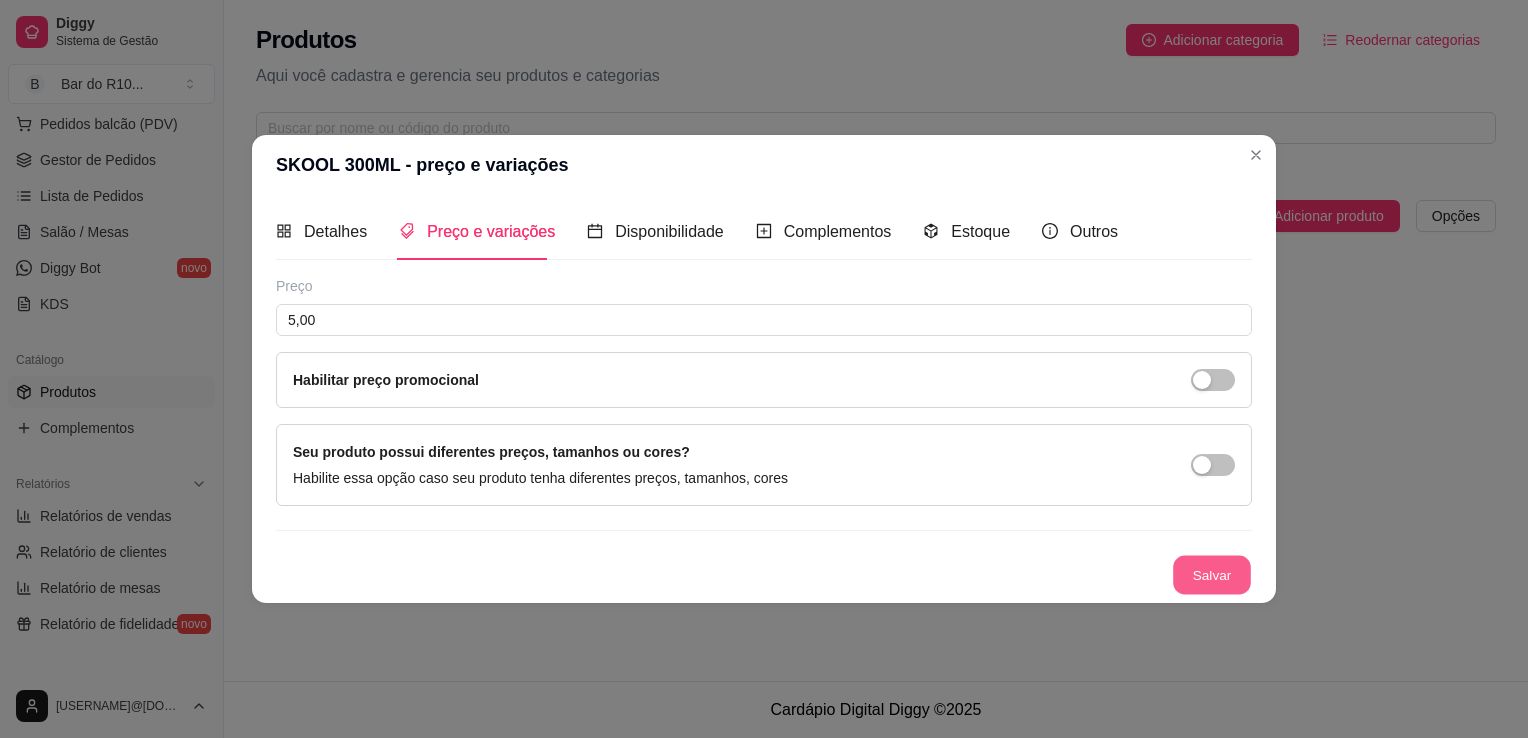 click on "Salvar" at bounding box center [1212, 575] 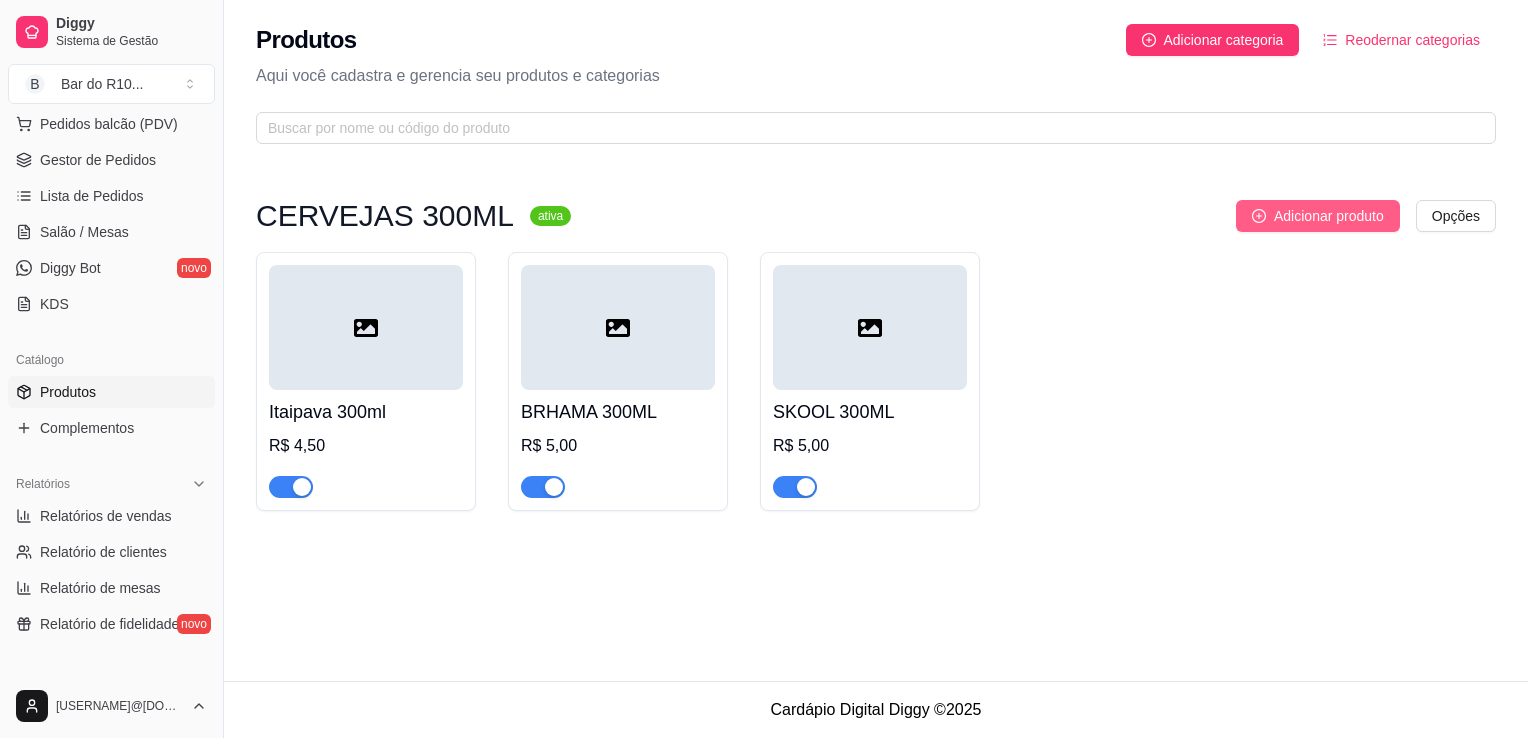 click on "Adicionar produto" at bounding box center [1329, 216] 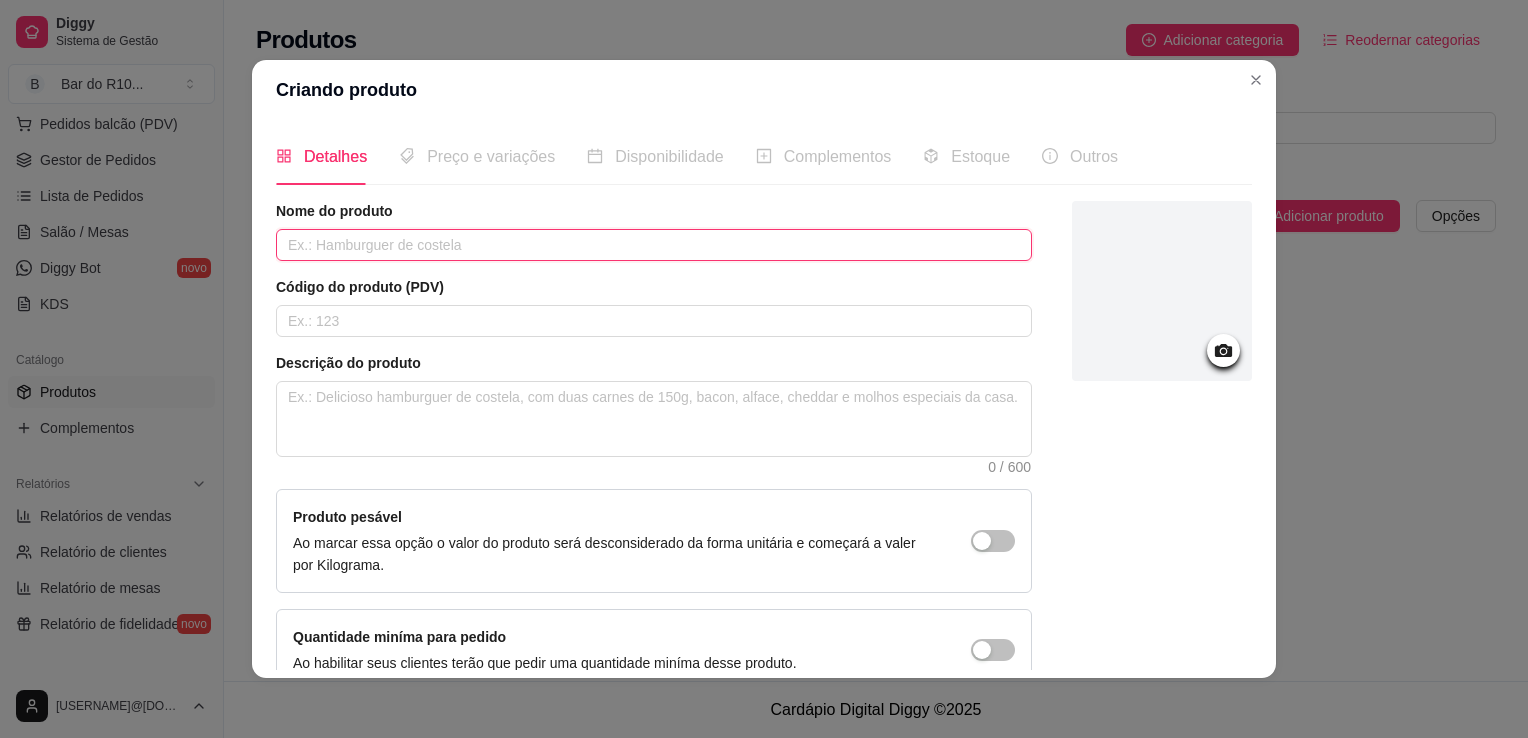 click at bounding box center (654, 245) 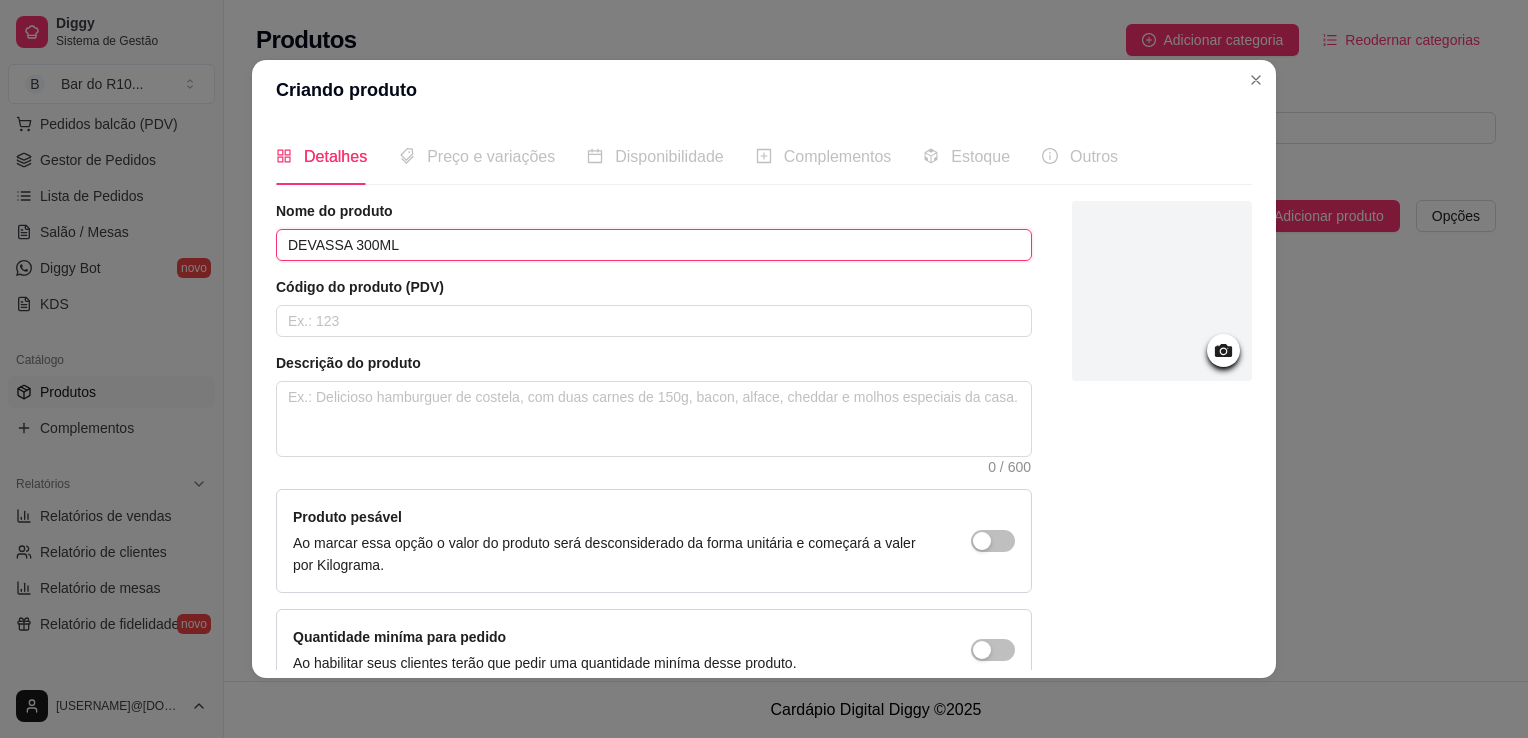 type on "DEVASSA 300ML" 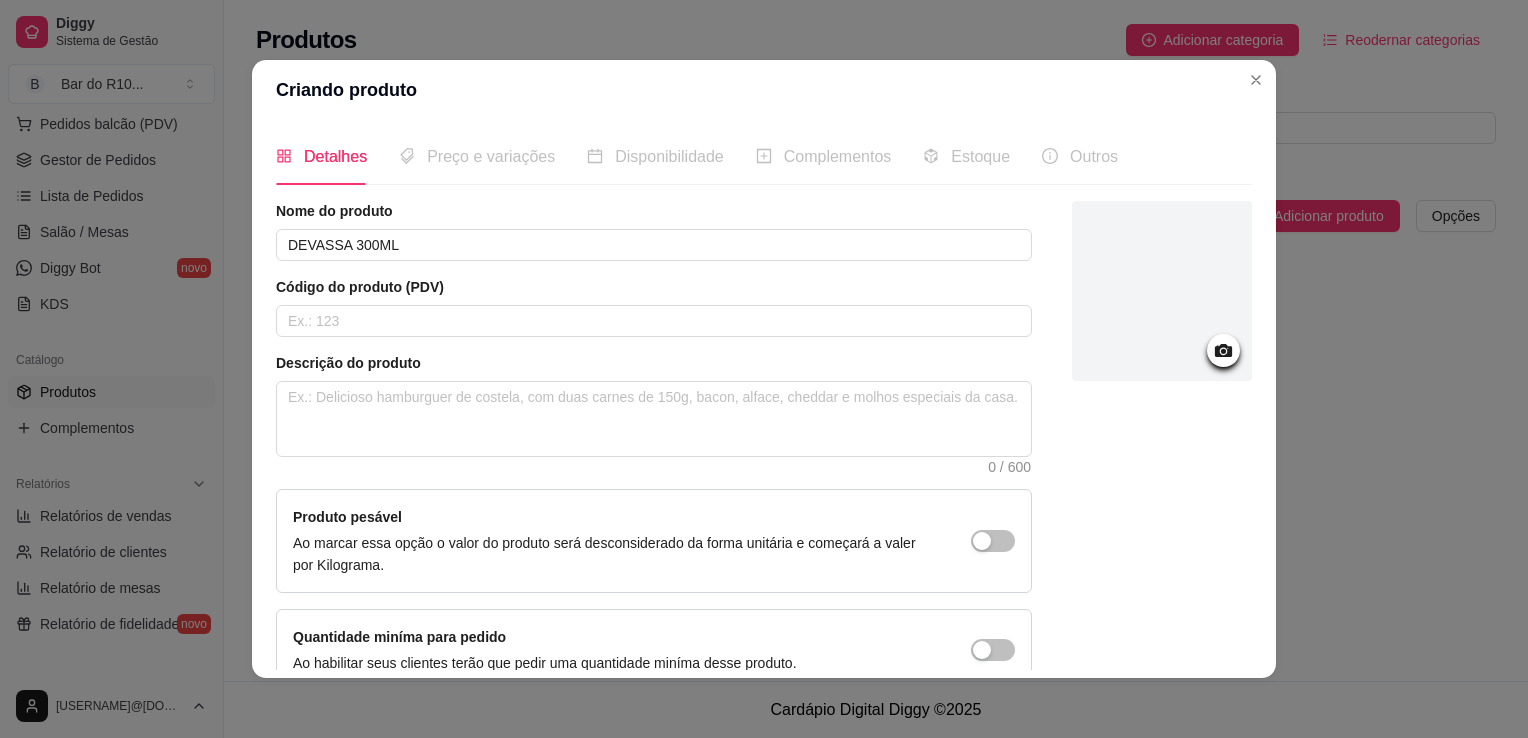 scroll, scrollTop: 107, scrollLeft: 0, axis: vertical 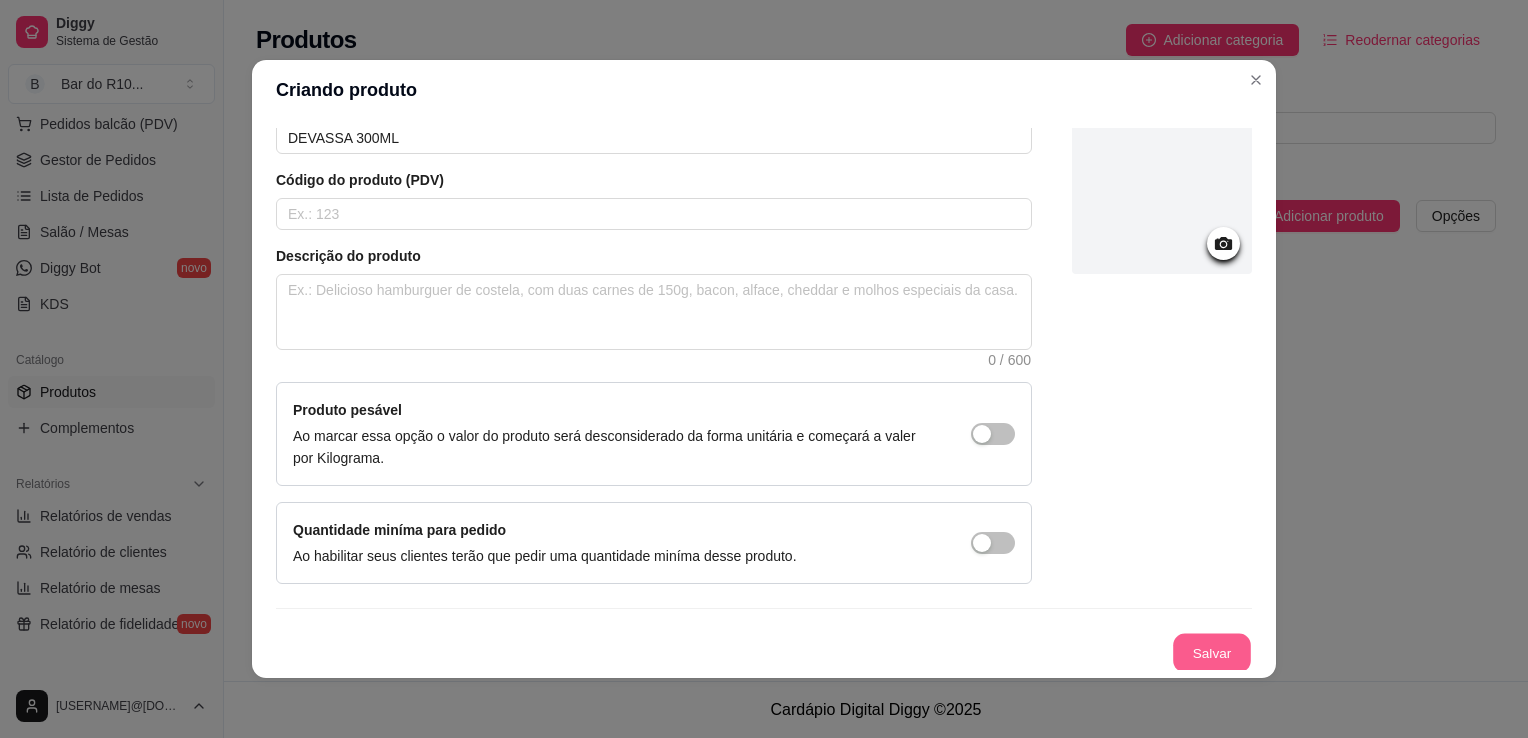 click on "Salvar" at bounding box center (1212, 653) 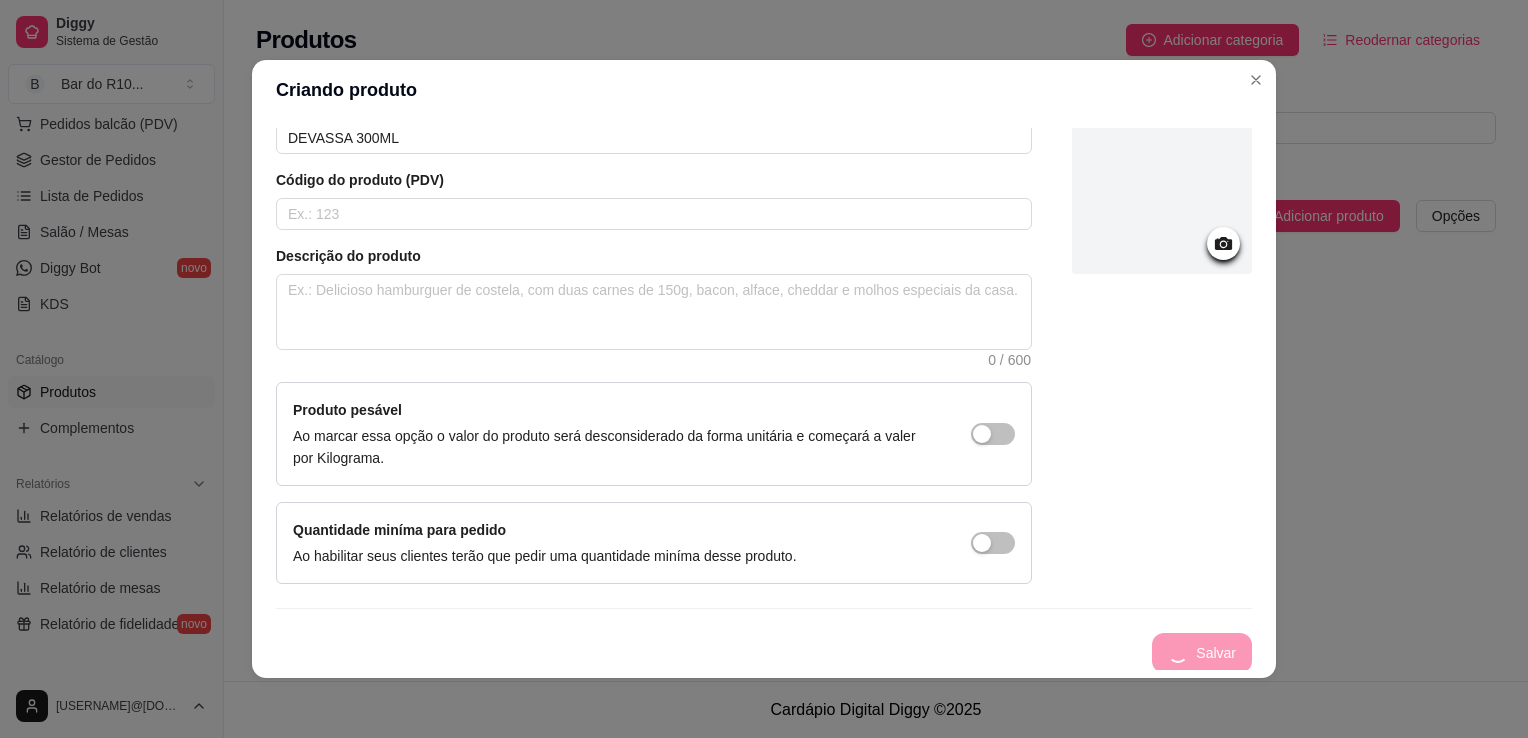 type 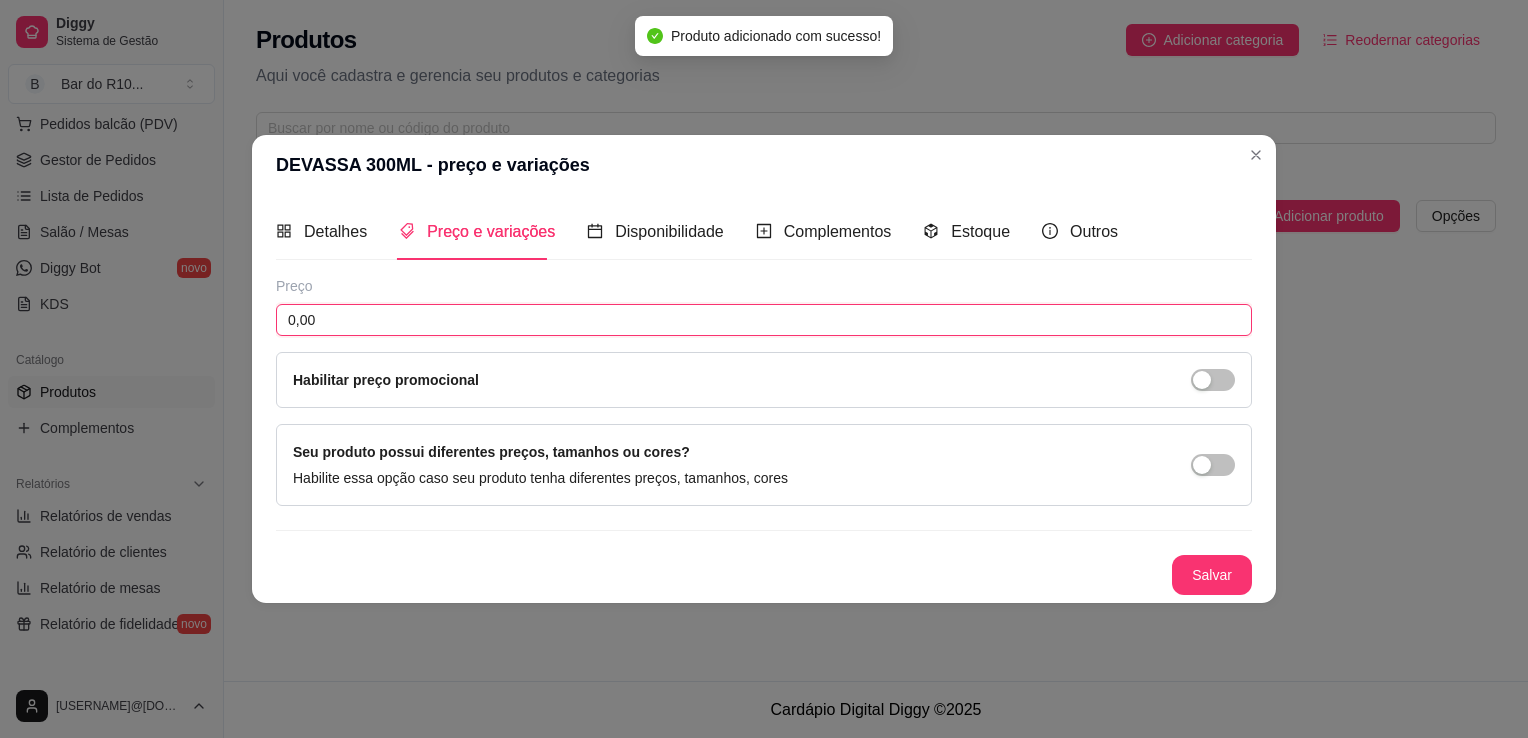 click on "0,00" at bounding box center [764, 320] 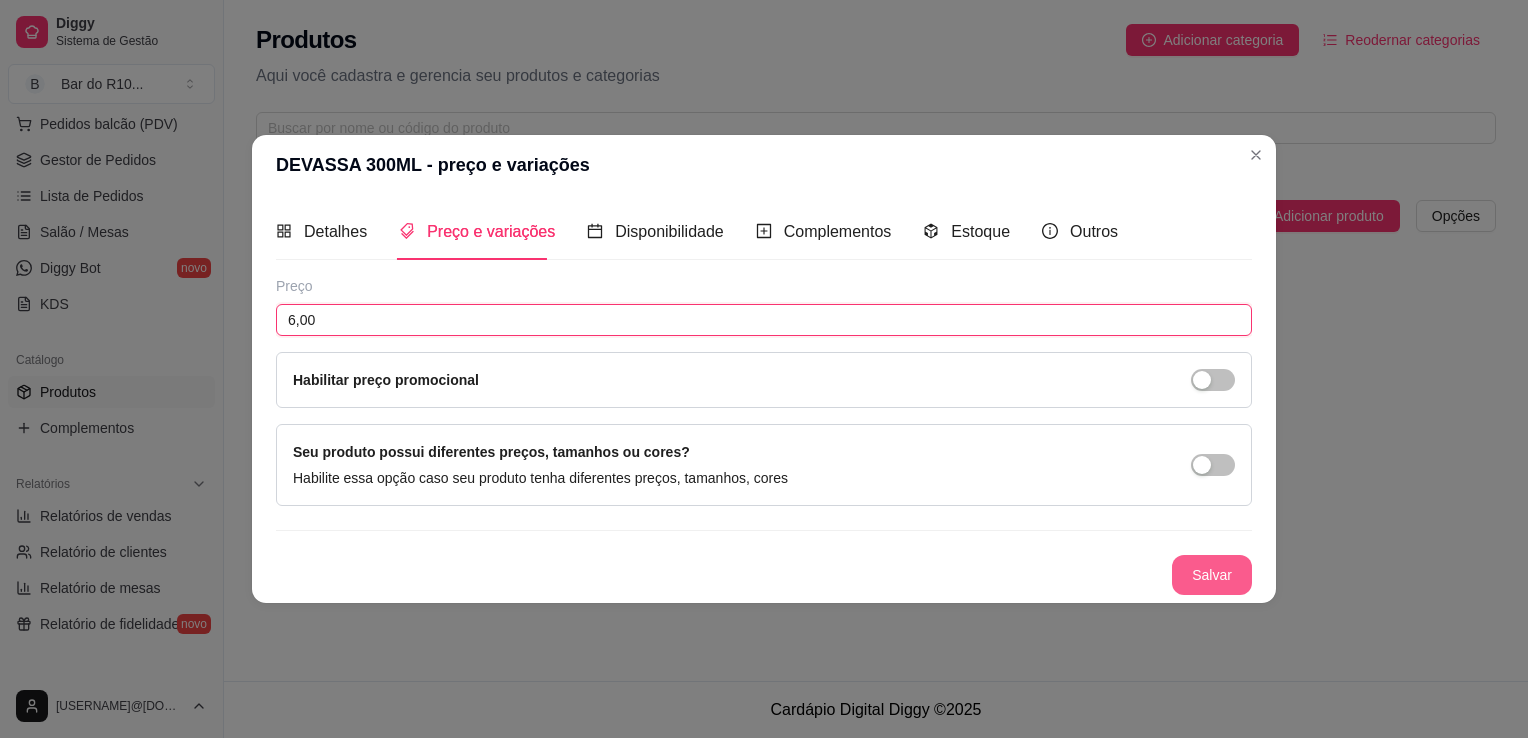 type on "6,00" 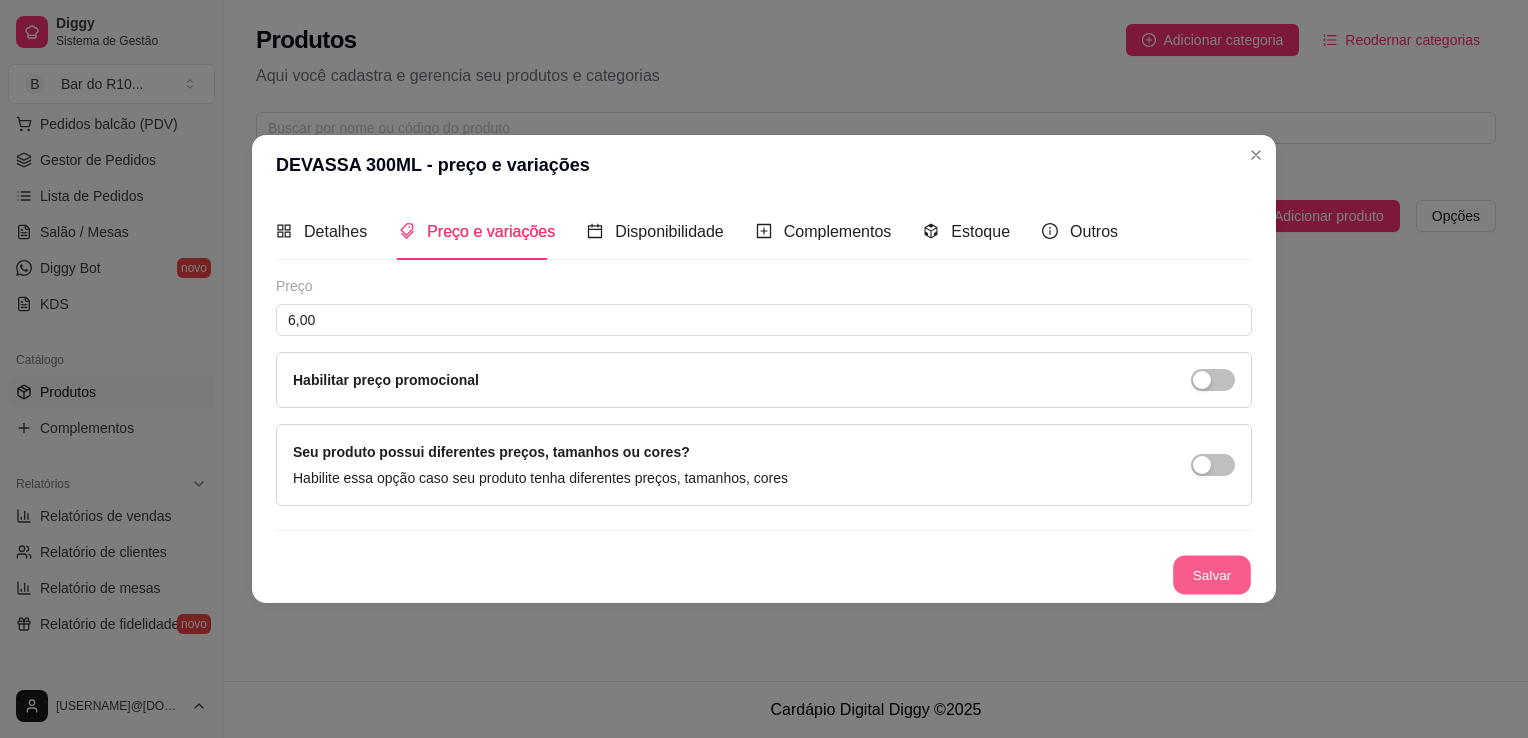 click on "Salvar" at bounding box center [1212, 575] 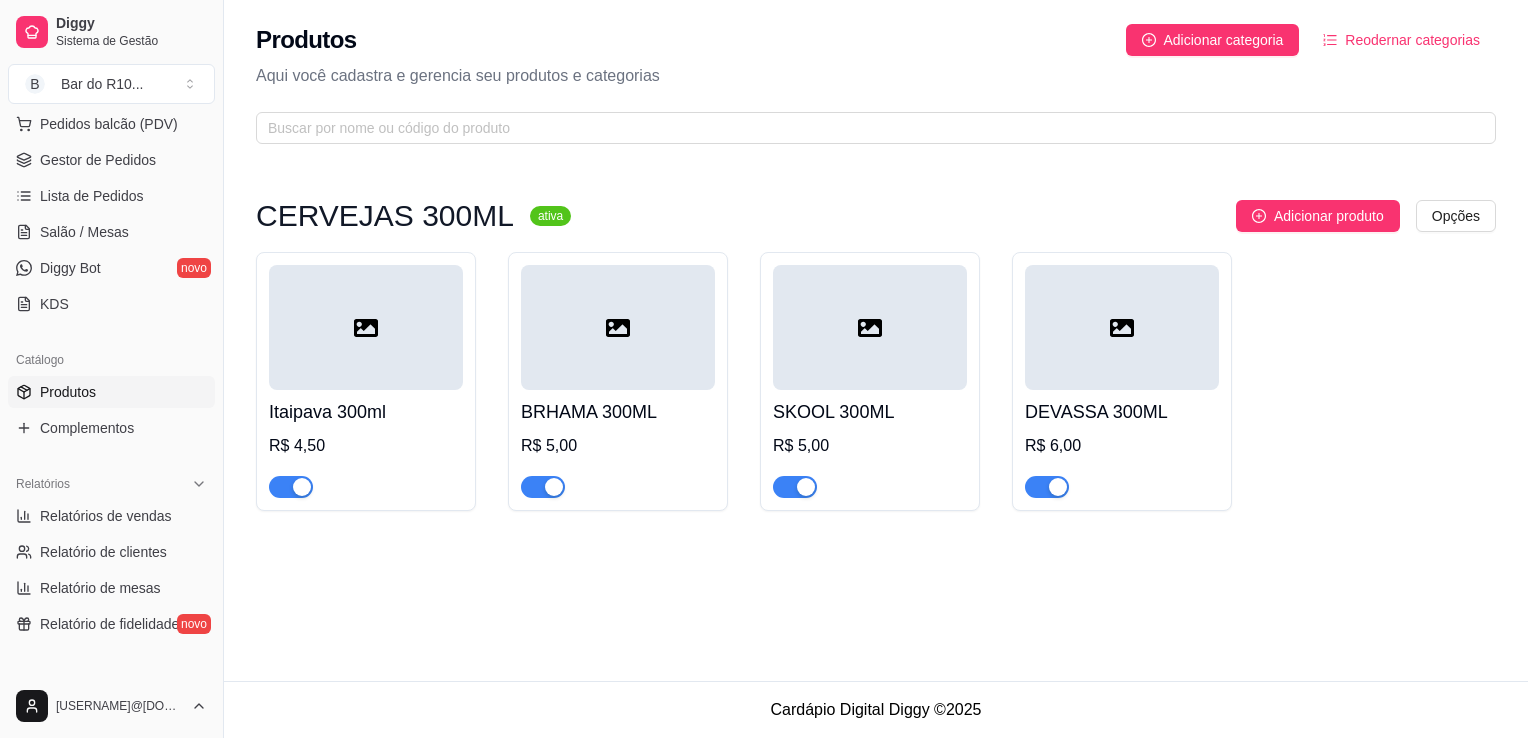 click on "CERVEJAS 300ML ativa Adicionar produto Opções Itaipava 300ml   R$ 4,50 BRHAMA 300ML   R$ 5,00 SKOOL 300ML    R$ 5,00 DEVASSA 300ML    R$ 6,00" at bounding box center (876, 355) 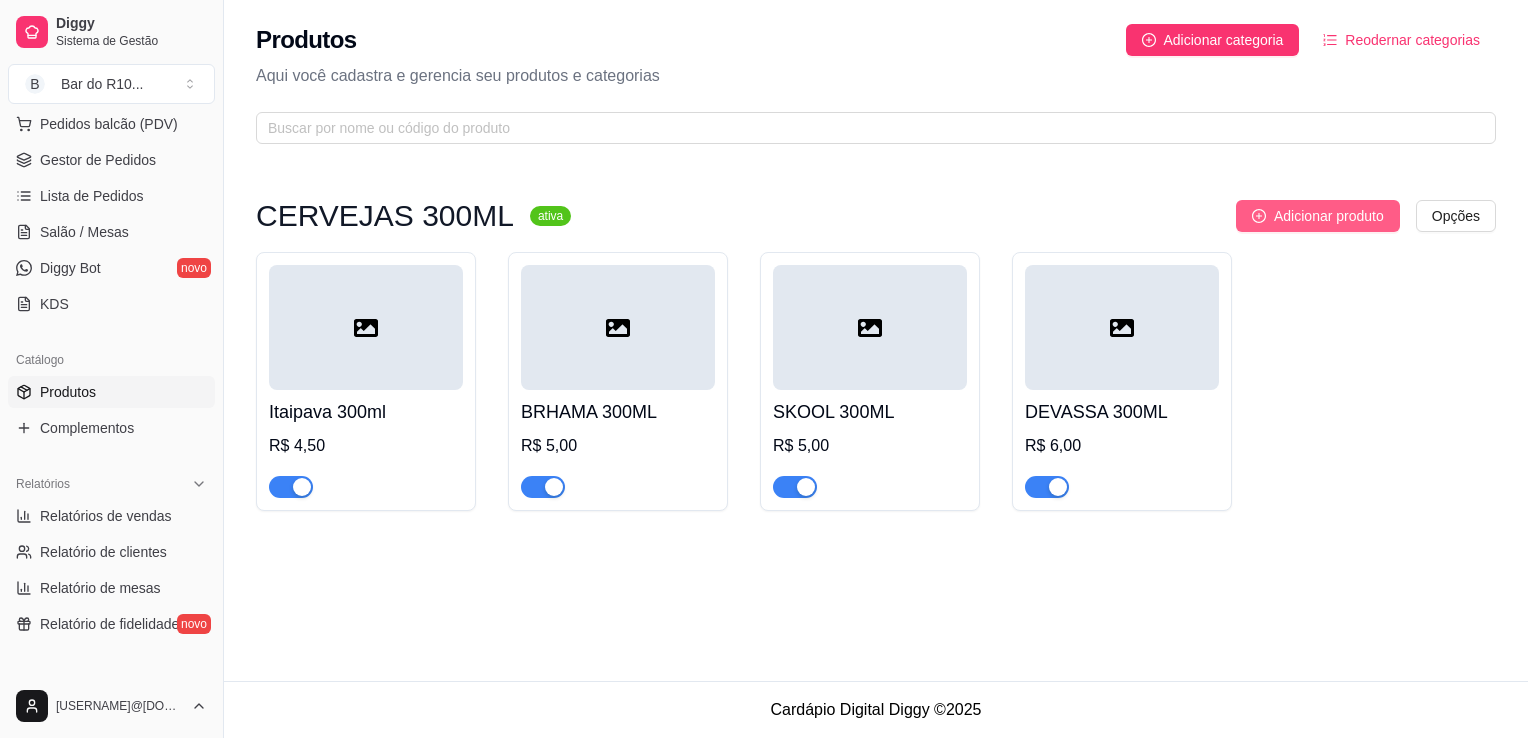 click on "Adicionar produto" at bounding box center (1329, 216) 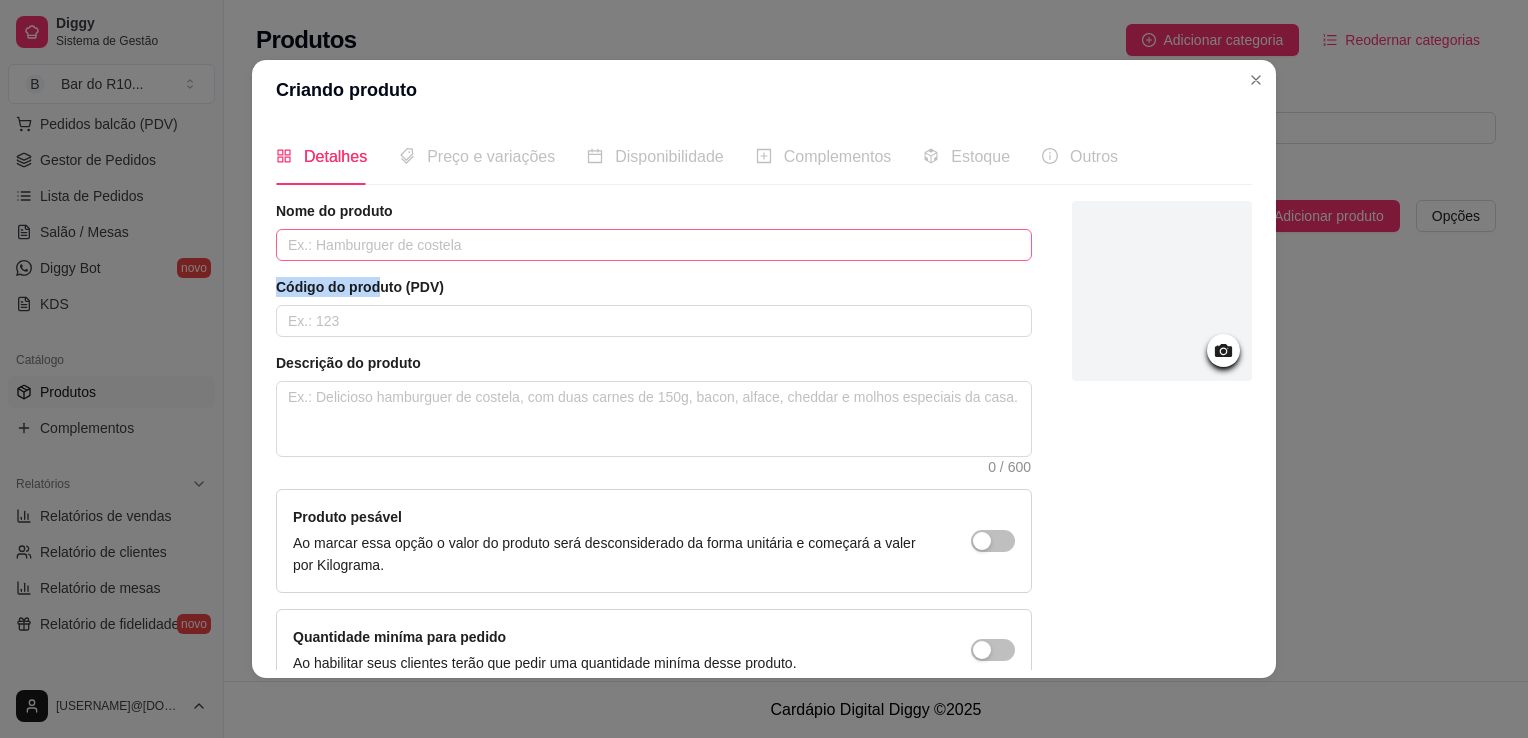 drag, startPoint x: 366, startPoint y: 263, endPoint x: 359, endPoint y: 250, distance: 14.764823 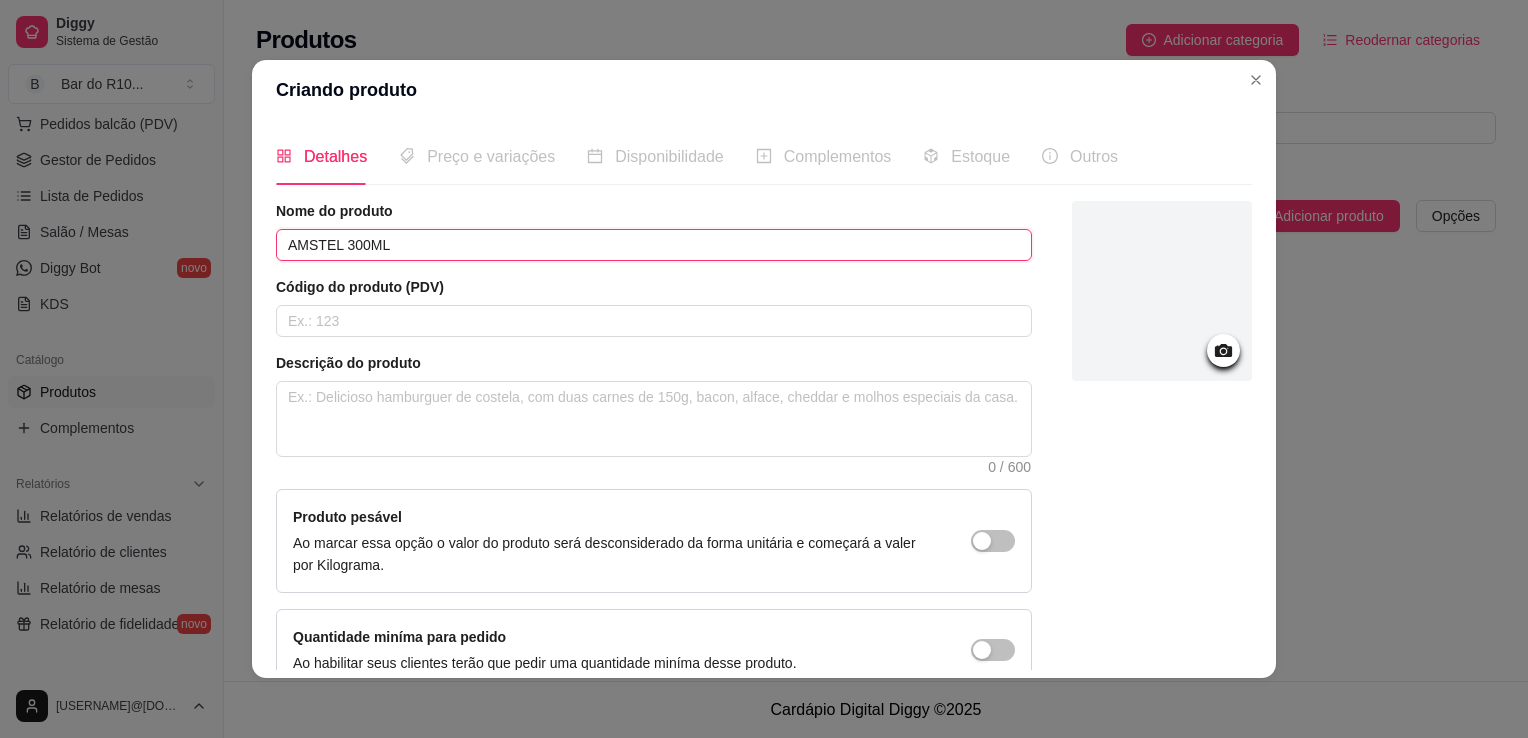 type on "AMSTEL 300ML" 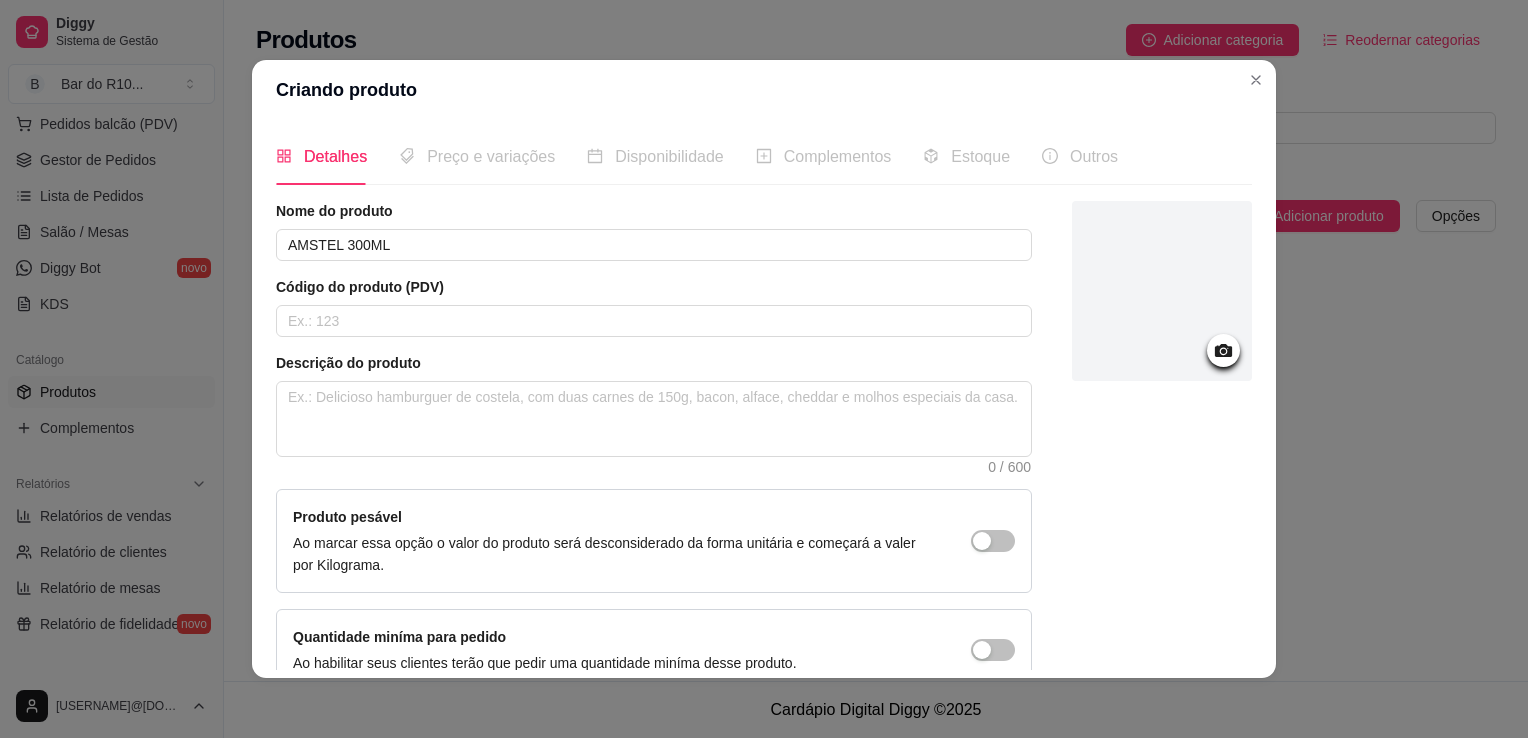 scroll, scrollTop: 107, scrollLeft: 0, axis: vertical 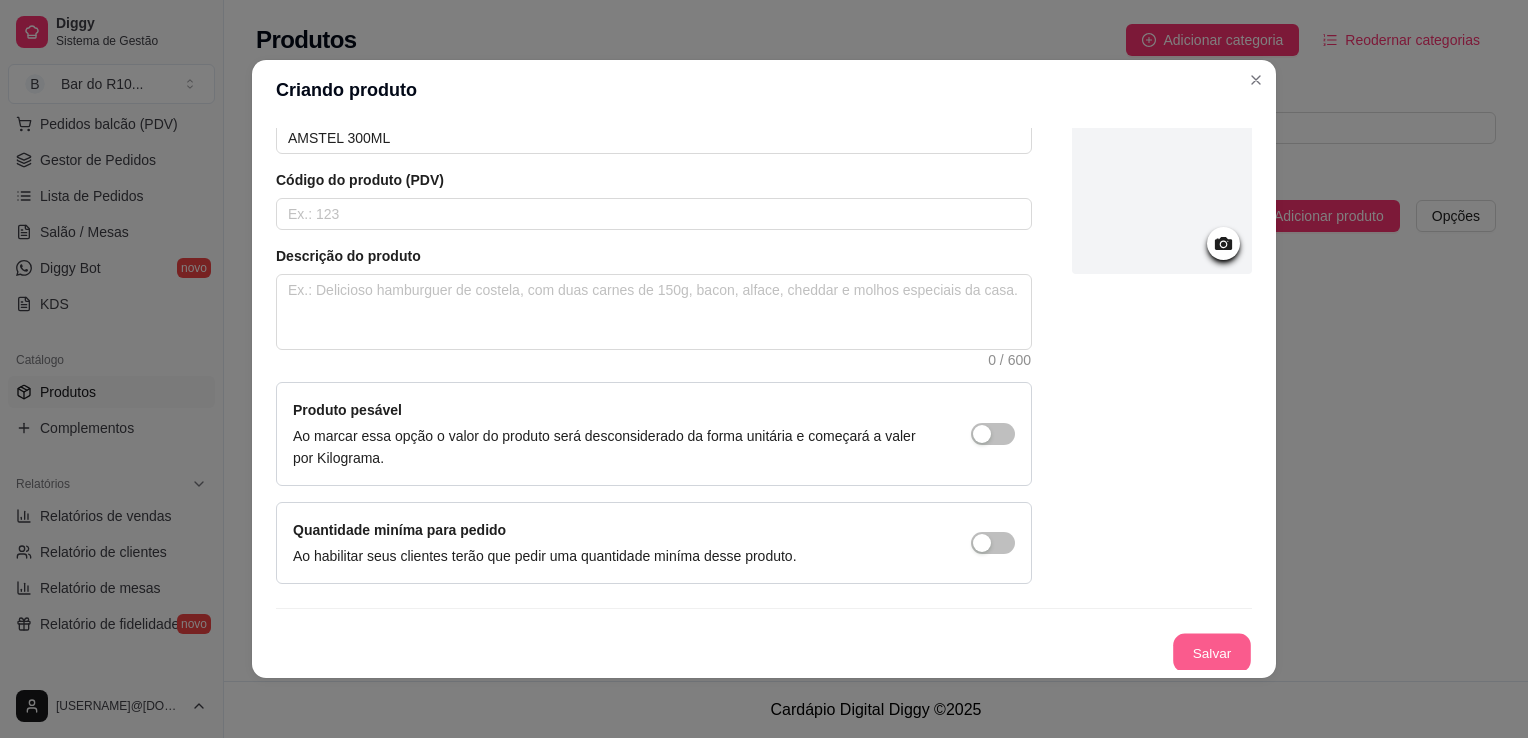 click on "Salvar" at bounding box center (1212, 653) 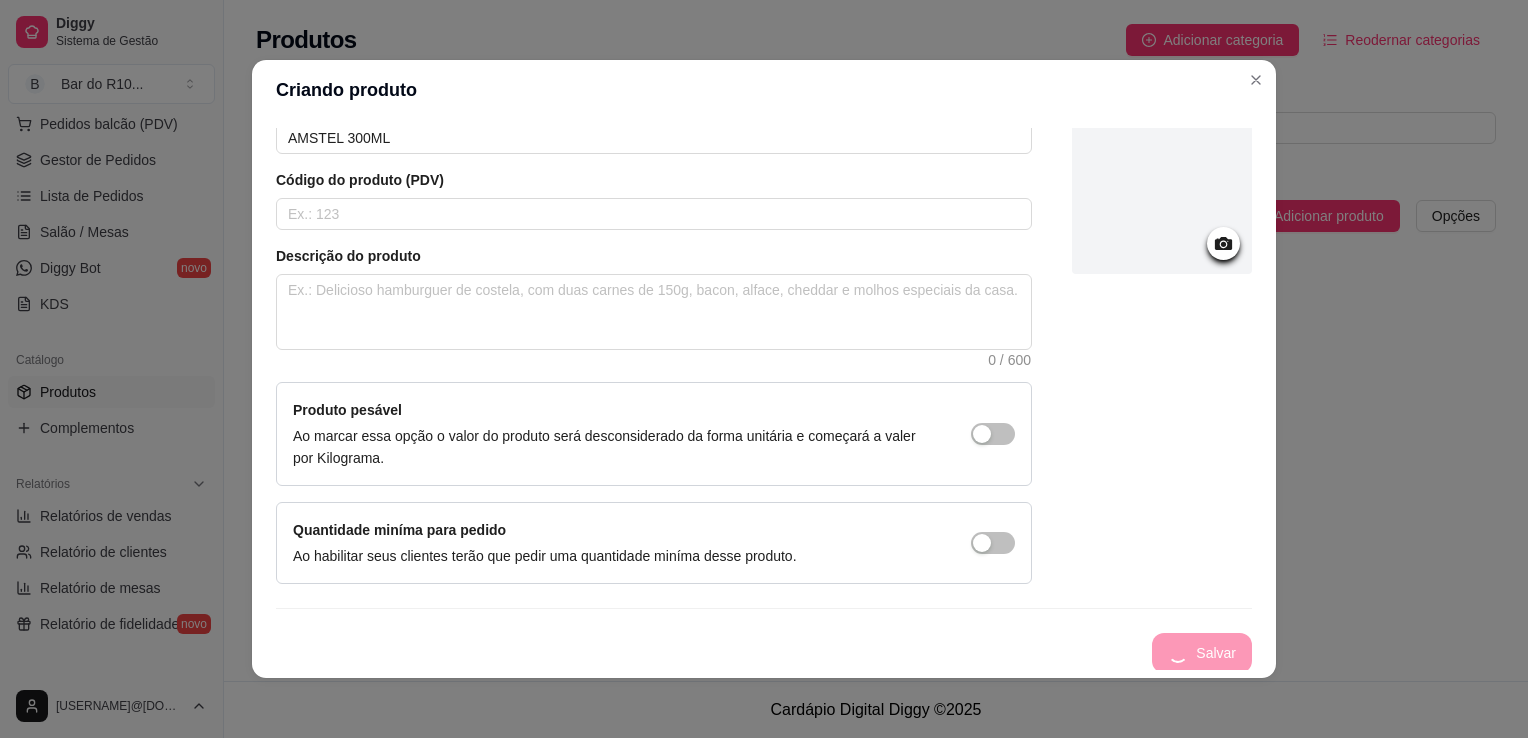 type 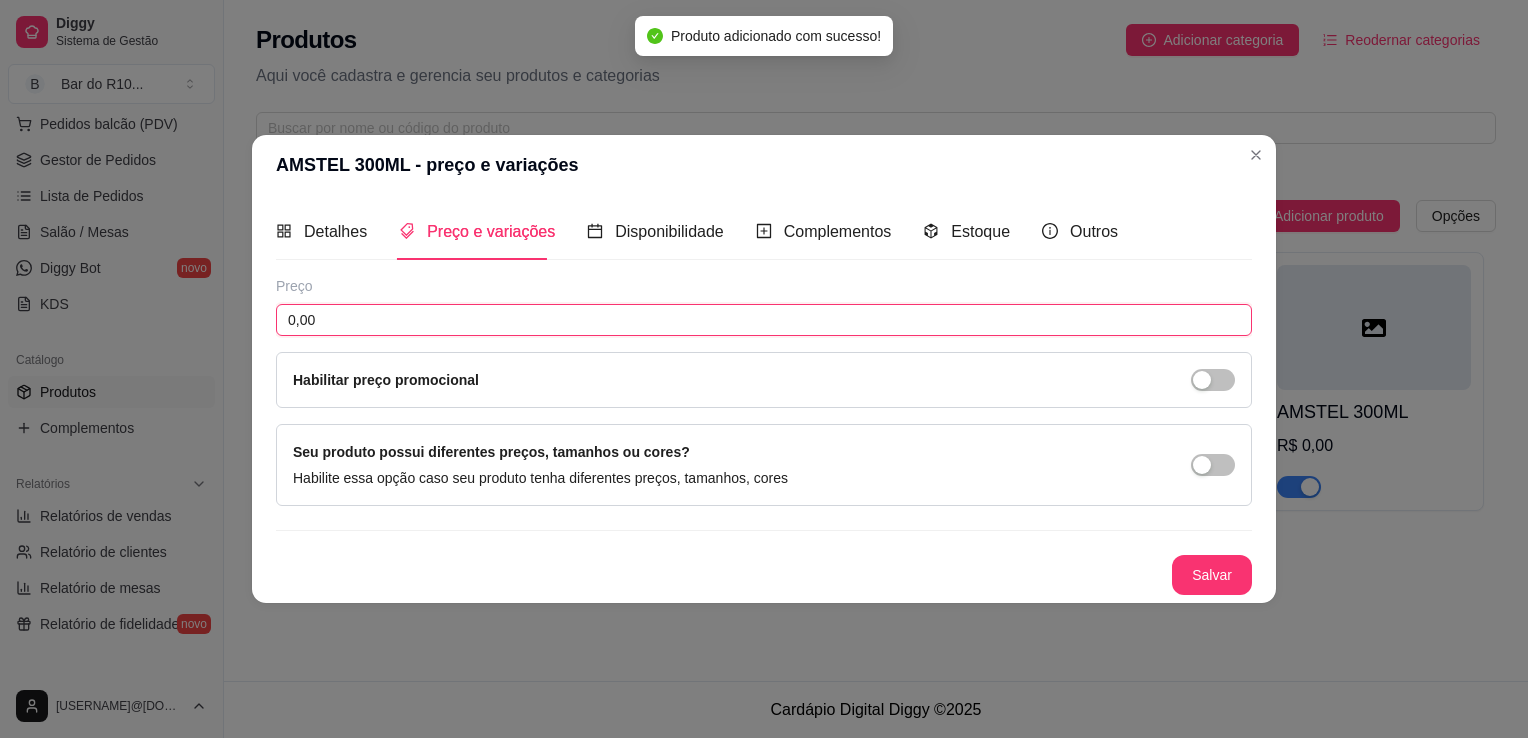 click on "0,00" at bounding box center [764, 320] 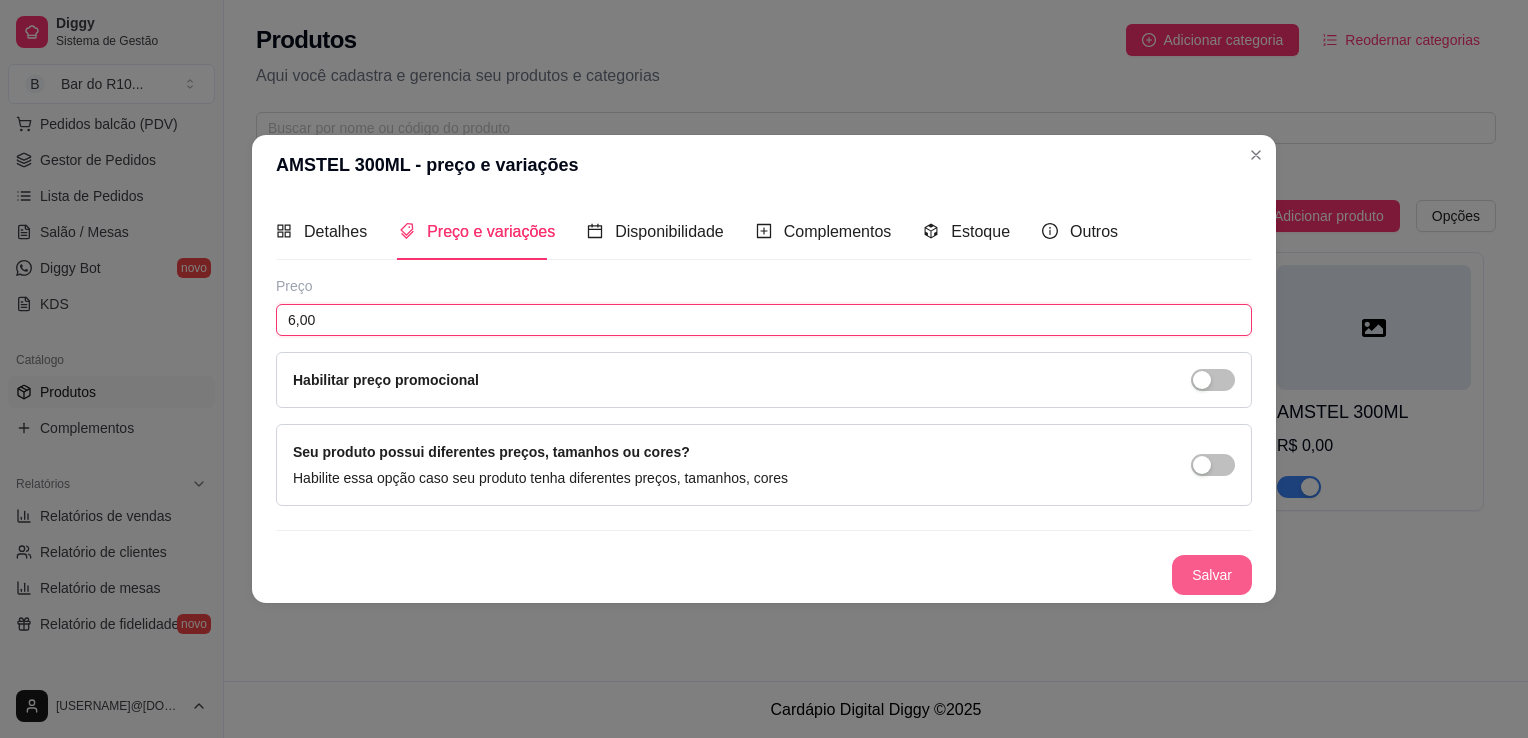 type on "6,00" 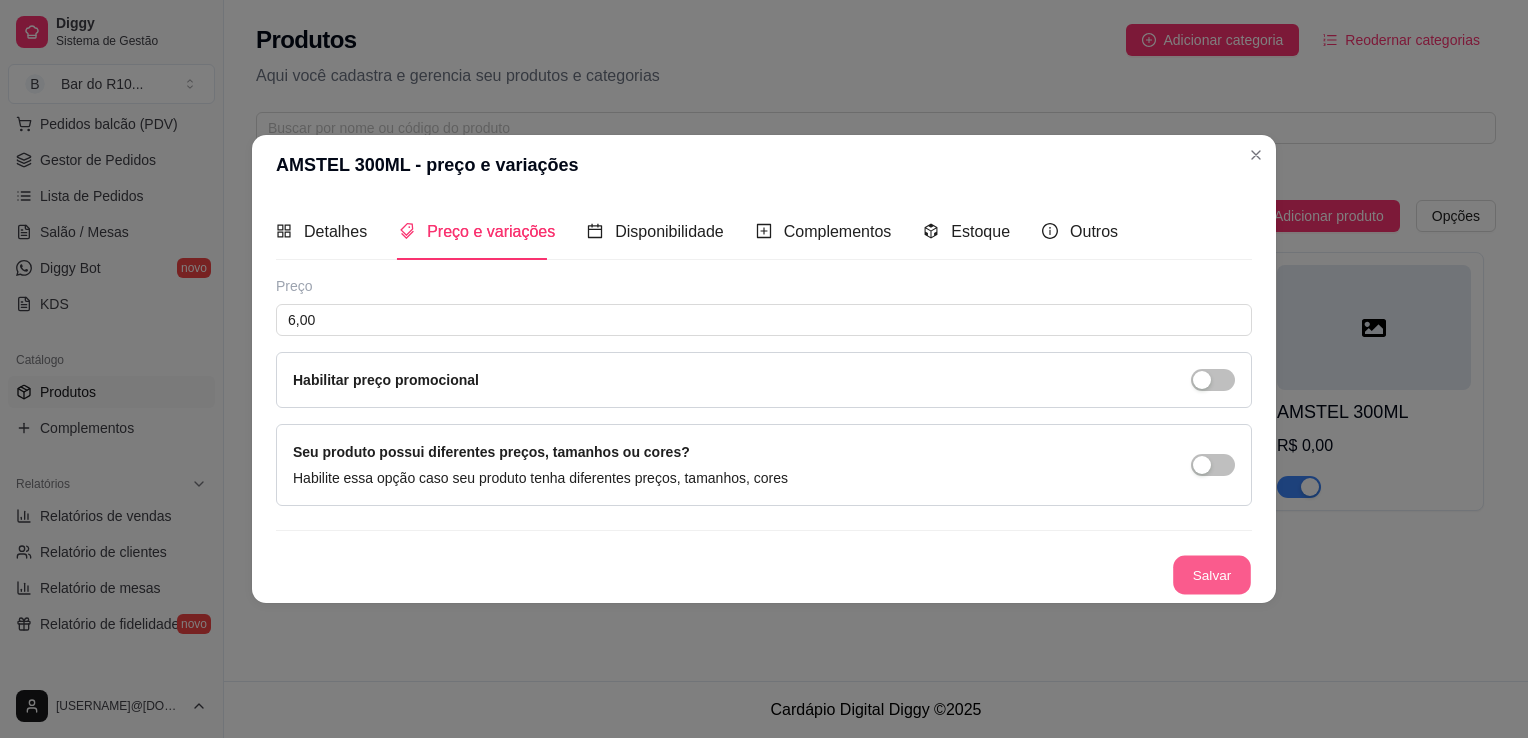 click on "Salvar" at bounding box center [1212, 575] 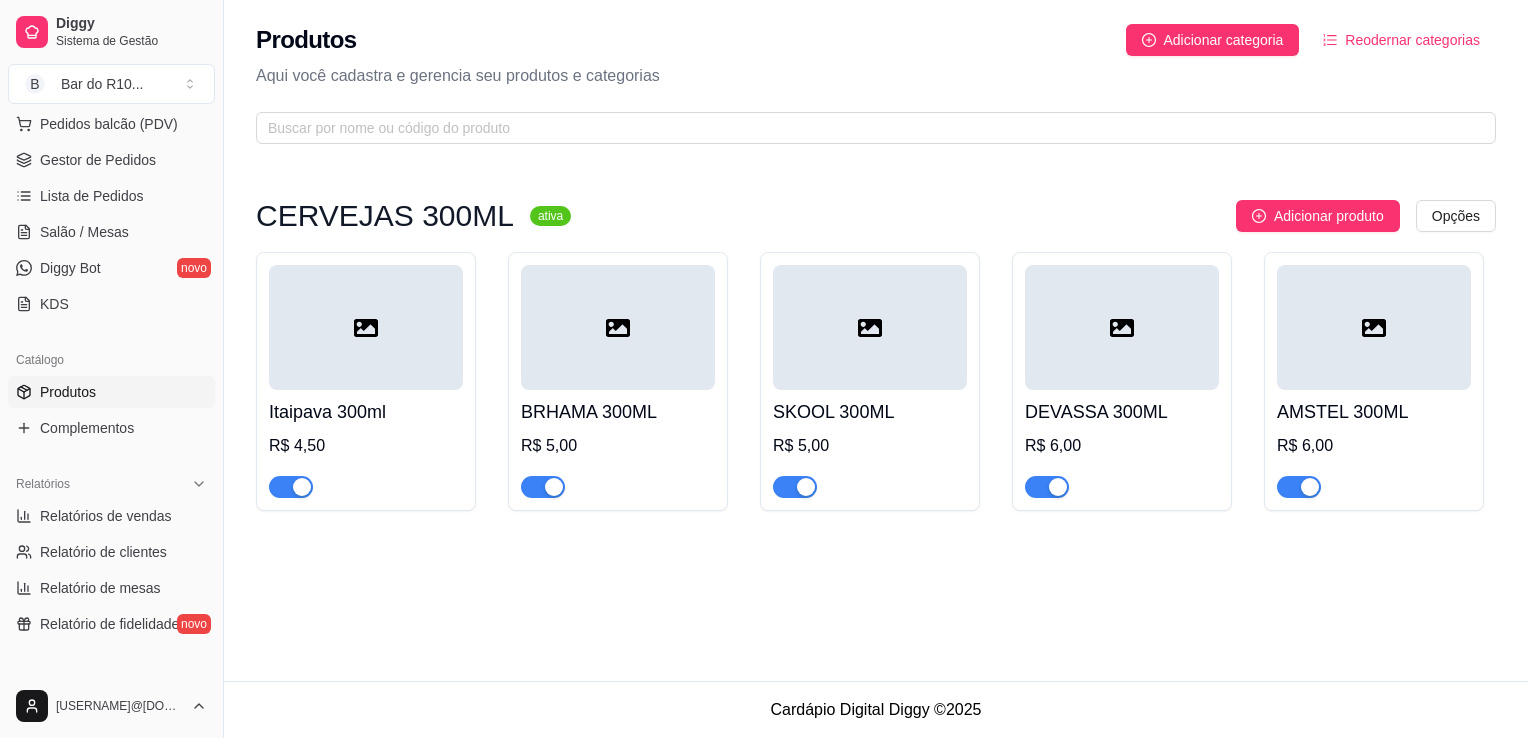 click on "Adicionar produto" at bounding box center [1318, 216] 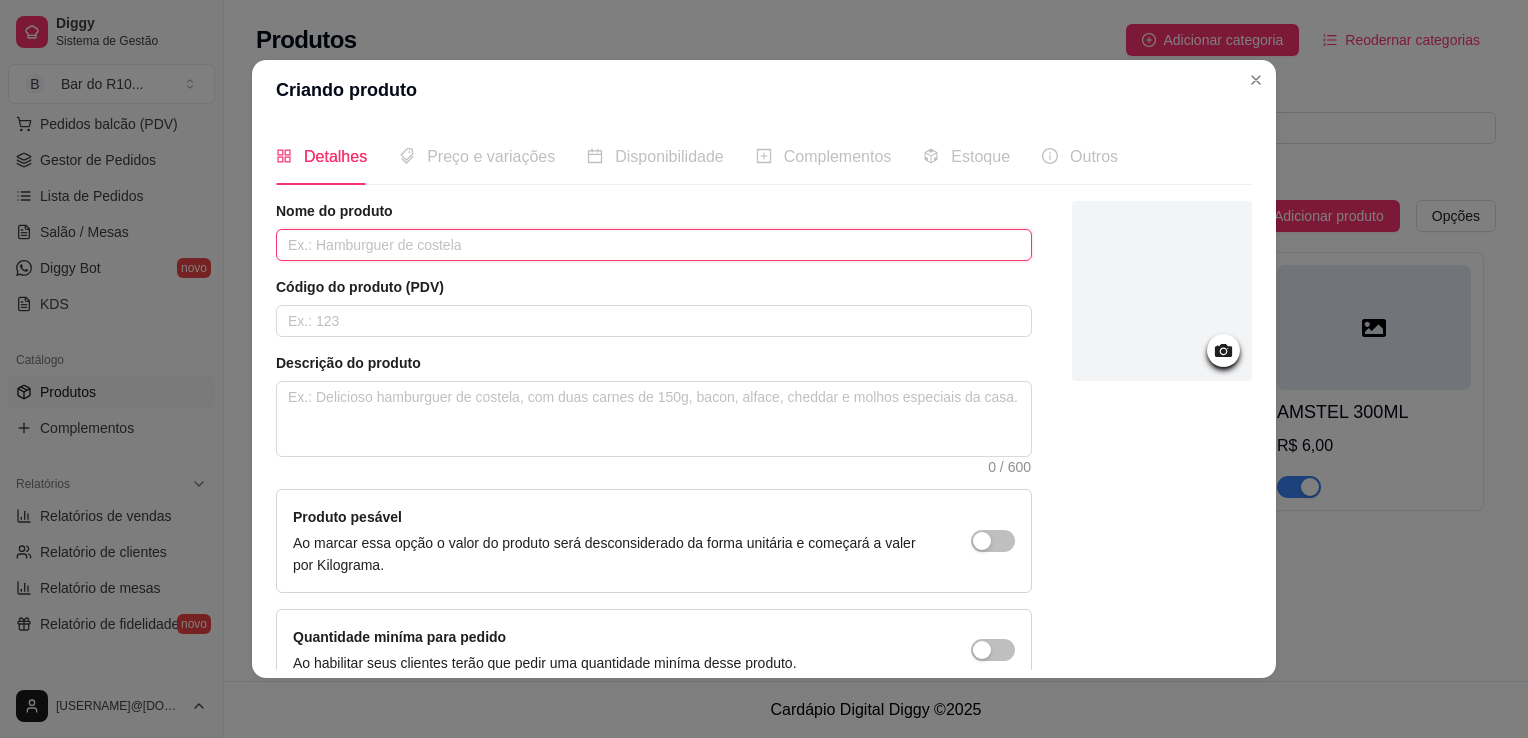click at bounding box center [654, 245] 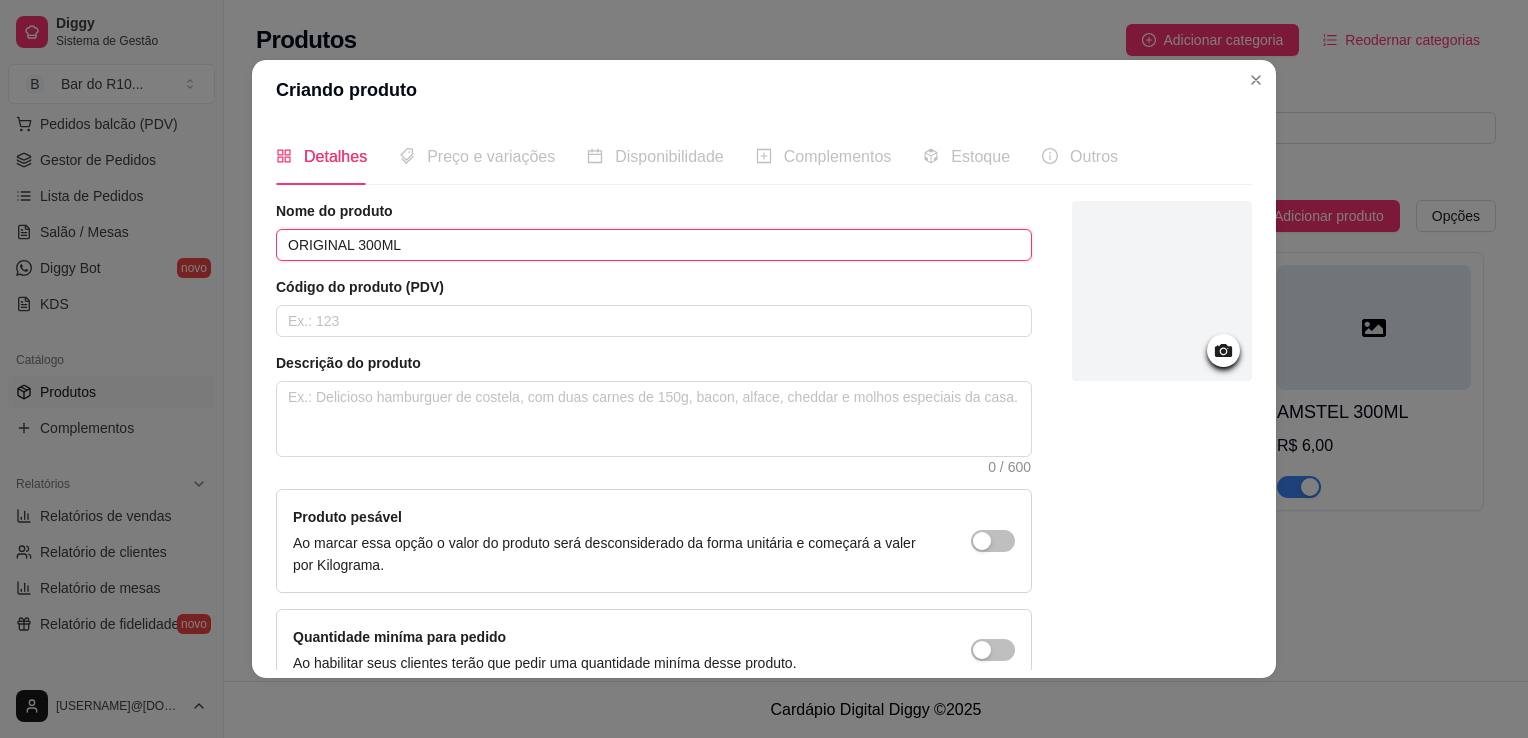 type on "ORIGINAL 300ML" 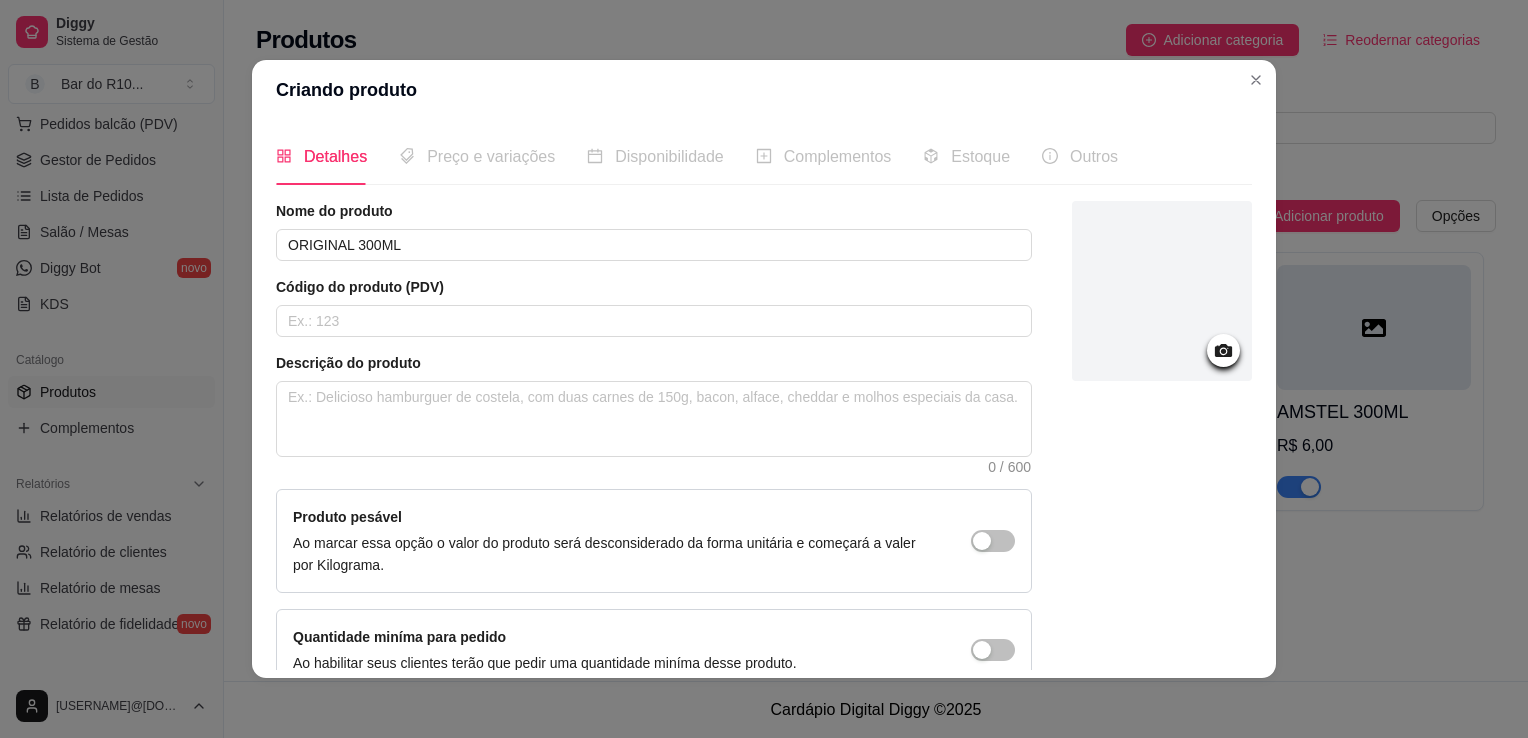 scroll, scrollTop: 107, scrollLeft: 0, axis: vertical 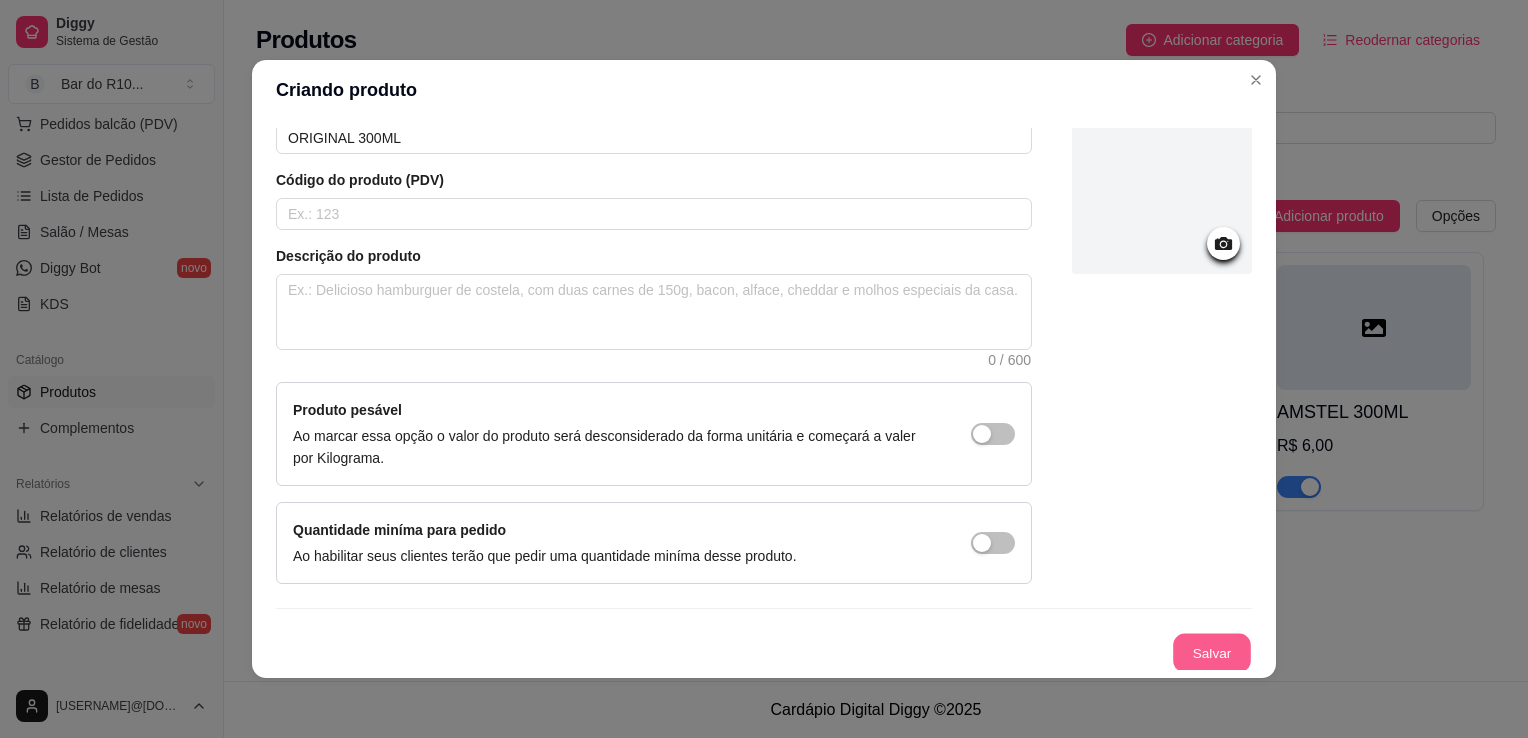 click on "Salvar" at bounding box center (1212, 653) 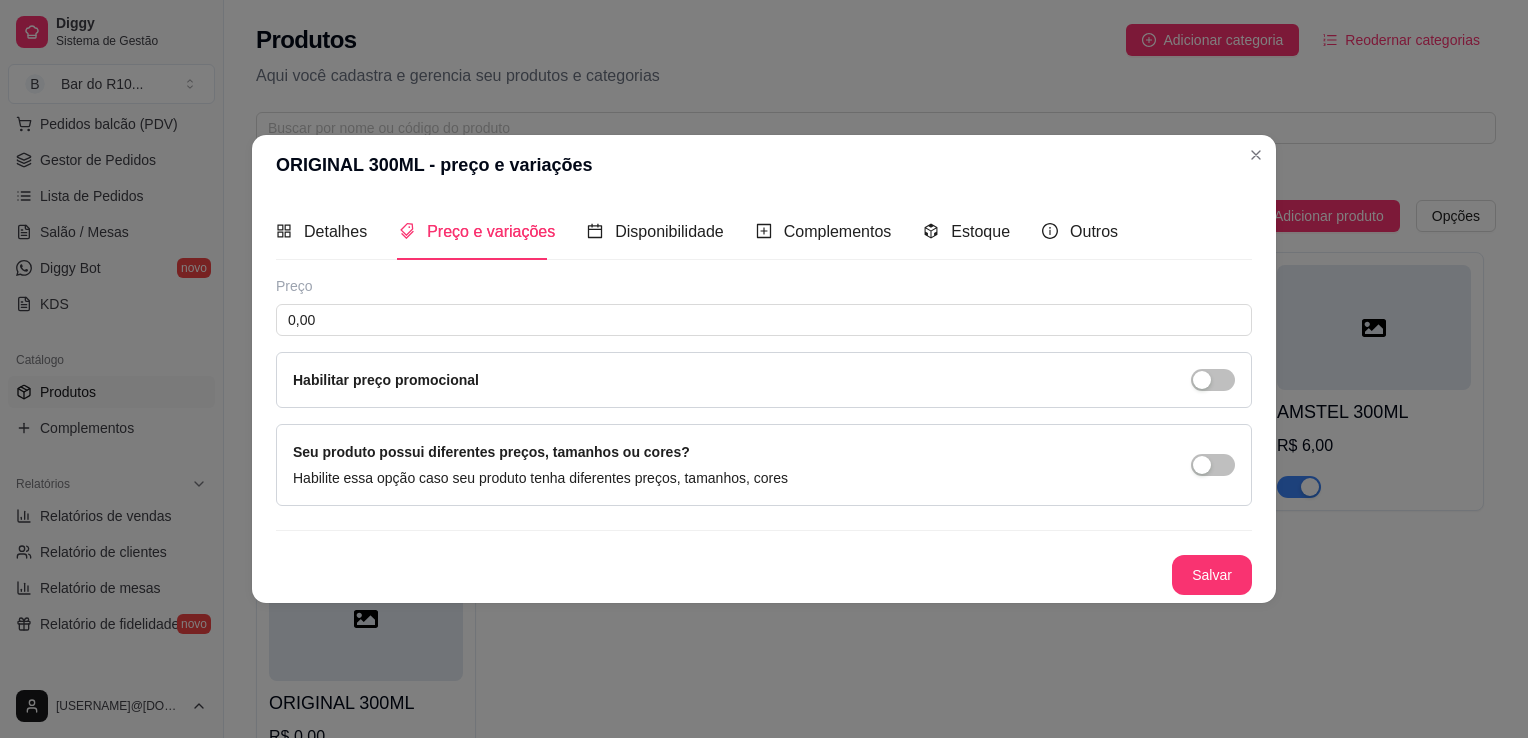 type 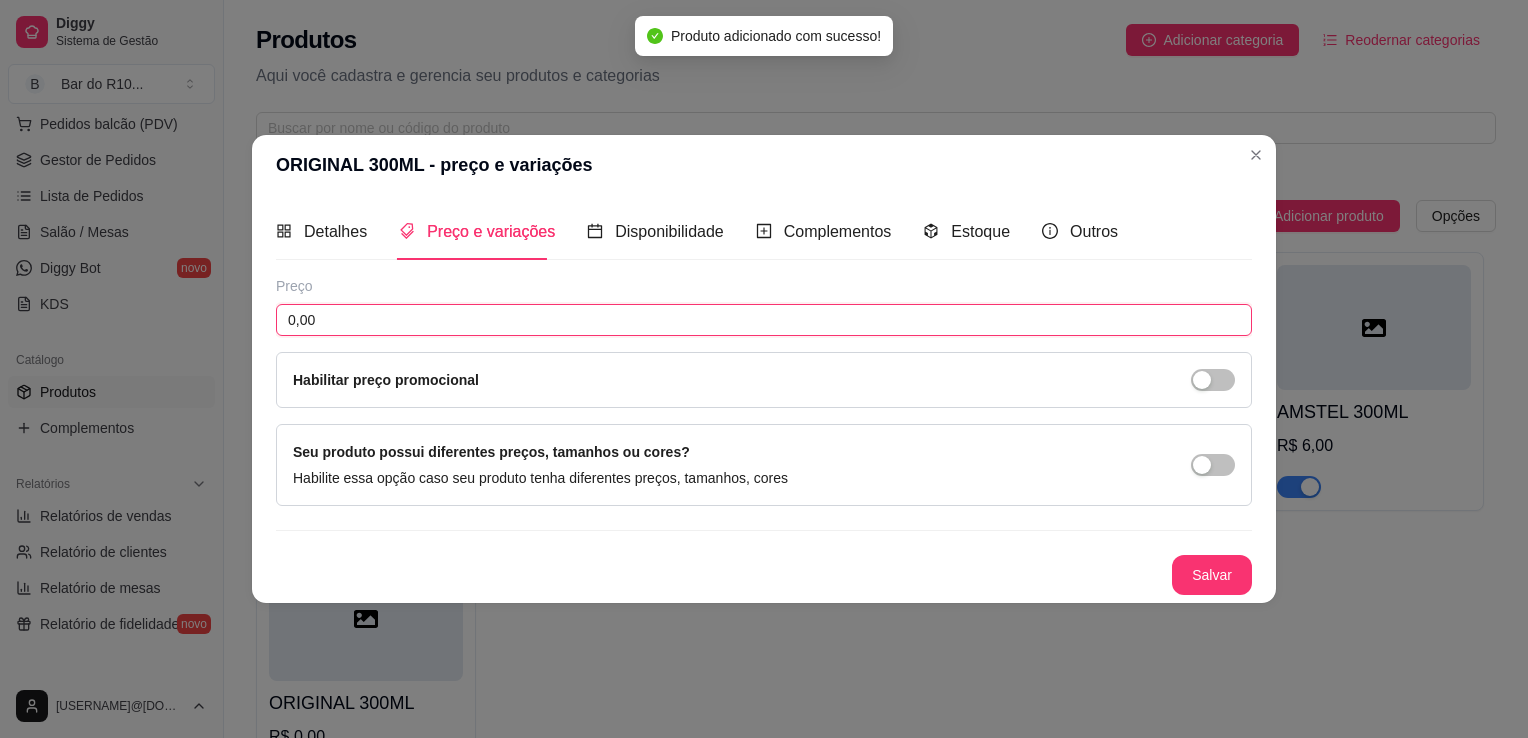 click on "0,00" at bounding box center (764, 320) 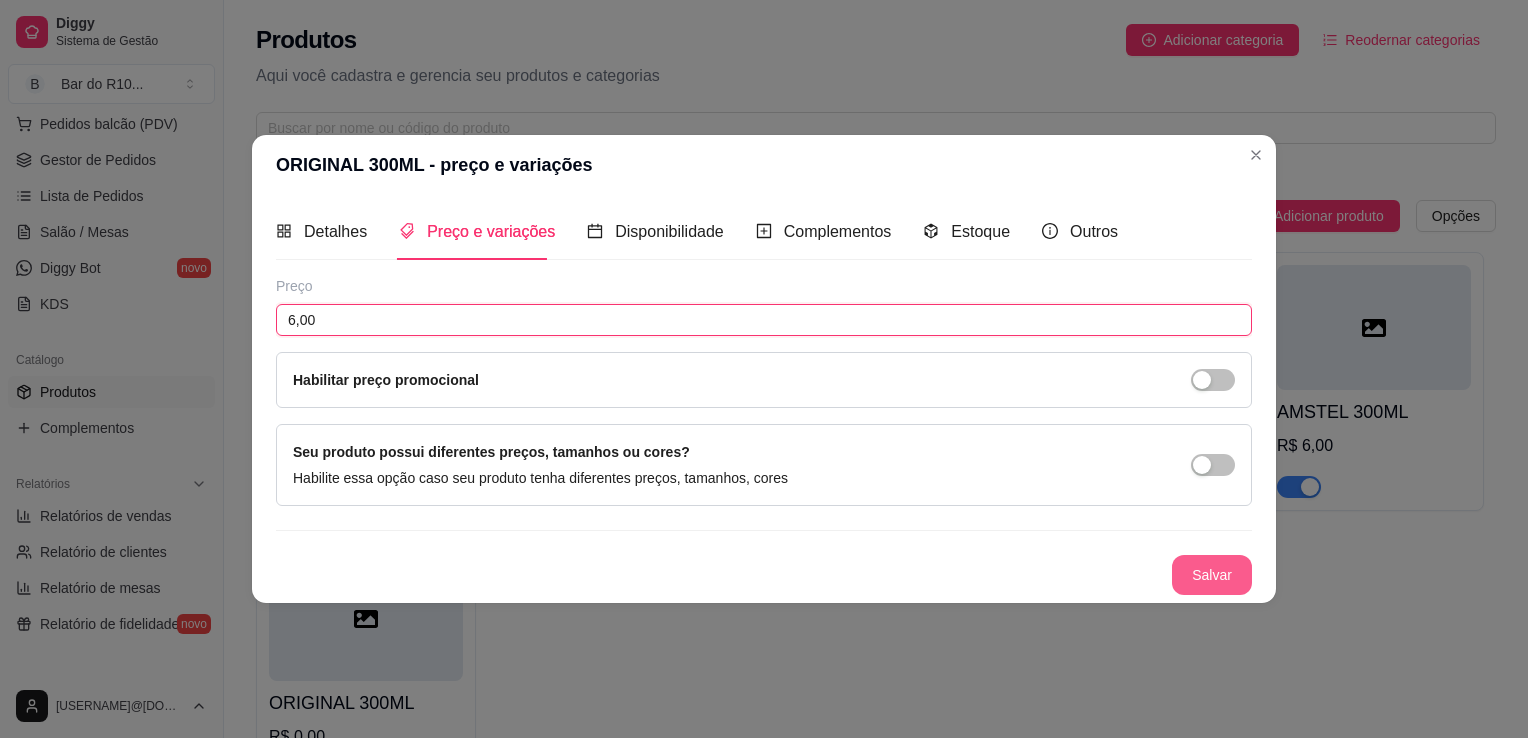 type on "6,00" 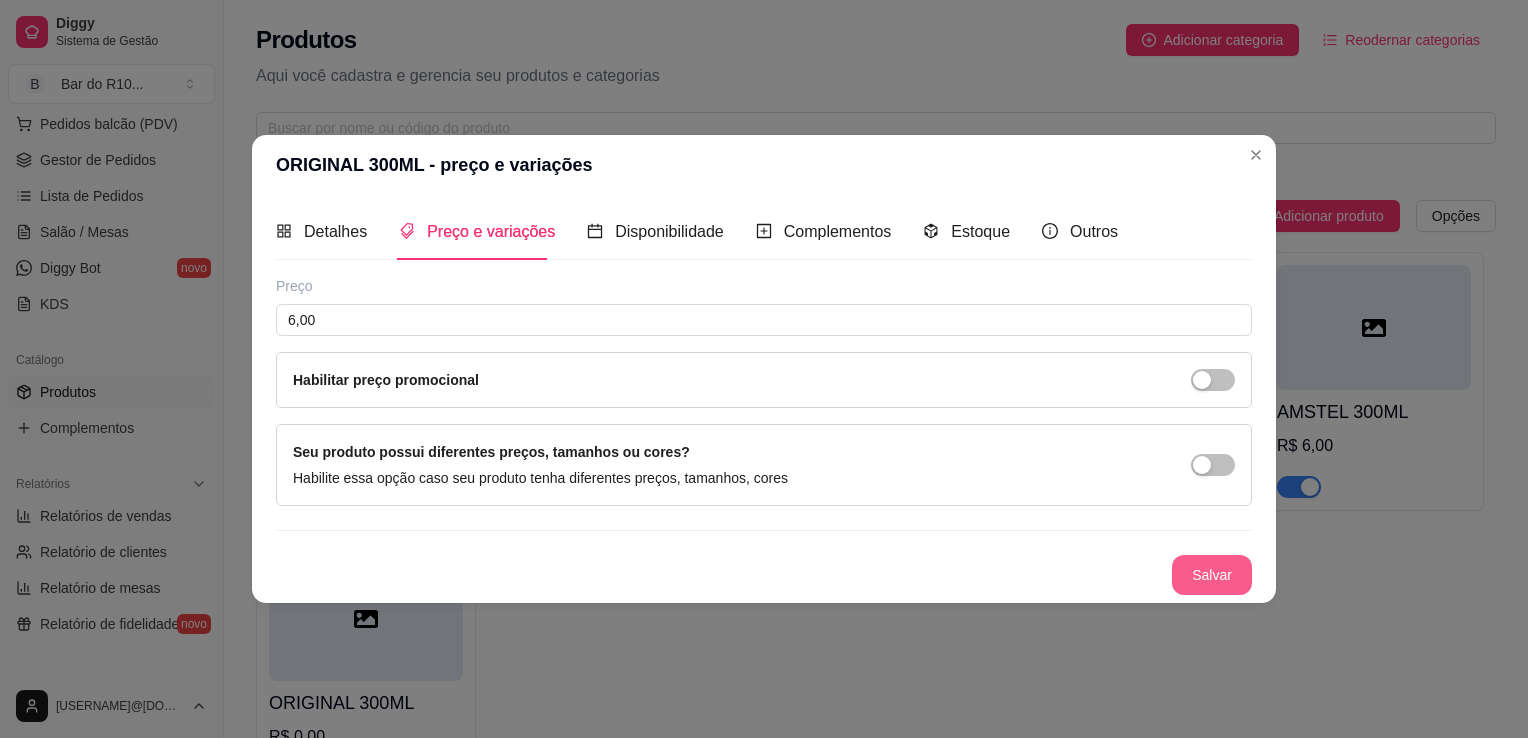 click on "Salvar" at bounding box center (1212, 575) 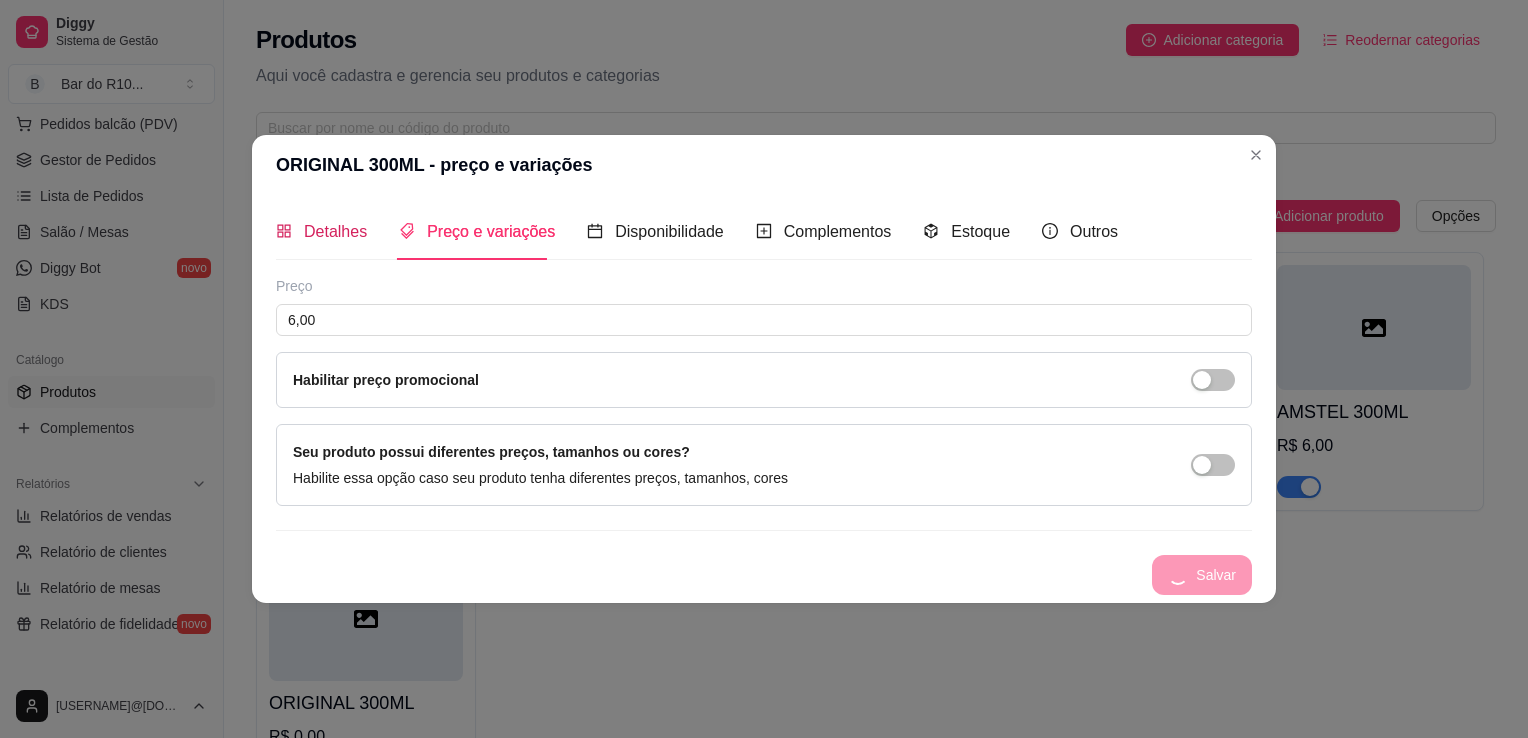 click on "Detalhes" at bounding box center (335, 231) 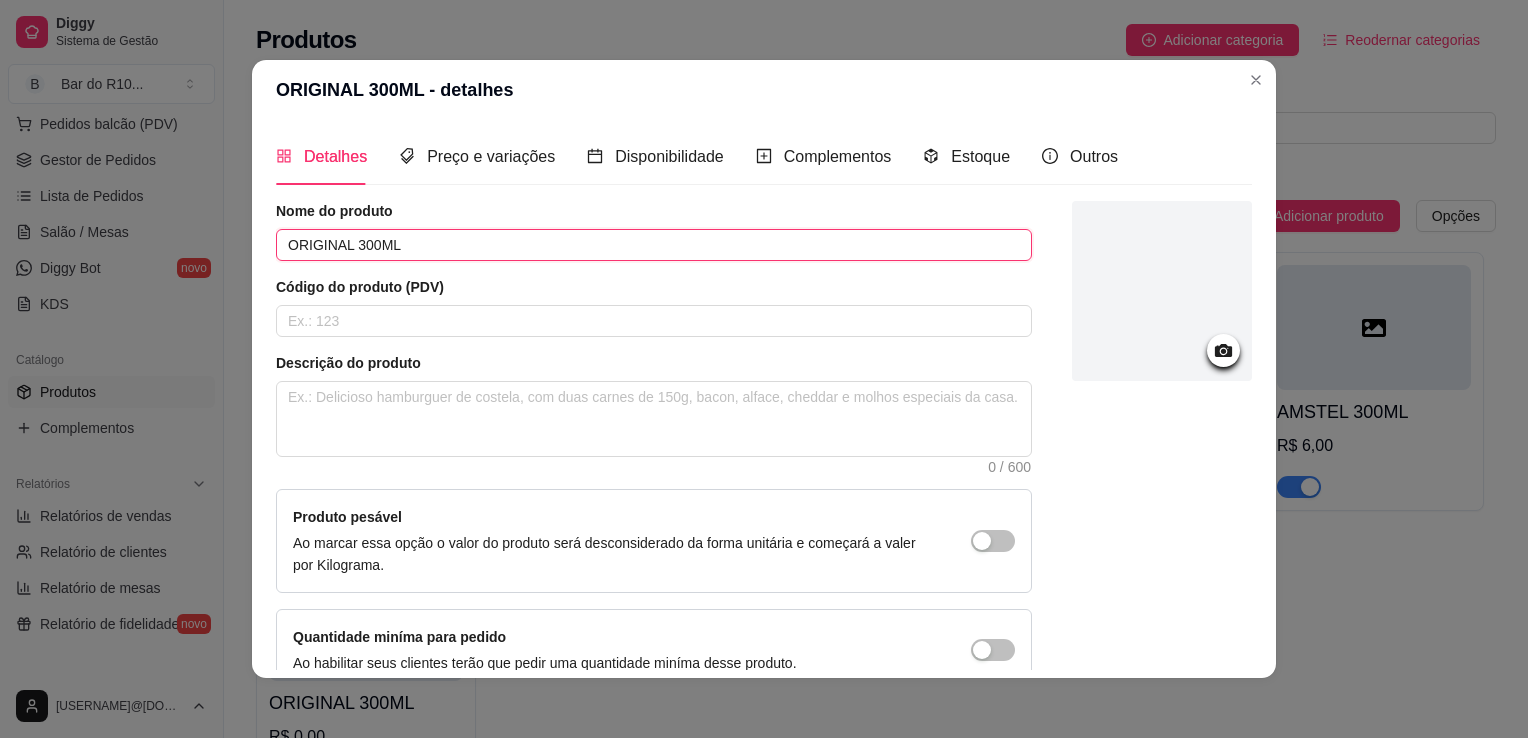 click on "ORIGINAL 300ML" at bounding box center (654, 245) 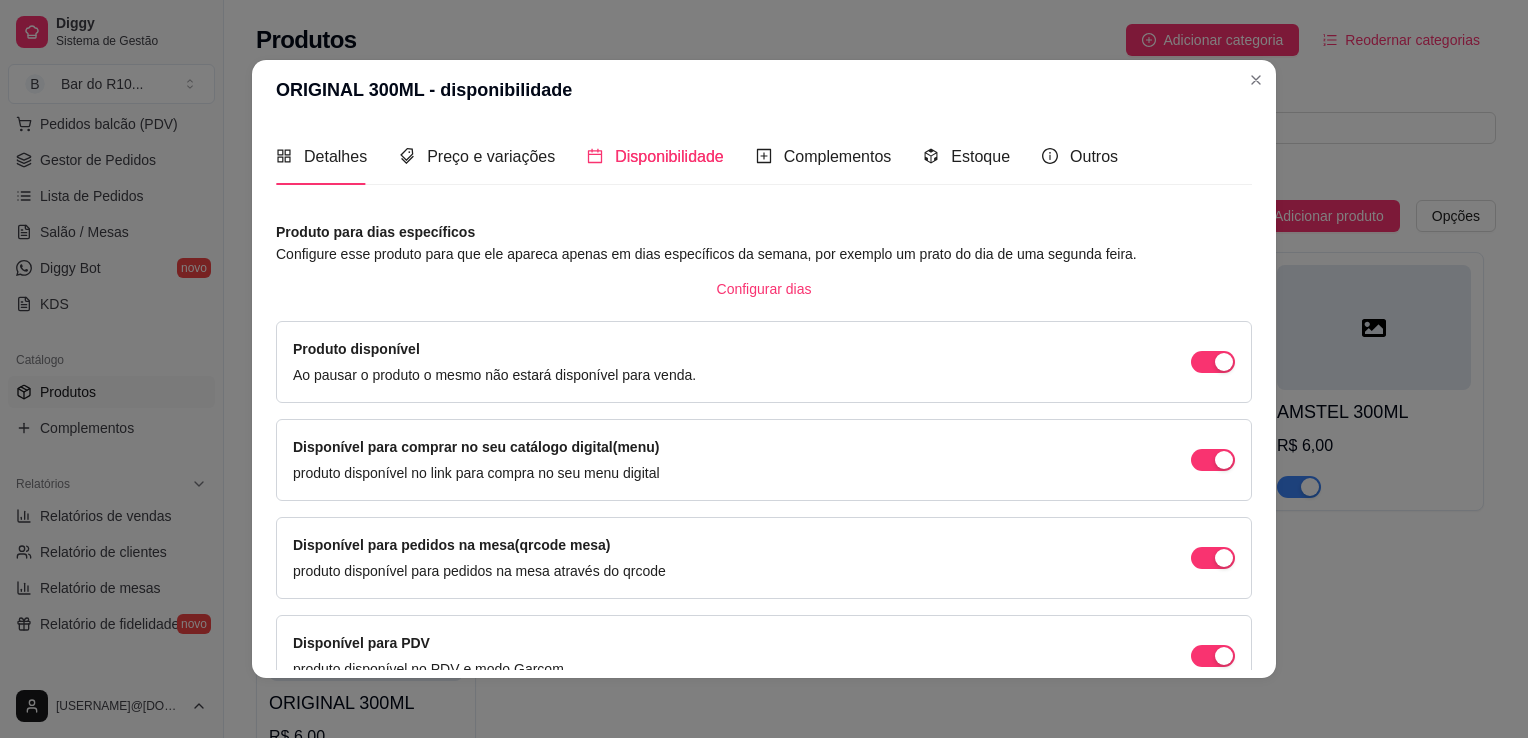 click on "Nome do produto ORIGINAL 300ML Código do produto (PDV) Descrição do produto 0 / 600 Produto pesável Ao marcar essa opção o valor do produto será desconsiderado da forma unitária e começará a valer por Kilograma. Quantidade miníma para pedido Ao habilitar seus clientes terão que pedir uma quantidade miníma desse produto. Copiar link do produto Deletar produto Salvar Preço  6,00 Habilitar preço promocional Seu produto possui diferentes preços, tamanhos ou cores? Habilite essa opção caso seu produto tenha diferentes preços, tamanhos, cores Salvar Produto para dias específicos Configure esse produto para que ele apareca apenas em dias específicos da semana, por exemplo um prato do dia de uma segunda feira. Configurar dias Produto disponível Ao pausar o produto o mesmo não estará disponível para venda. Disponível para comprar no seu catálogo digital(menu) produto disponível no link para compra no seu menu digital Disponível para pedidos na mesa(qrcode mesa) Disponível para PDV Salvar" at bounding box center [764, 499] 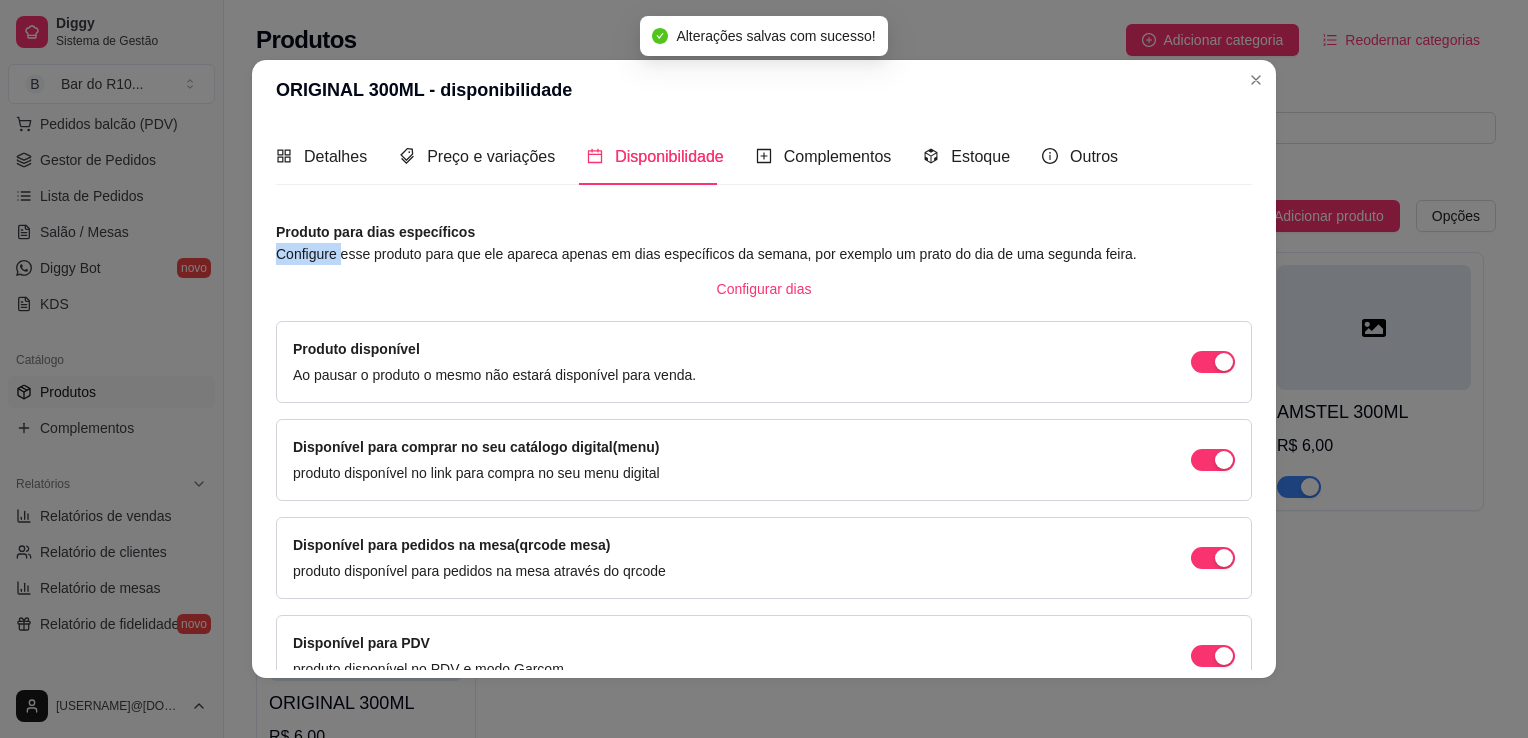 click on "Configure esse produto para que ele apareca apenas em dias específicos da semana, por exemplo um prato do dia de uma segunda feira." at bounding box center [764, 254] 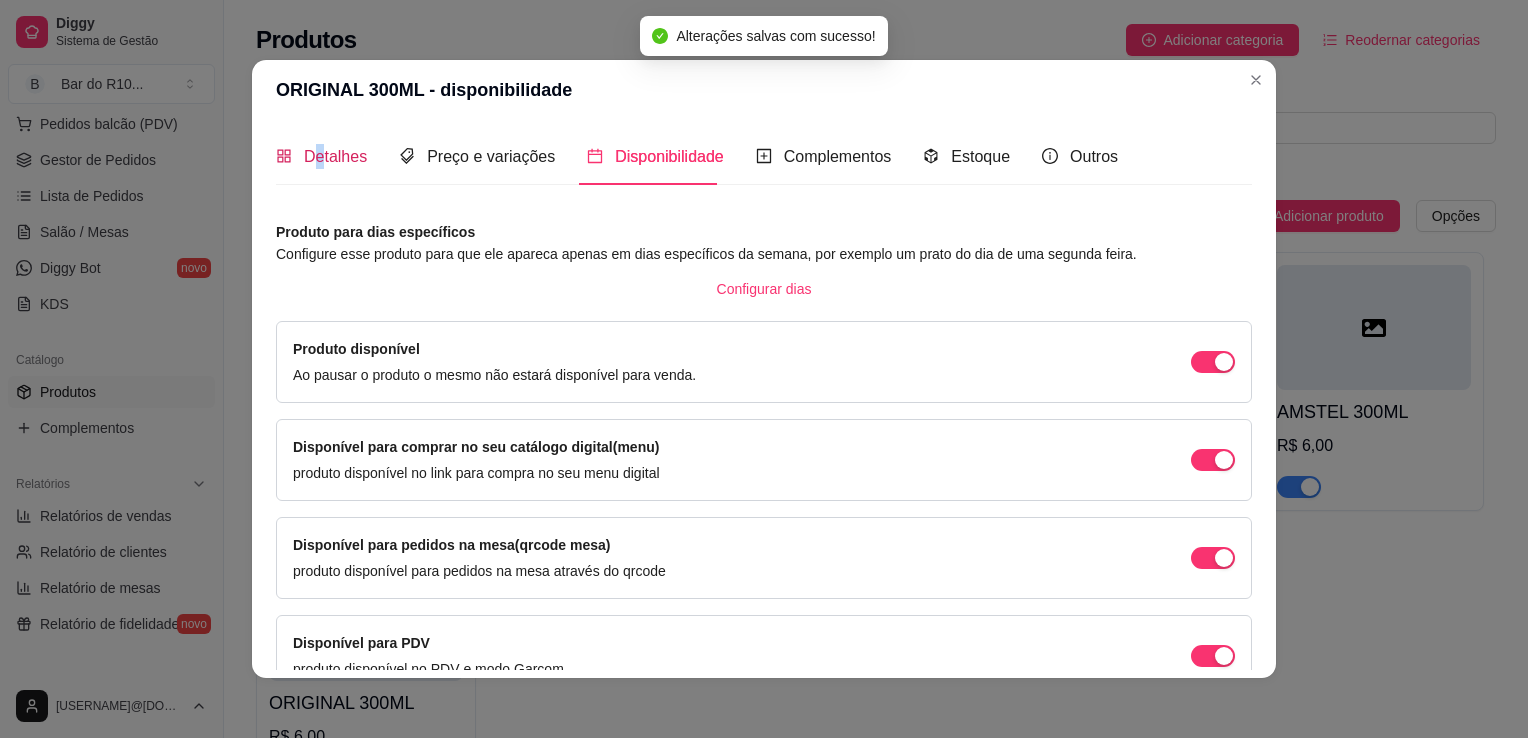 drag, startPoint x: 316, startPoint y: 252, endPoint x: 312, endPoint y: 166, distance: 86.09297 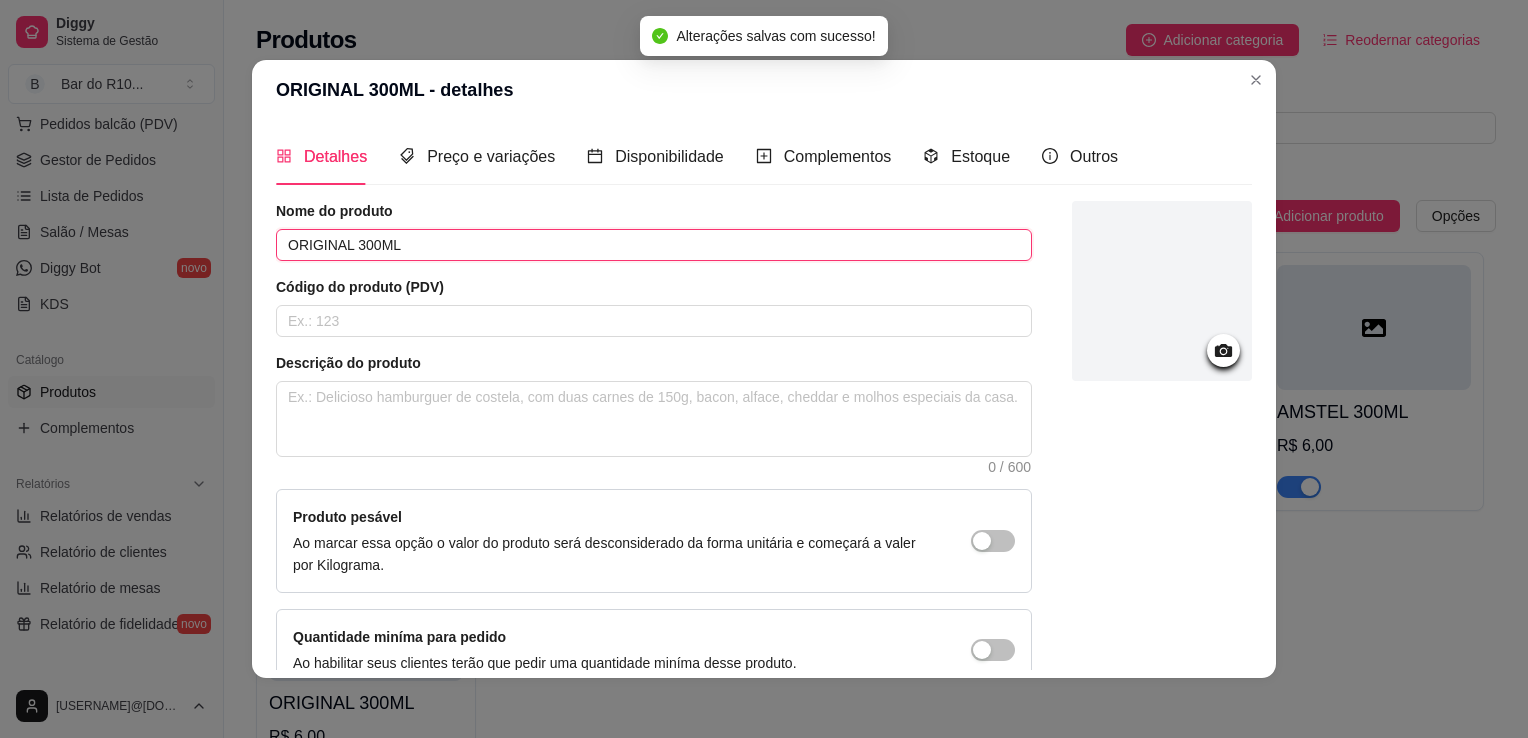 drag, startPoint x: 312, startPoint y: 166, endPoint x: 326, endPoint y: 251, distance: 86.145226 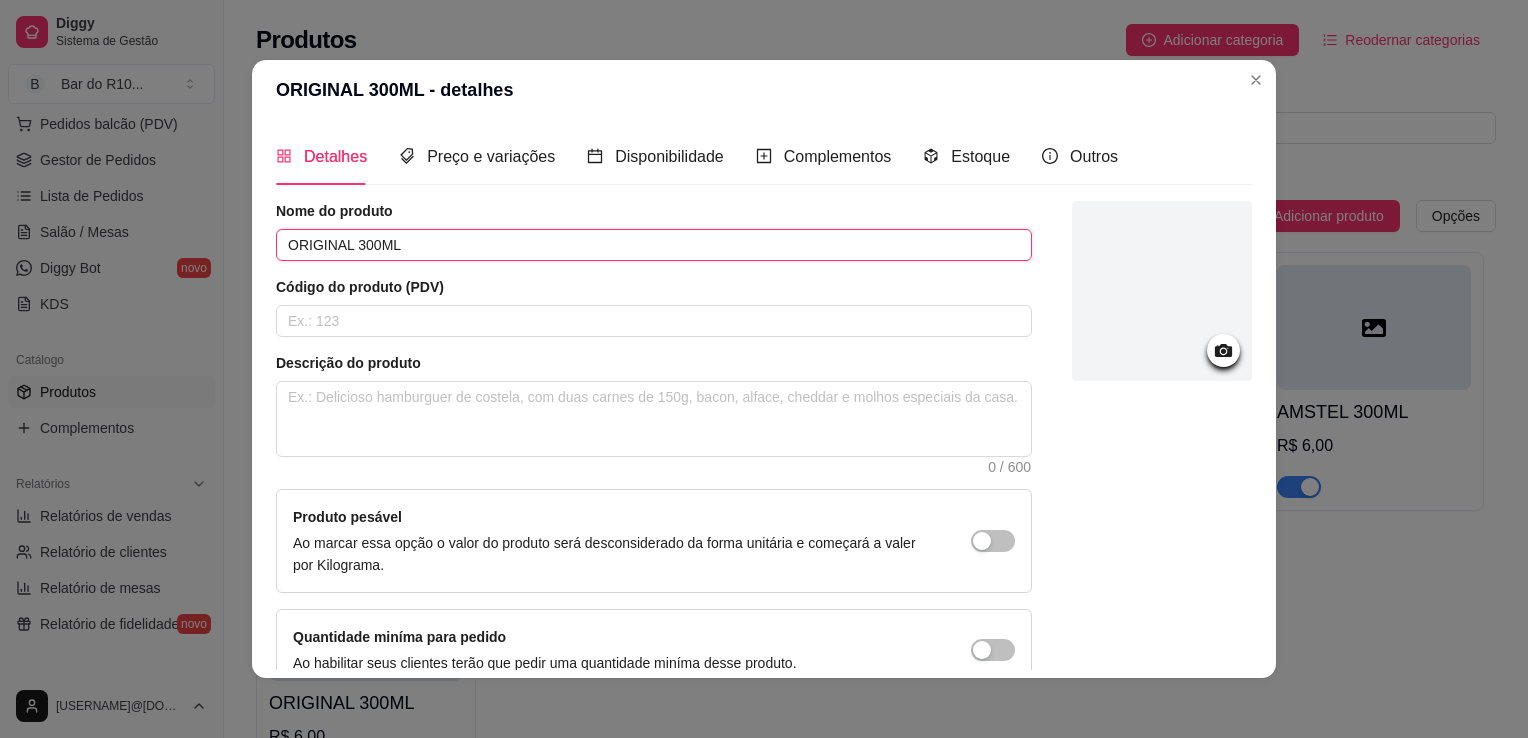 click on "ORIGINAL 300ML" at bounding box center (654, 245) 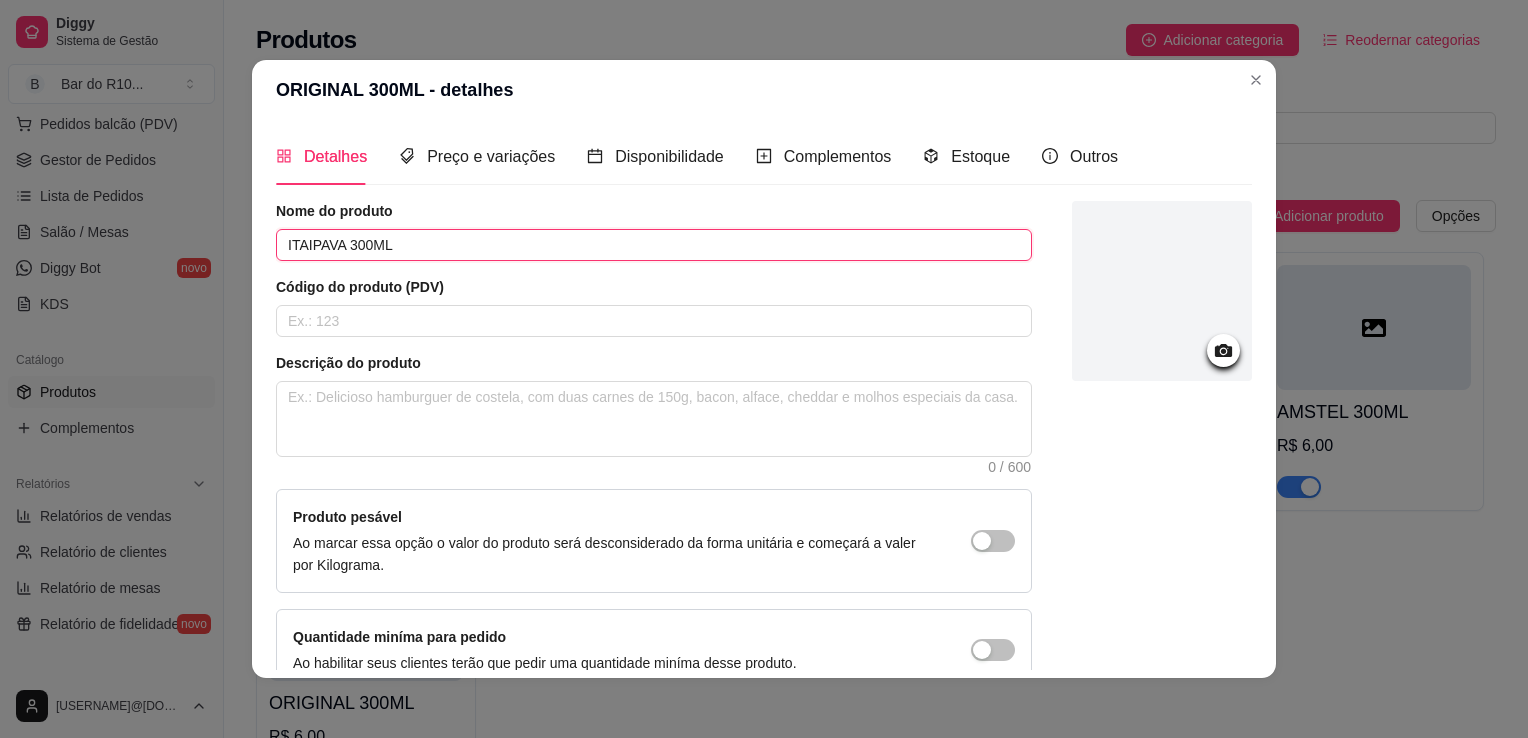 type on "ITAIPAVA 300ML" 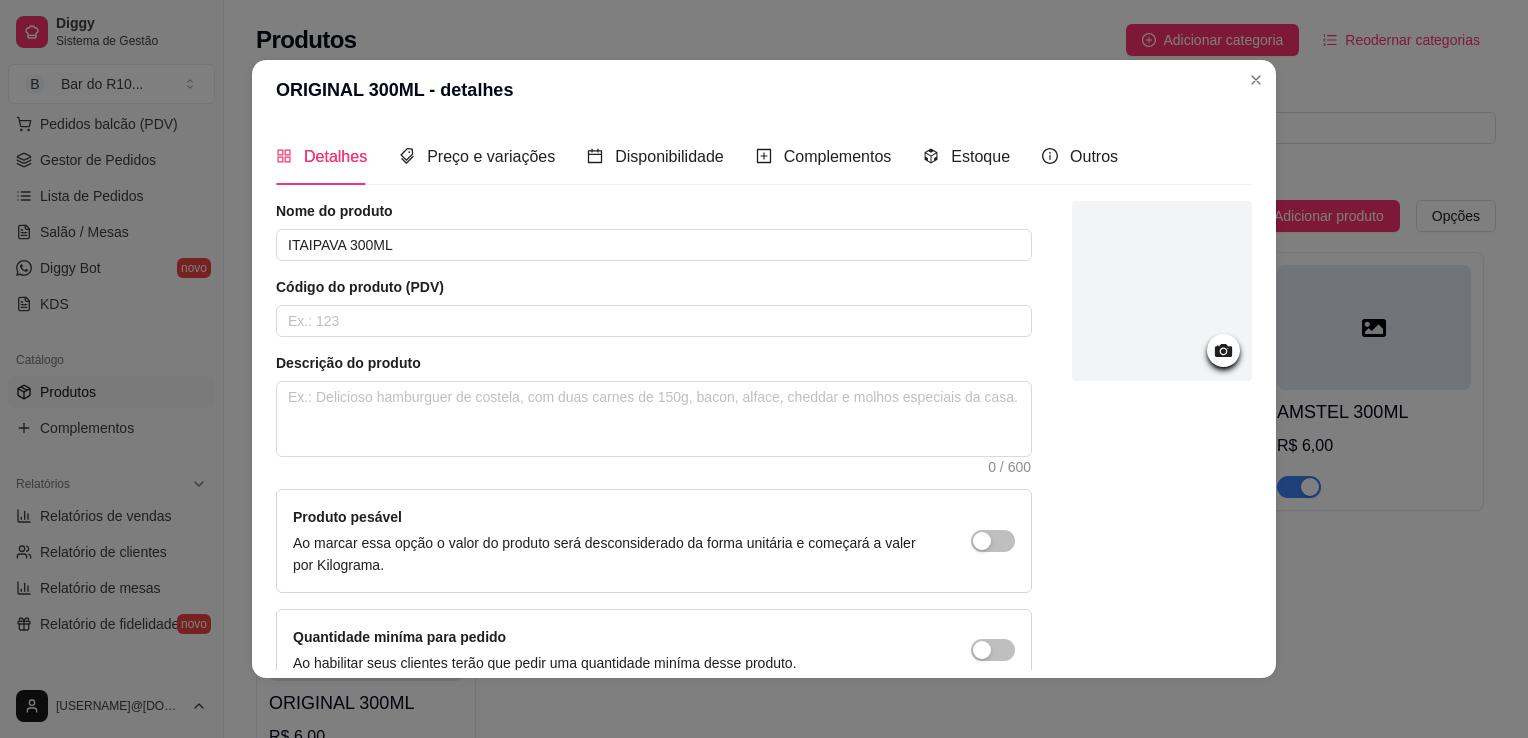 scroll, scrollTop: 107, scrollLeft: 0, axis: vertical 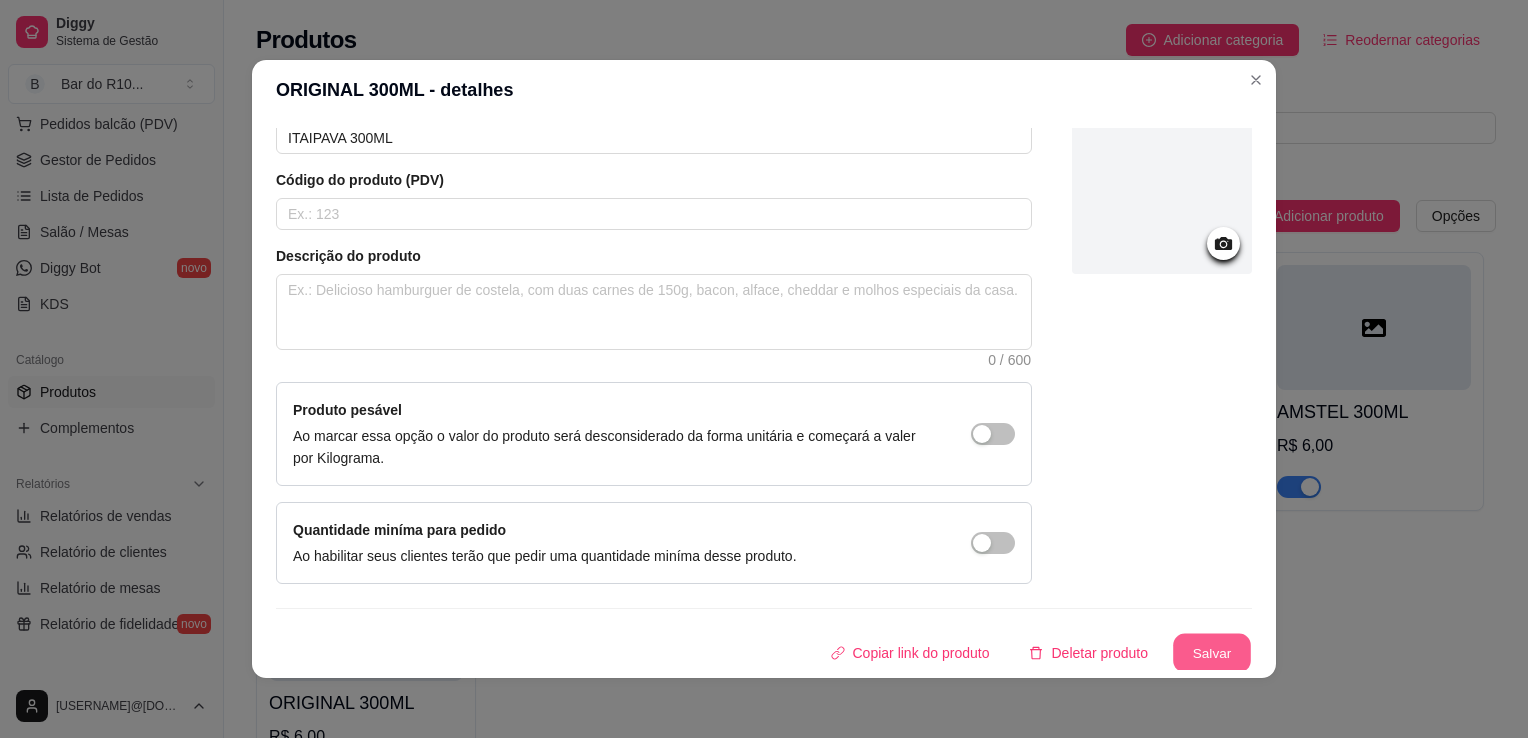 click on "Salvar" at bounding box center [1212, 653] 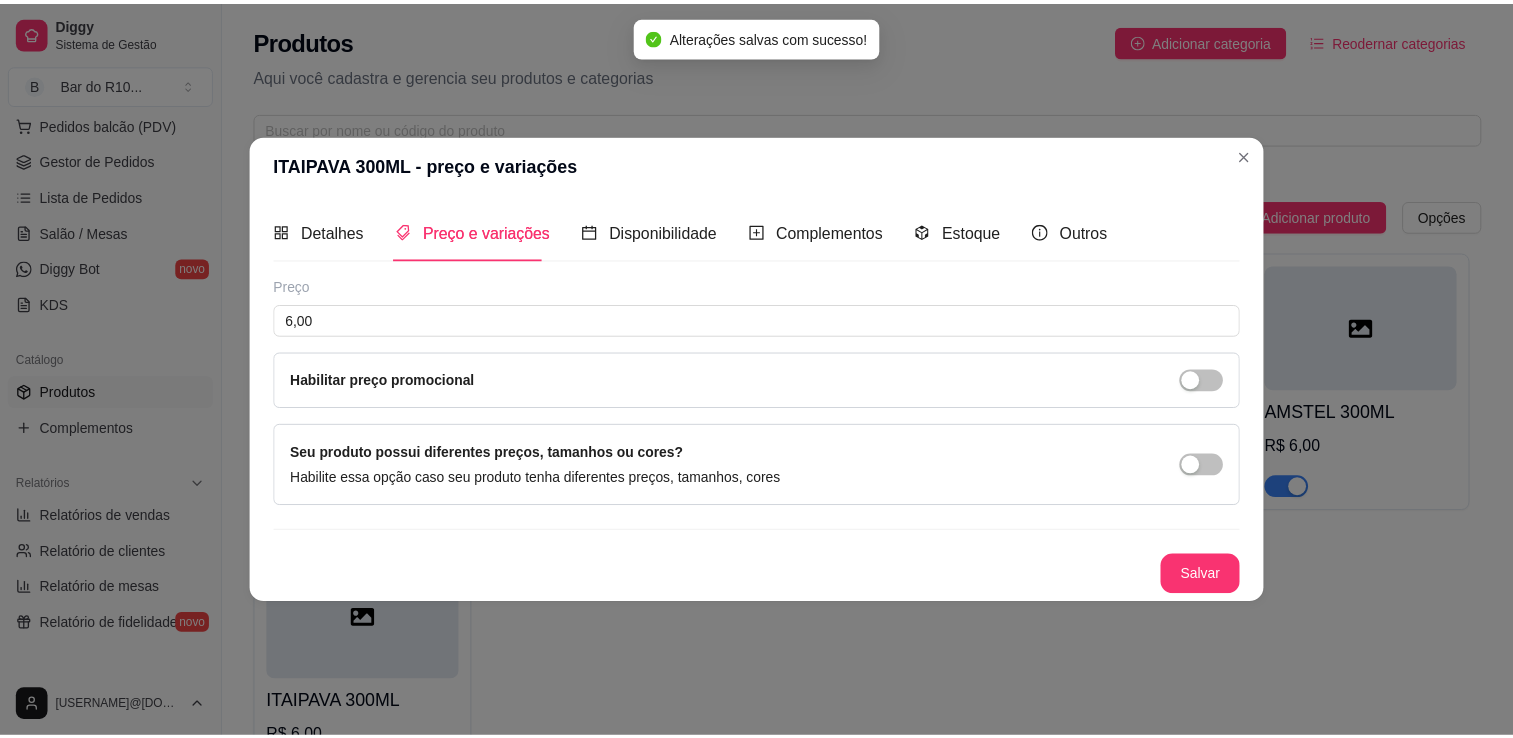 scroll, scrollTop: 0, scrollLeft: 0, axis: both 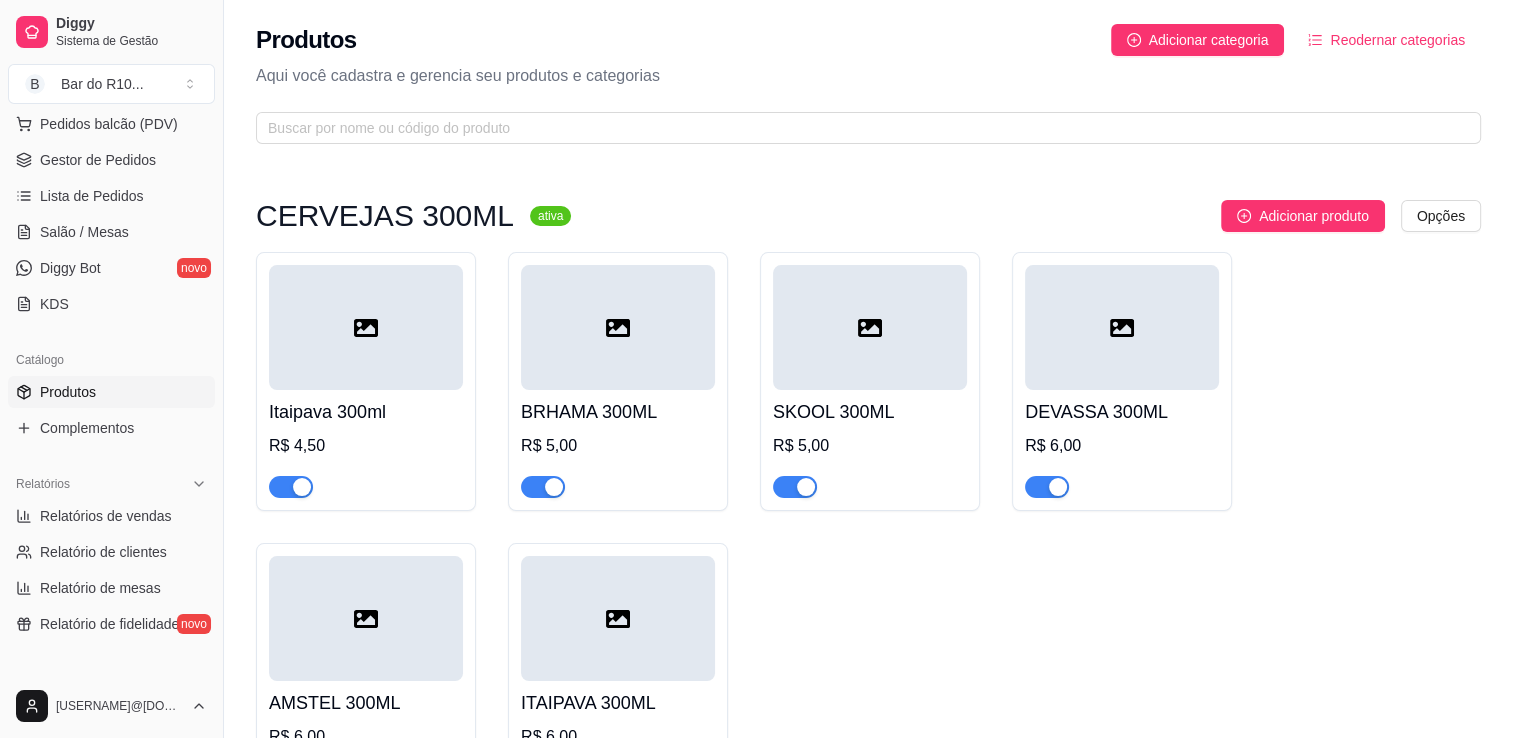 click on "Itaipava 300ml   R$ 4,50 BRHAMA 300ML   R$ 5,00 SKOOL 300ML    R$ 5,00 DEVASSA 300ML    R$ 6,00 AMSTEL 300ML   R$ 6,00 ITAIPAVA 300ML   R$ 6,00" at bounding box center [868, 527] 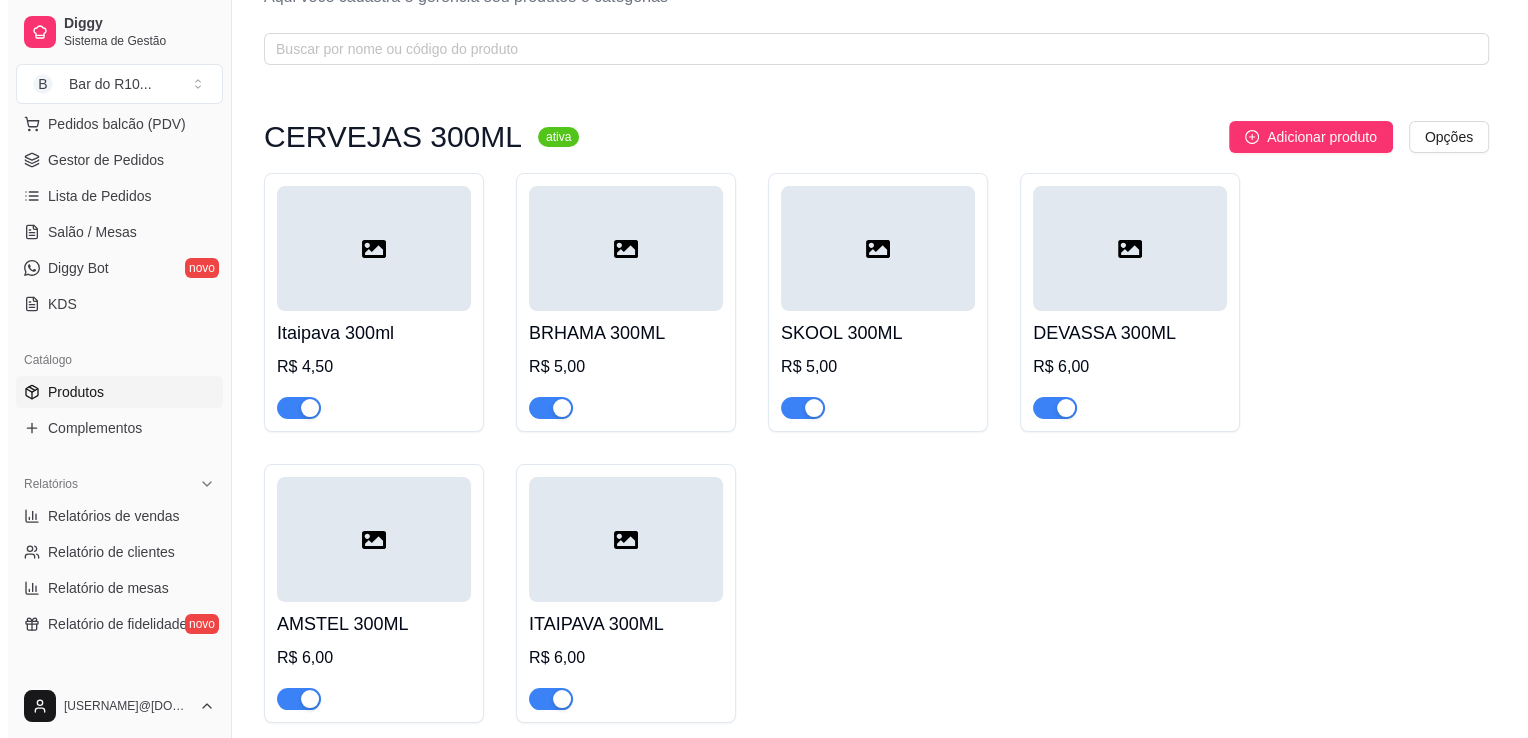 scroll, scrollTop: 80, scrollLeft: 0, axis: vertical 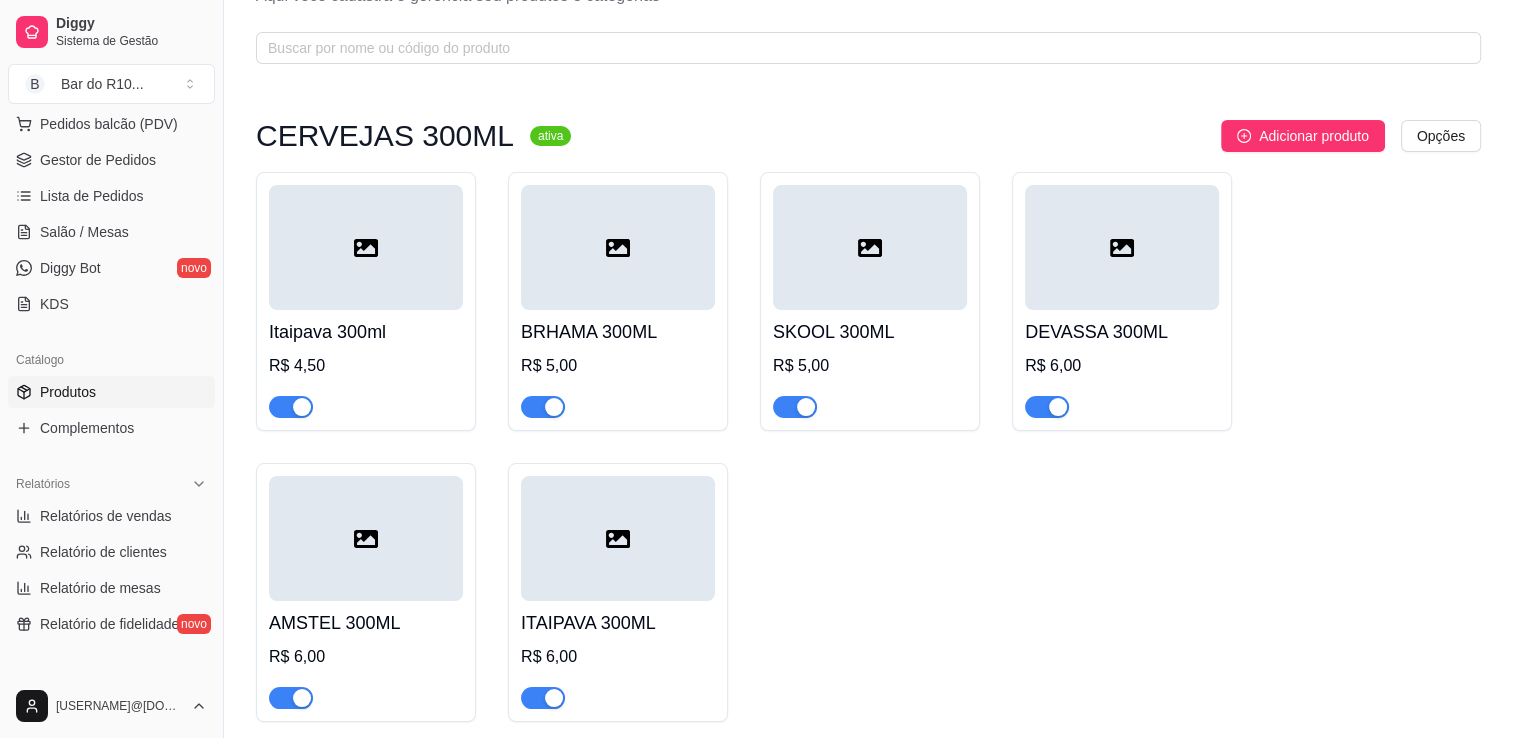 click at bounding box center [366, 247] 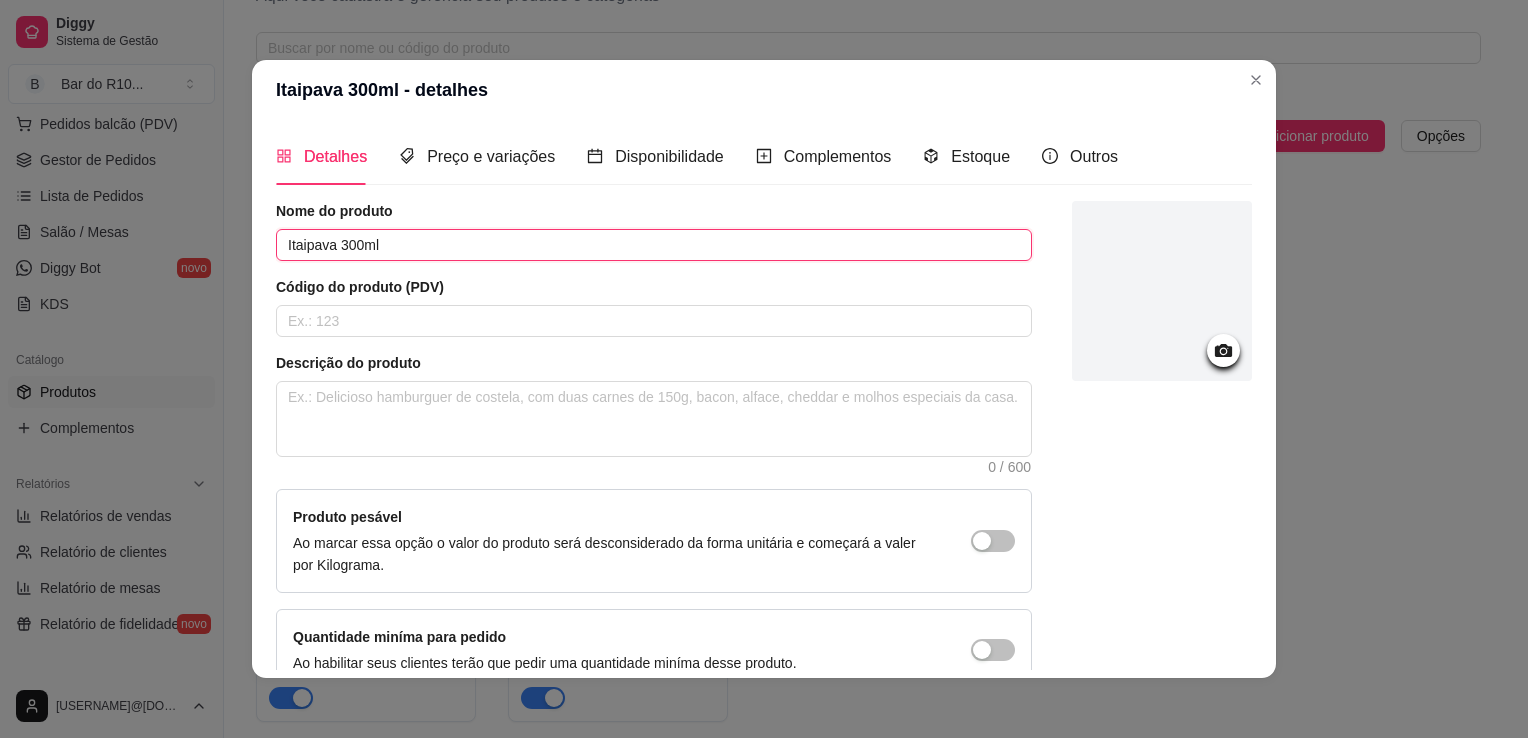 click on "Itaipava 300ml" at bounding box center (654, 245) 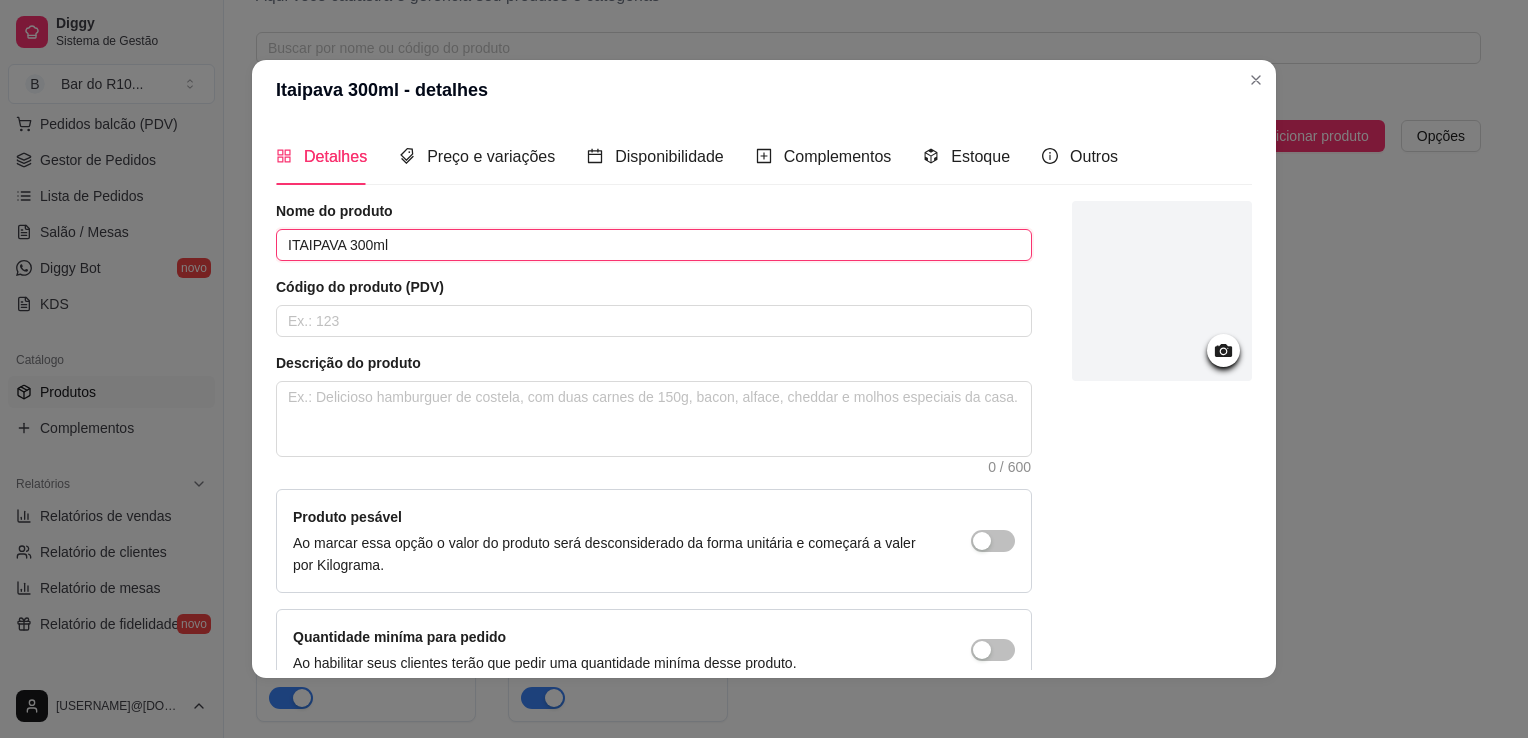 type on "ITAIPAVA 300ml" 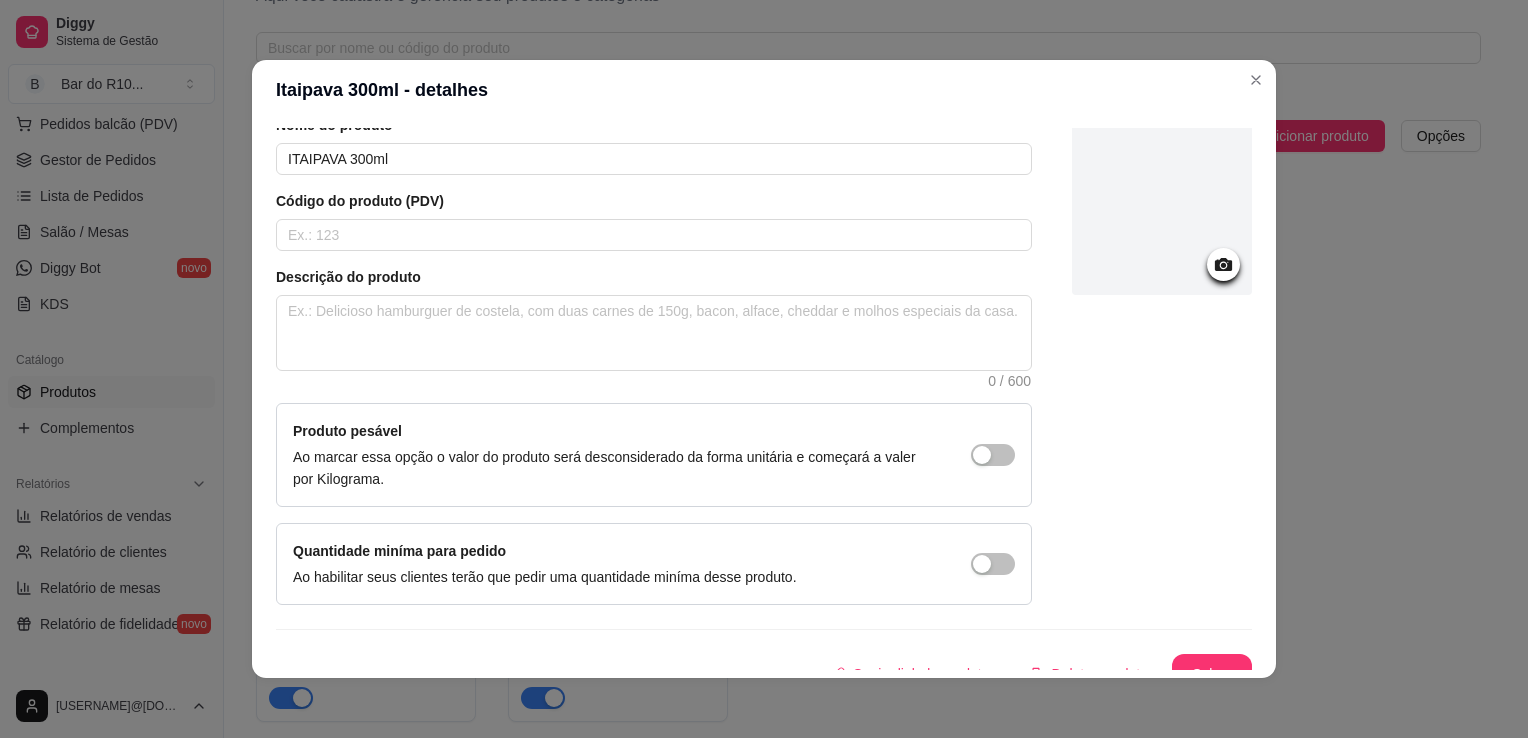 scroll, scrollTop: 107, scrollLeft: 0, axis: vertical 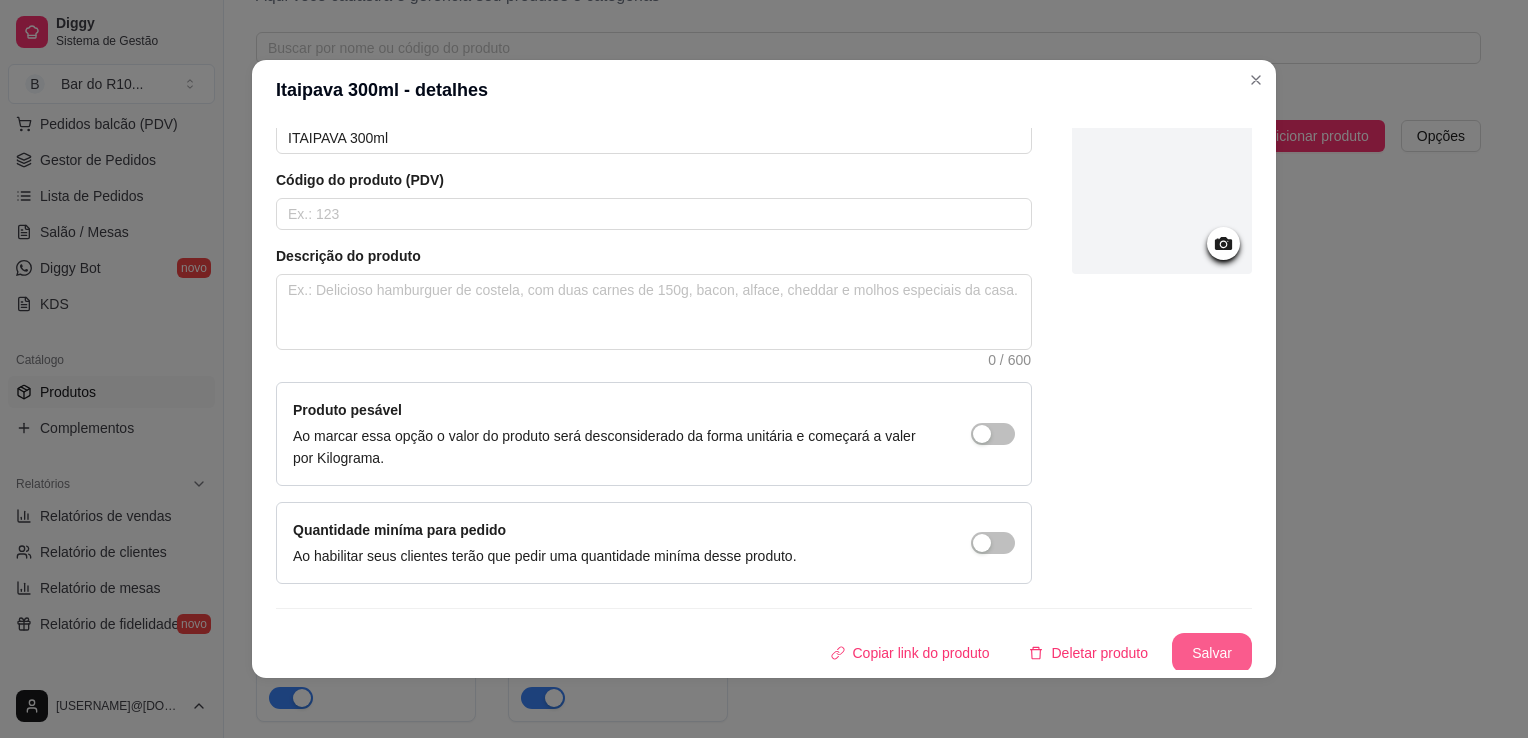 click on "Salvar" at bounding box center [1212, 653] 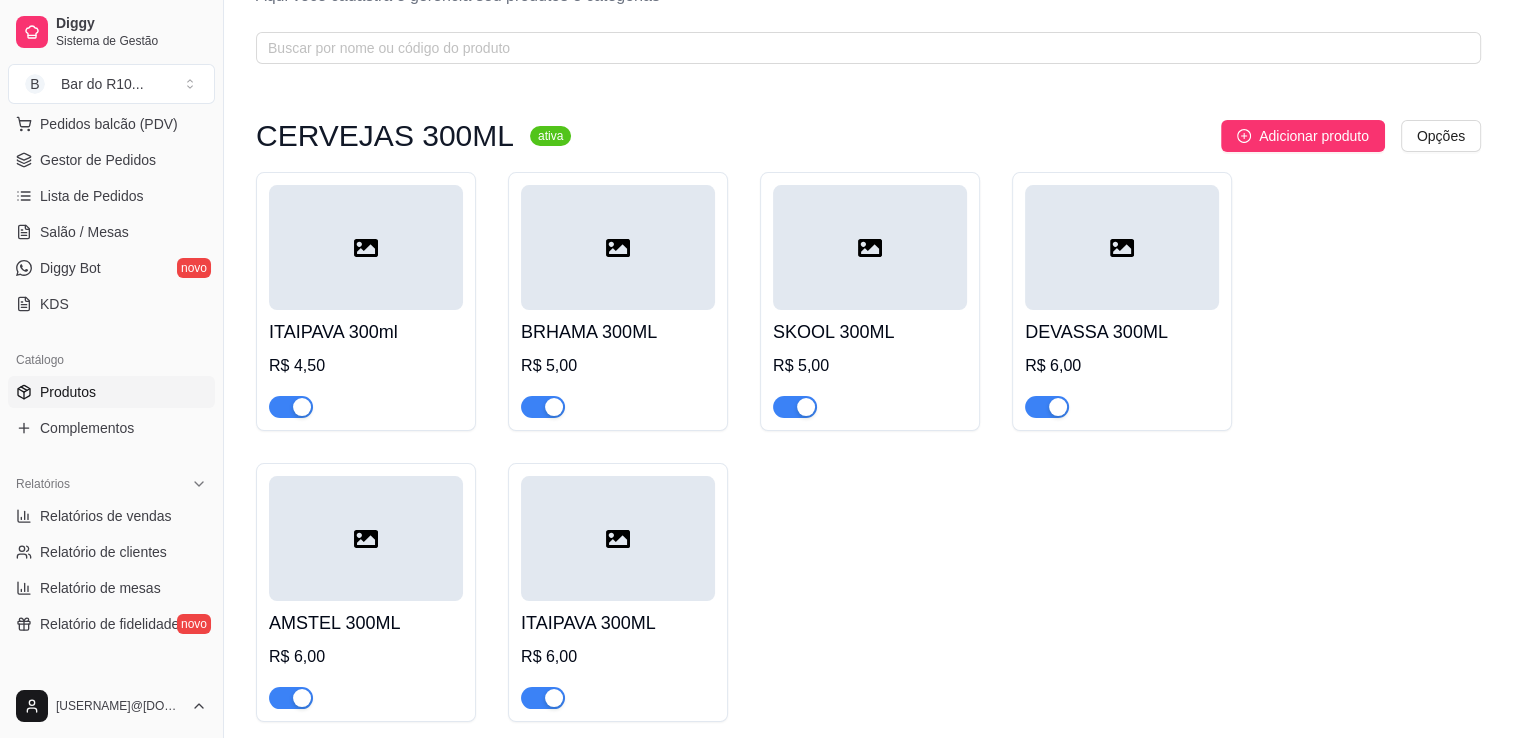 click at bounding box center [618, 538] 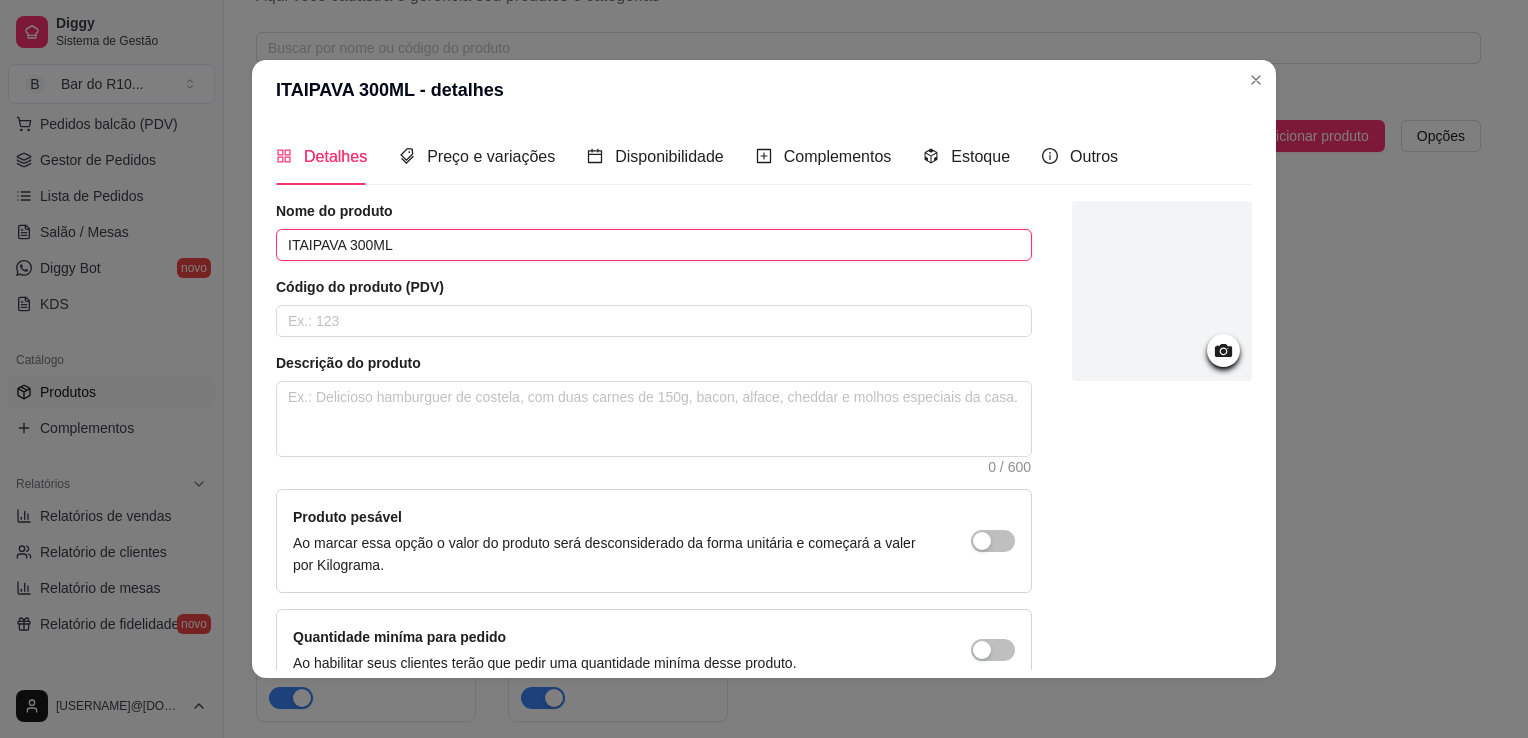 click on "ITAIPAVA 300ML" at bounding box center (654, 245) 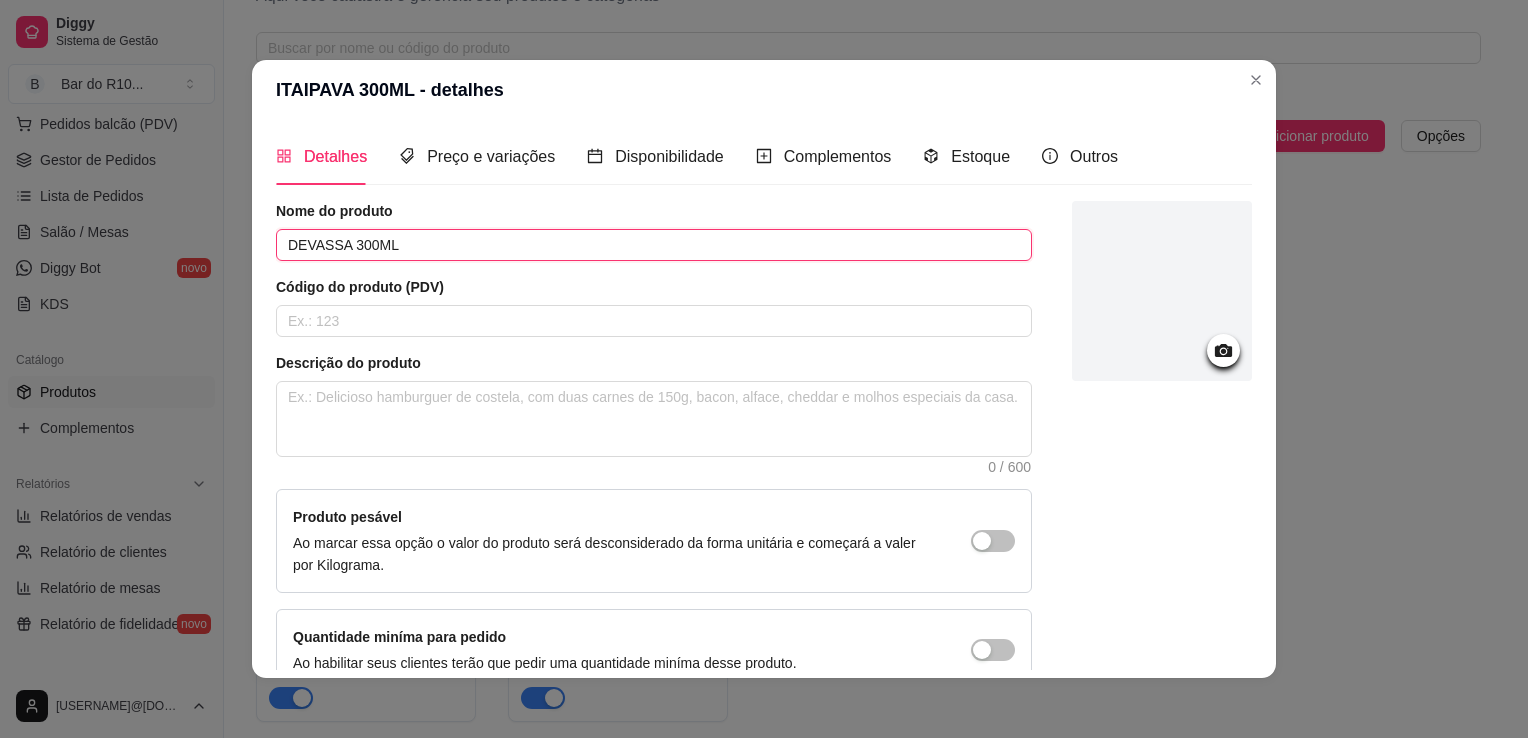 type on "DEVASSA 300ML" 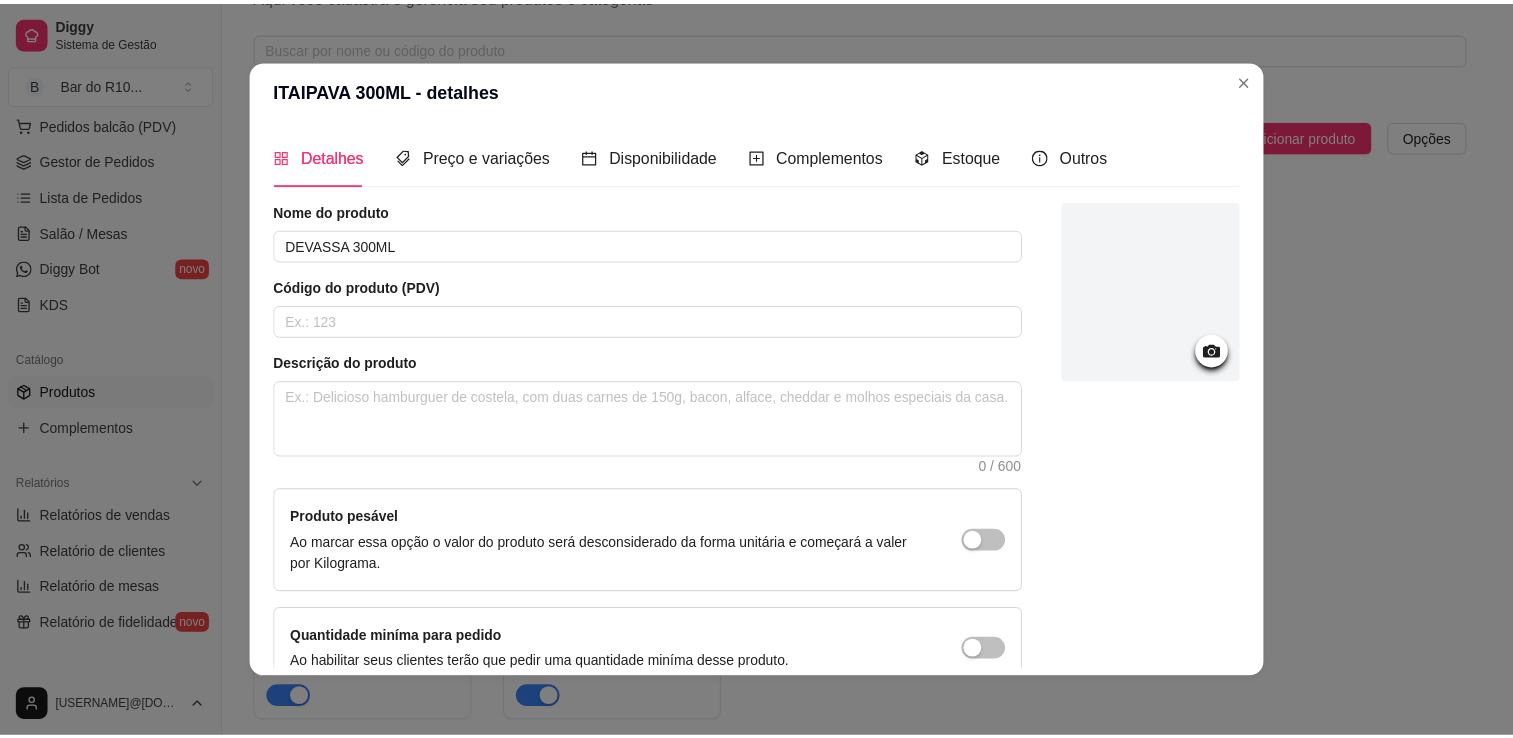 scroll, scrollTop: 107, scrollLeft: 0, axis: vertical 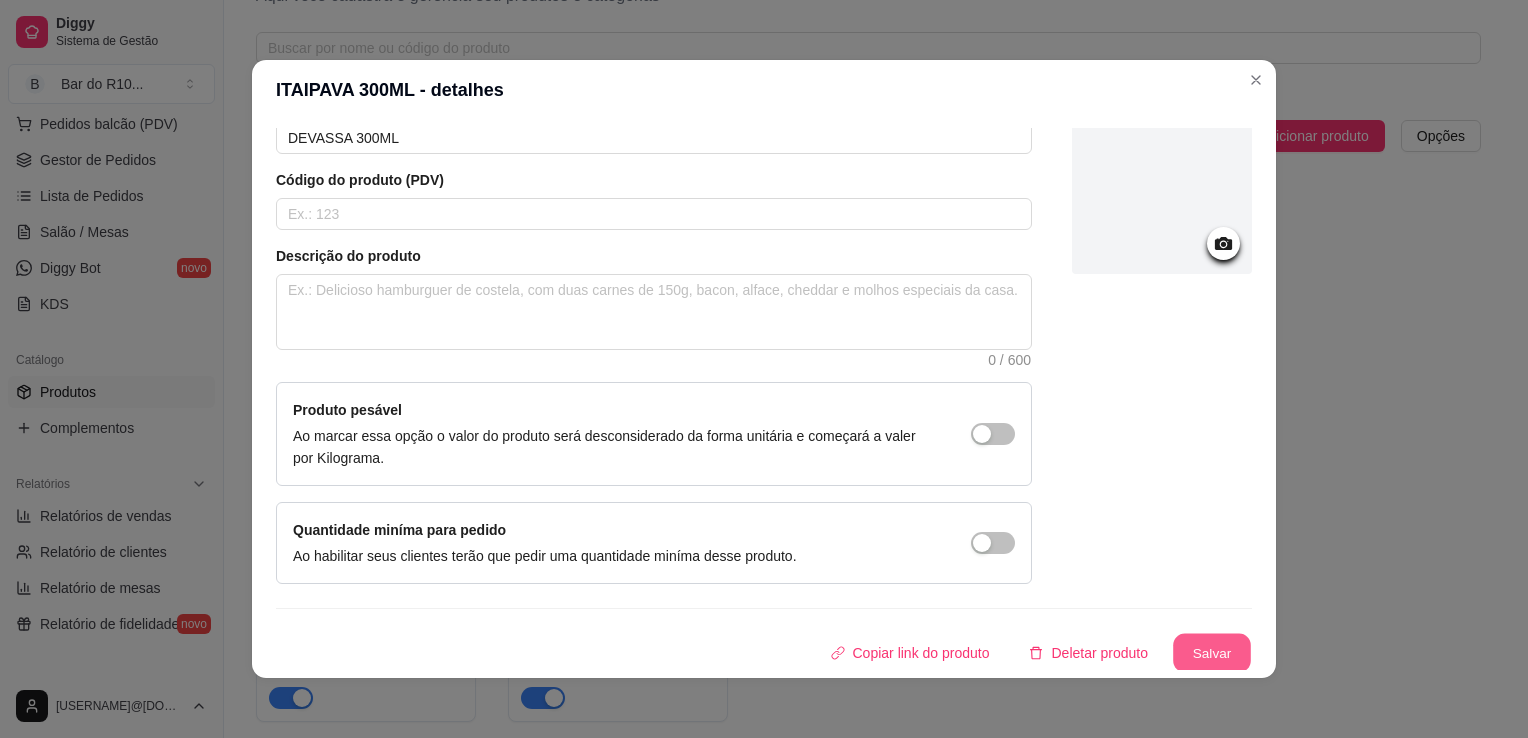click on "Salvar" at bounding box center (1212, 653) 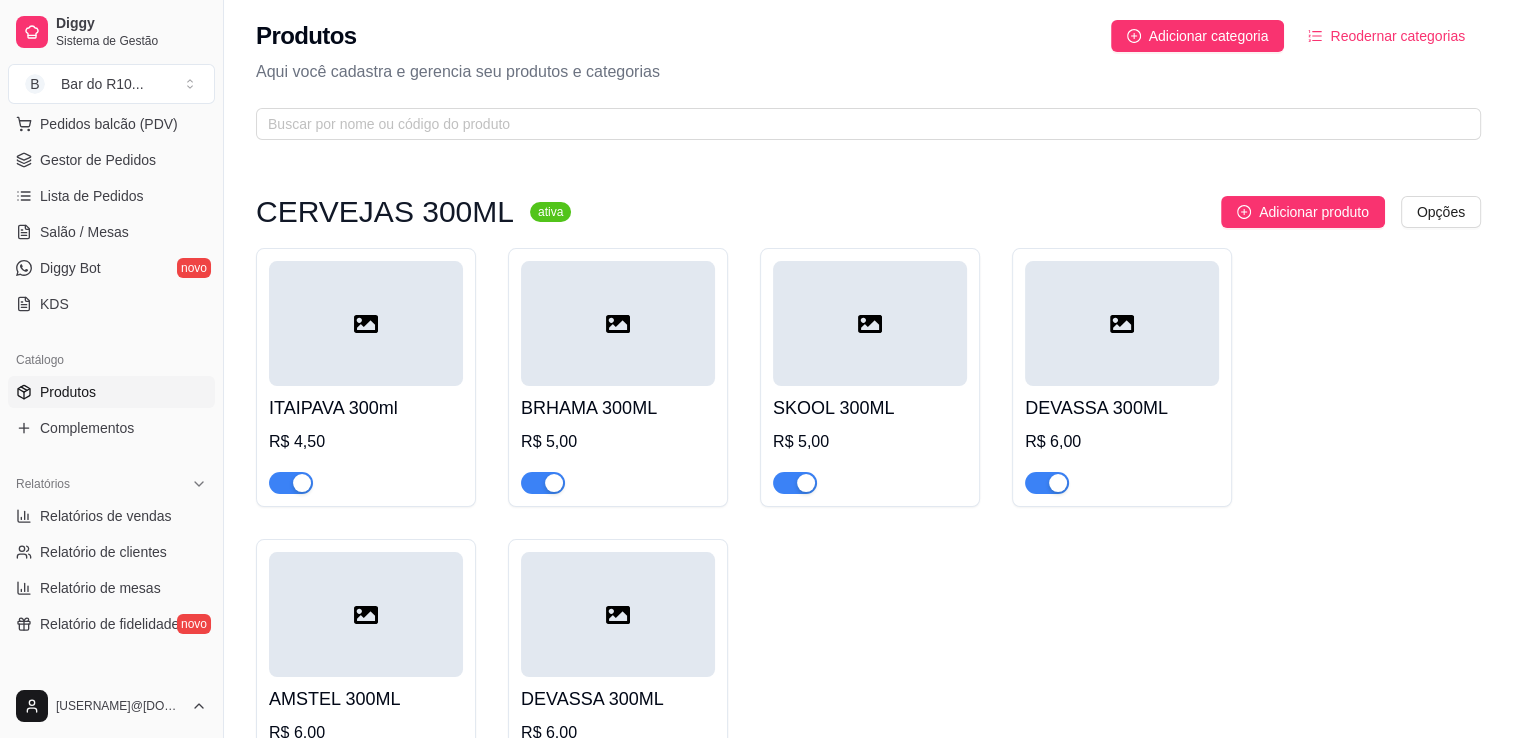 scroll, scrollTop: 0, scrollLeft: 0, axis: both 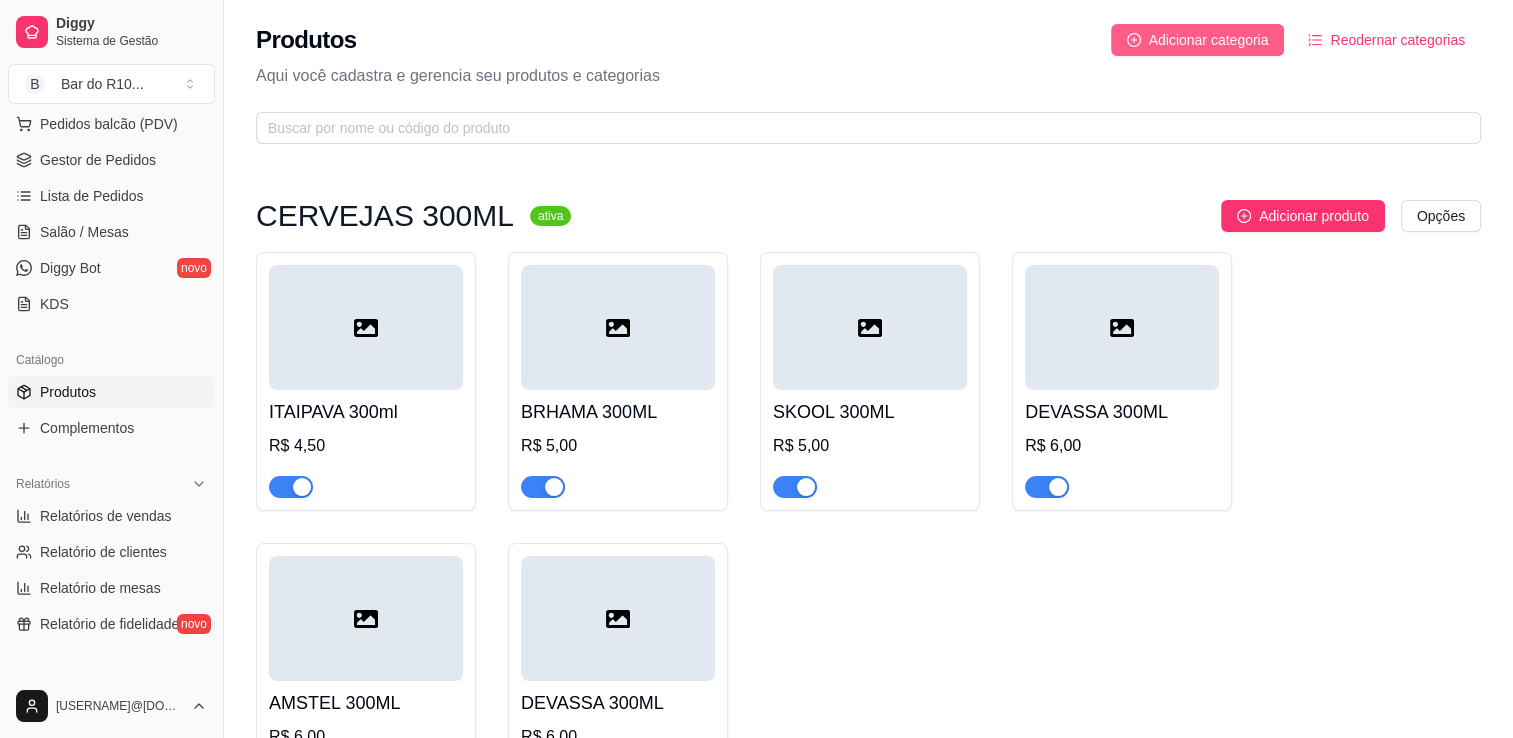 click on "Adicionar categoria" at bounding box center (1209, 40) 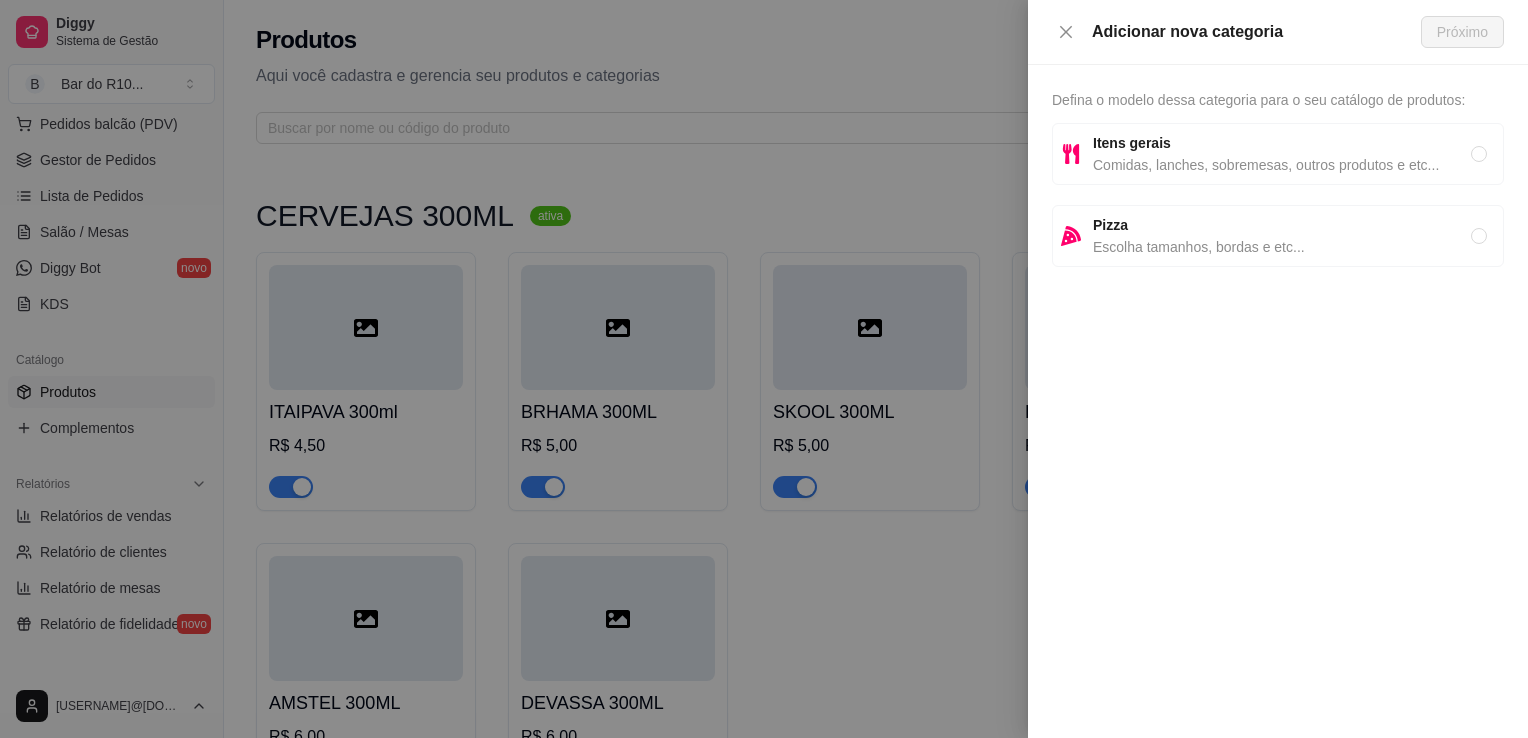 click on "Defina o modelo dessa categoria para o seu catálogo de produtos: Itens gerais Comidas, lanches, sobremesas, outros produtos e etc... Pizza Escolha tamanhos, bordas e etc..." at bounding box center (1278, 401) 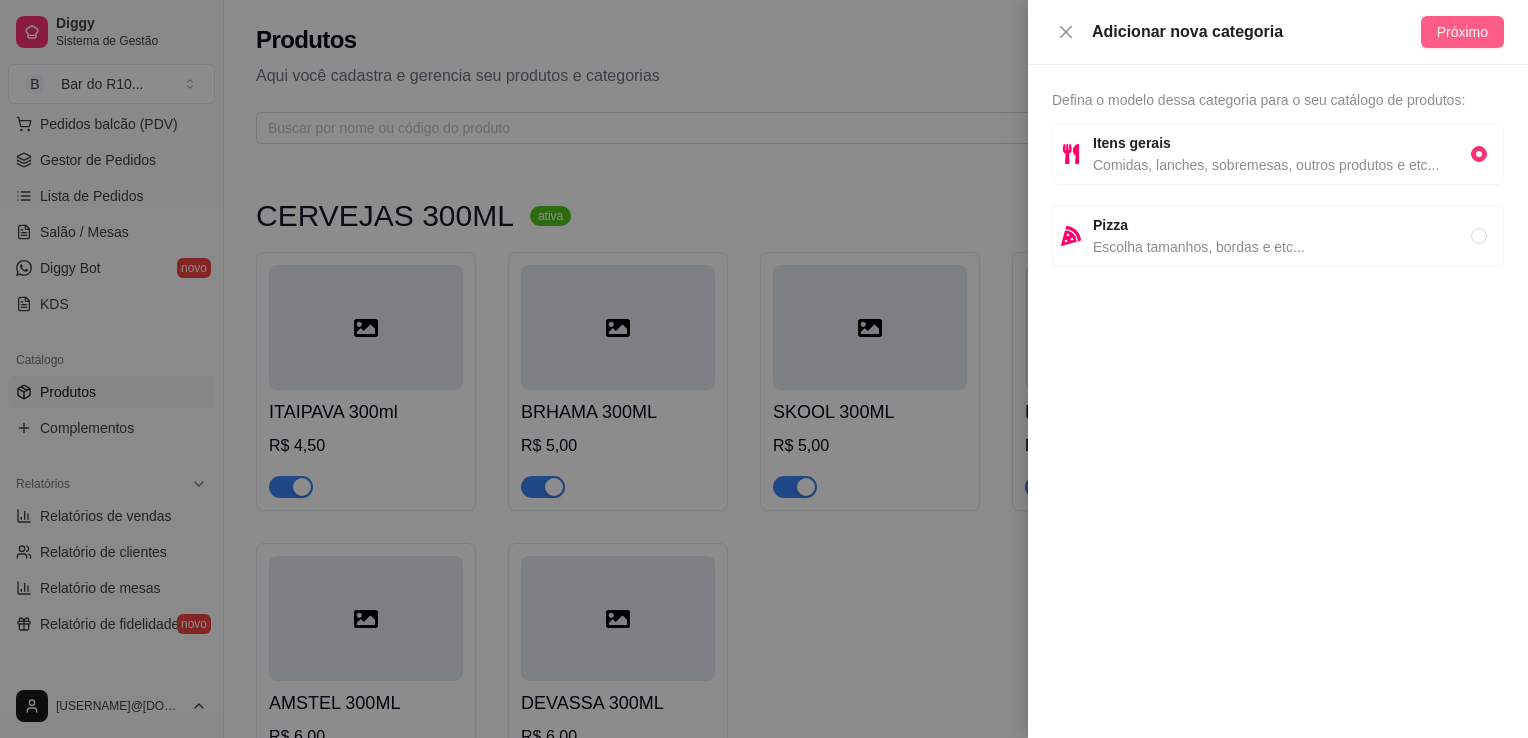 click on "Próximo" at bounding box center [1462, 32] 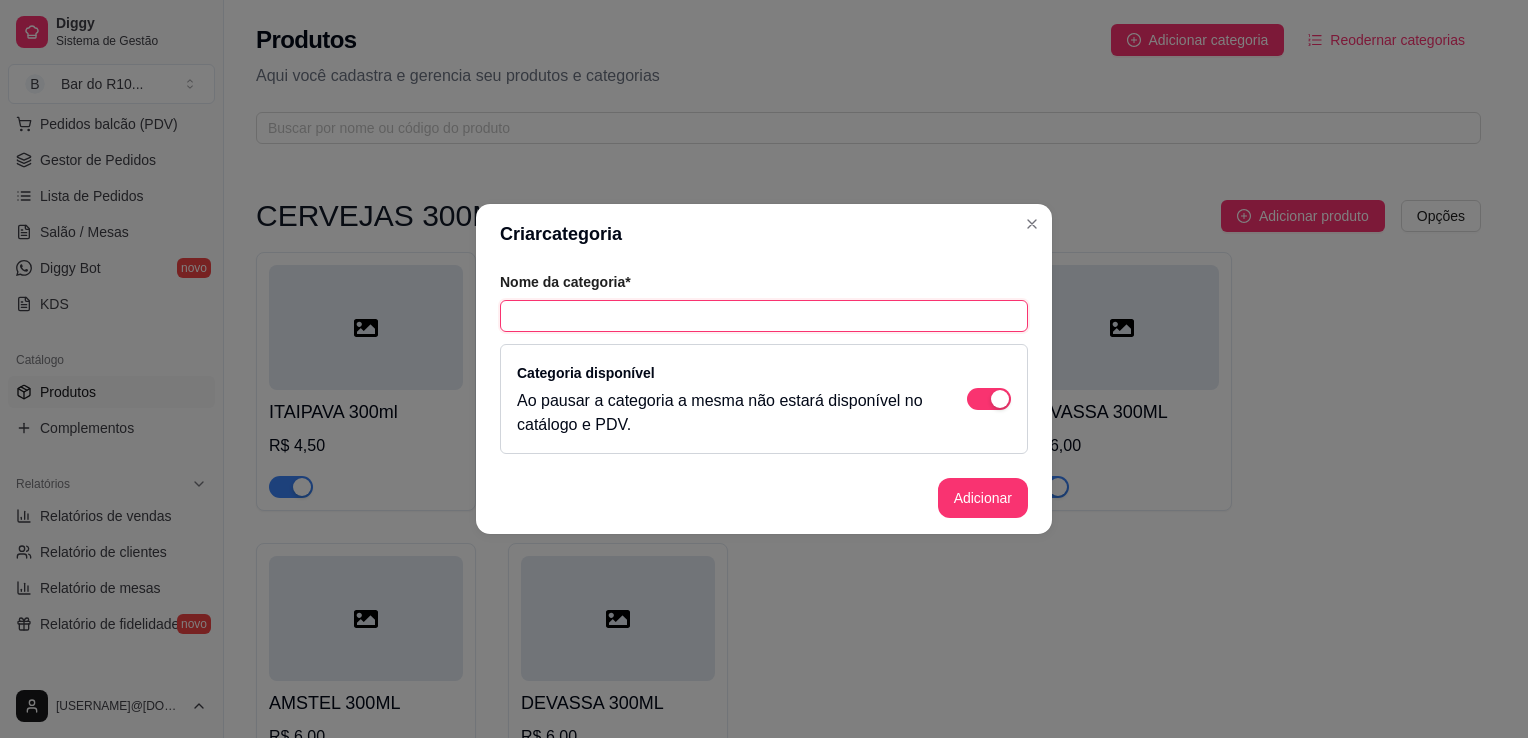click at bounding box center [764, 316] 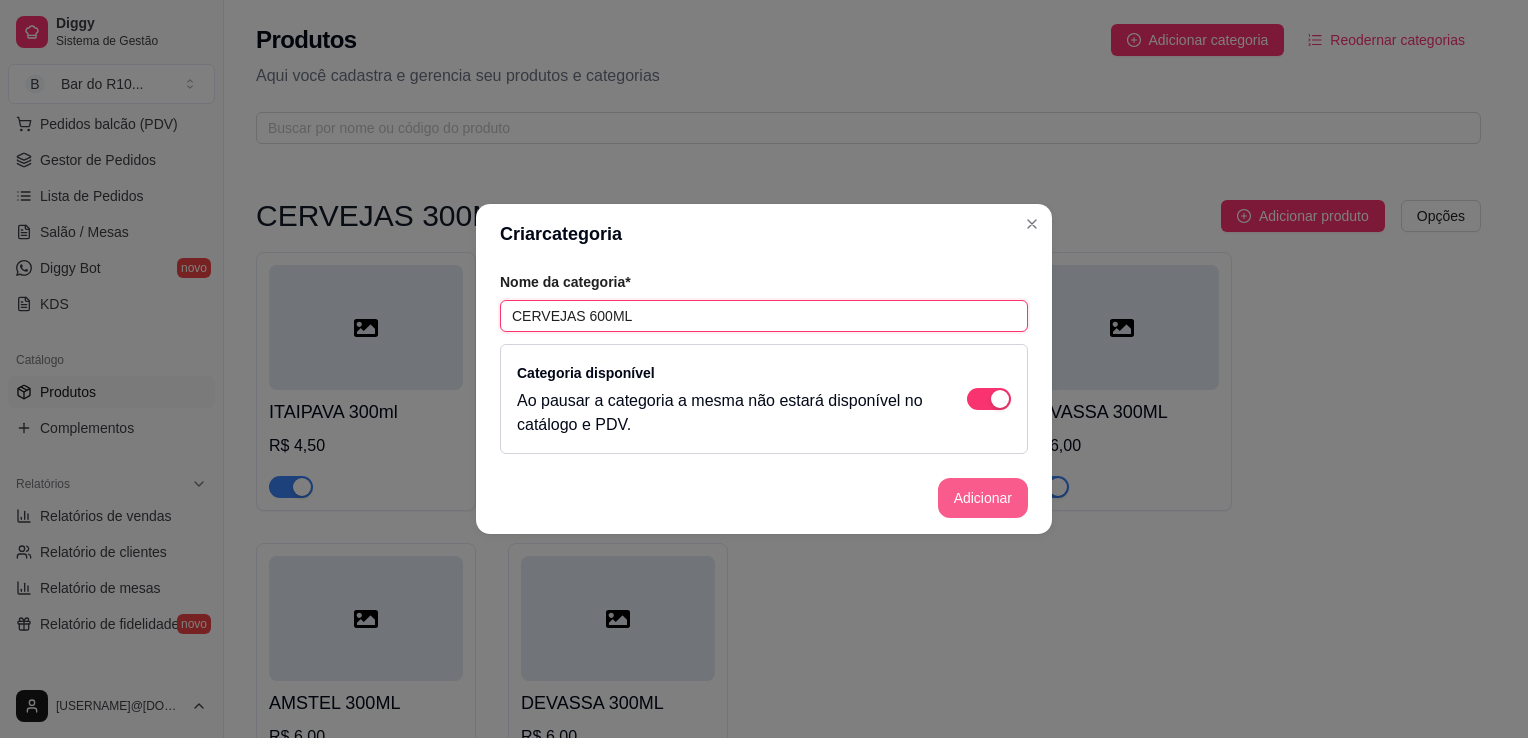 type on "CERVEJAS 600ML" 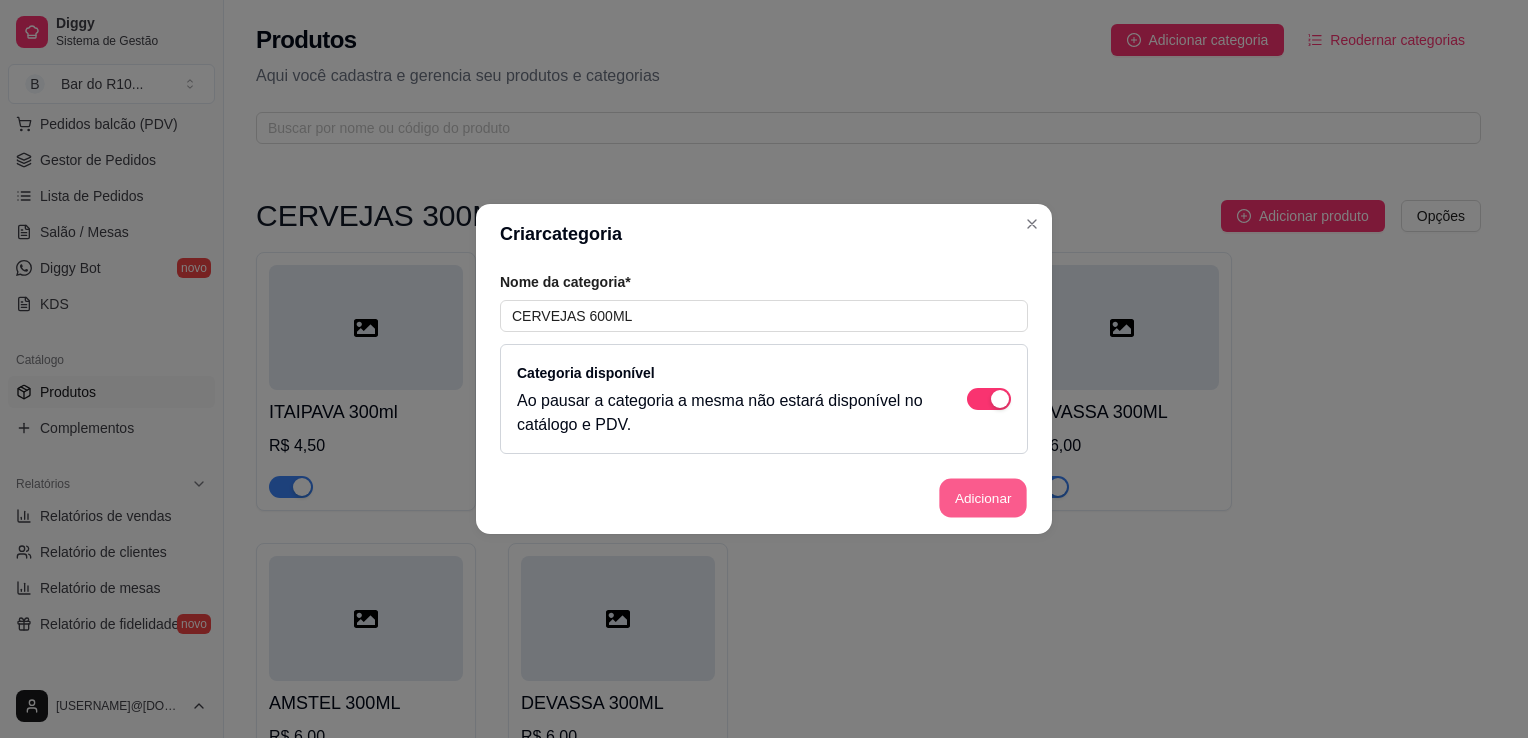 click on "Adicionar" at bounding box center (983, 498) 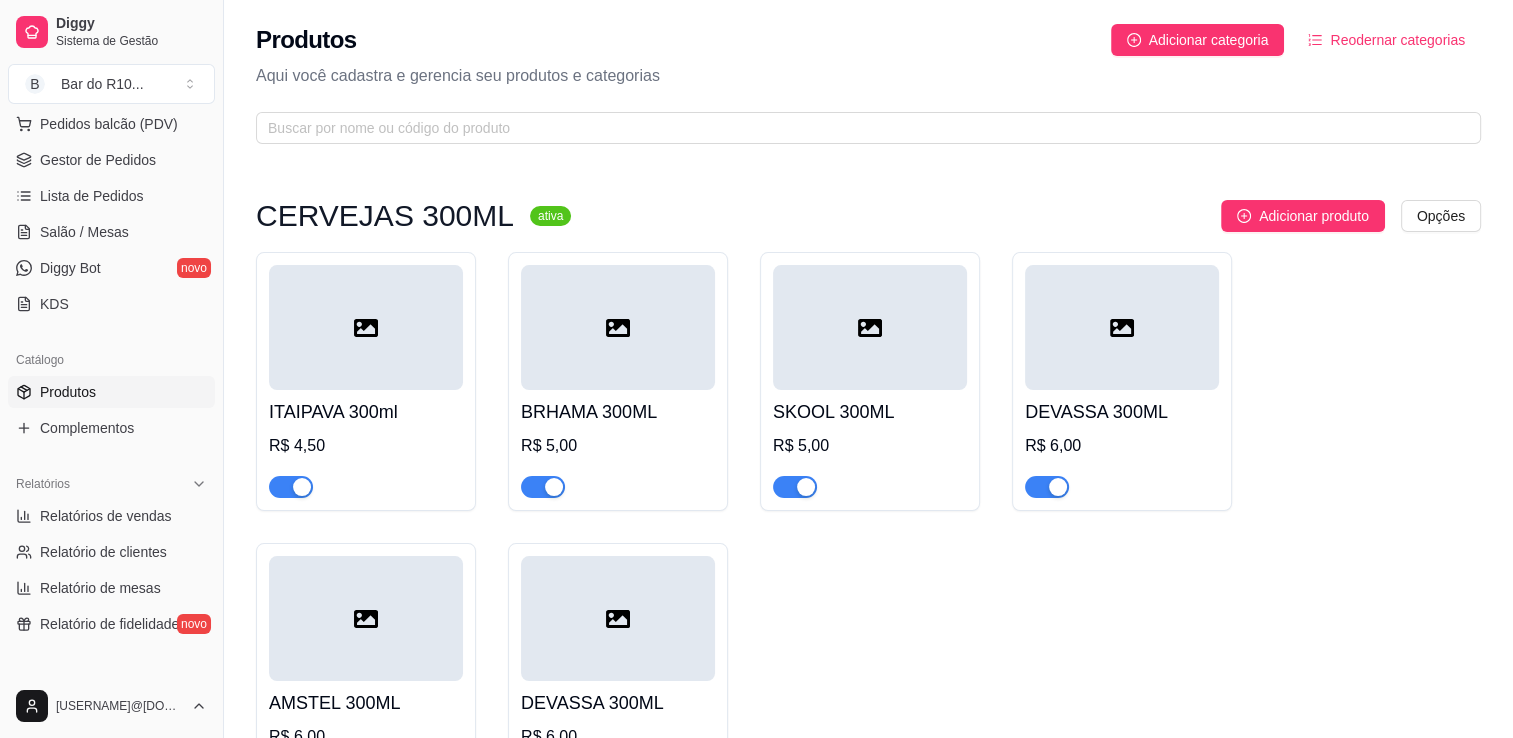 click on "ITAIPAVA 300ml   R$ 4,50 BRHAMA 300ML   R$ 5,00 SKOOL 300ML    R$ 5,00 DEVASSA 300ML    R$ 6,00 AMSTEL 300ML   R$ 6,00 DEVASSA 300ML   R$ 6,00" at bounding box center [868, 527] 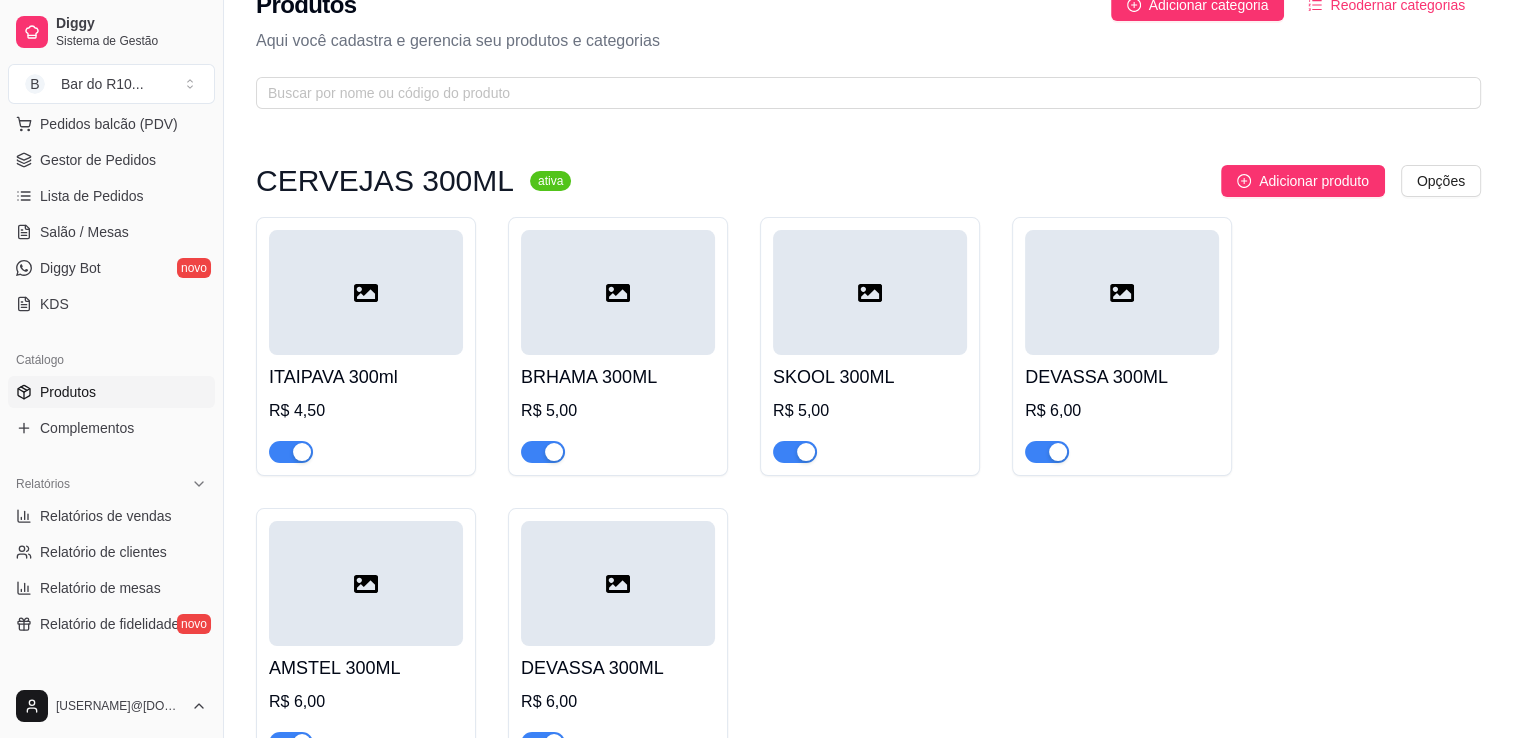 scroll, scrollTop: 0, scrollLeft: 0, axis: both 